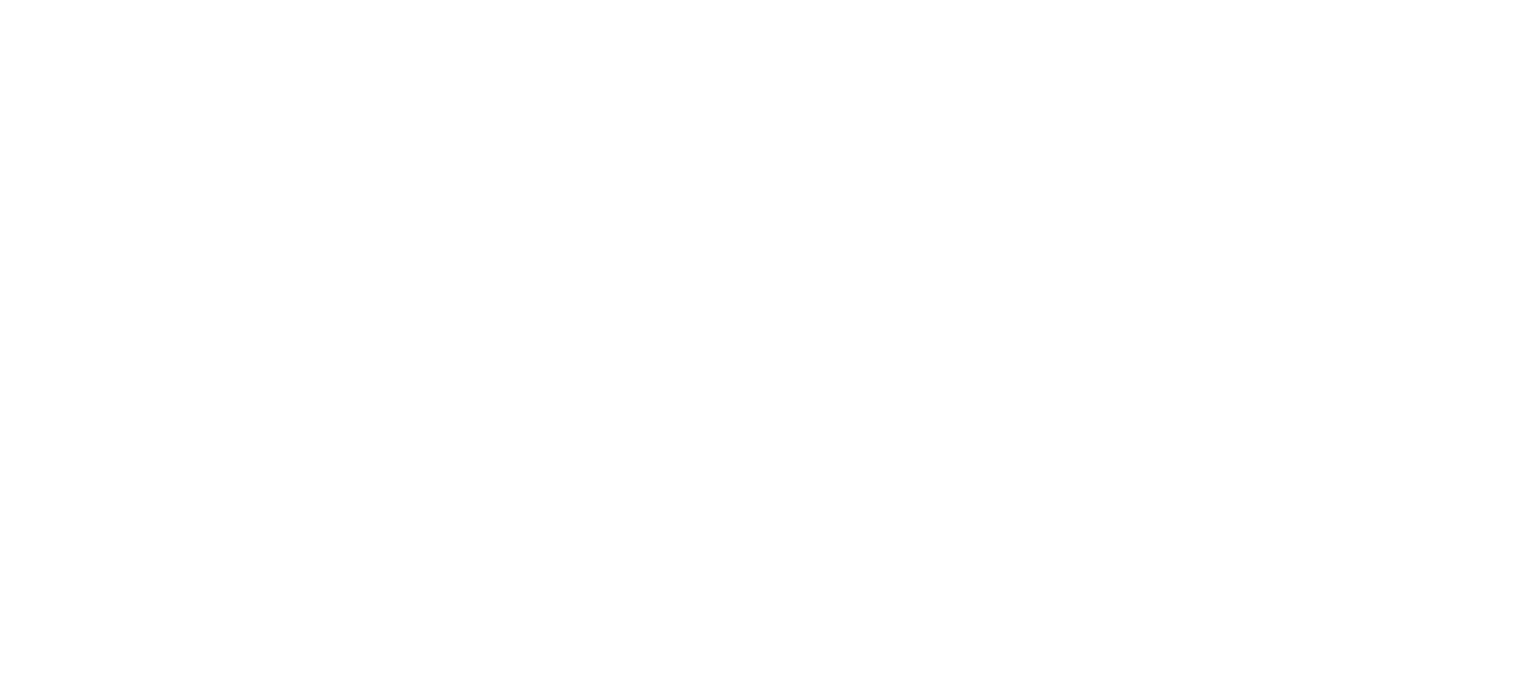 scroll, scrollTop: 0, scrollLeft: 0, axis: both 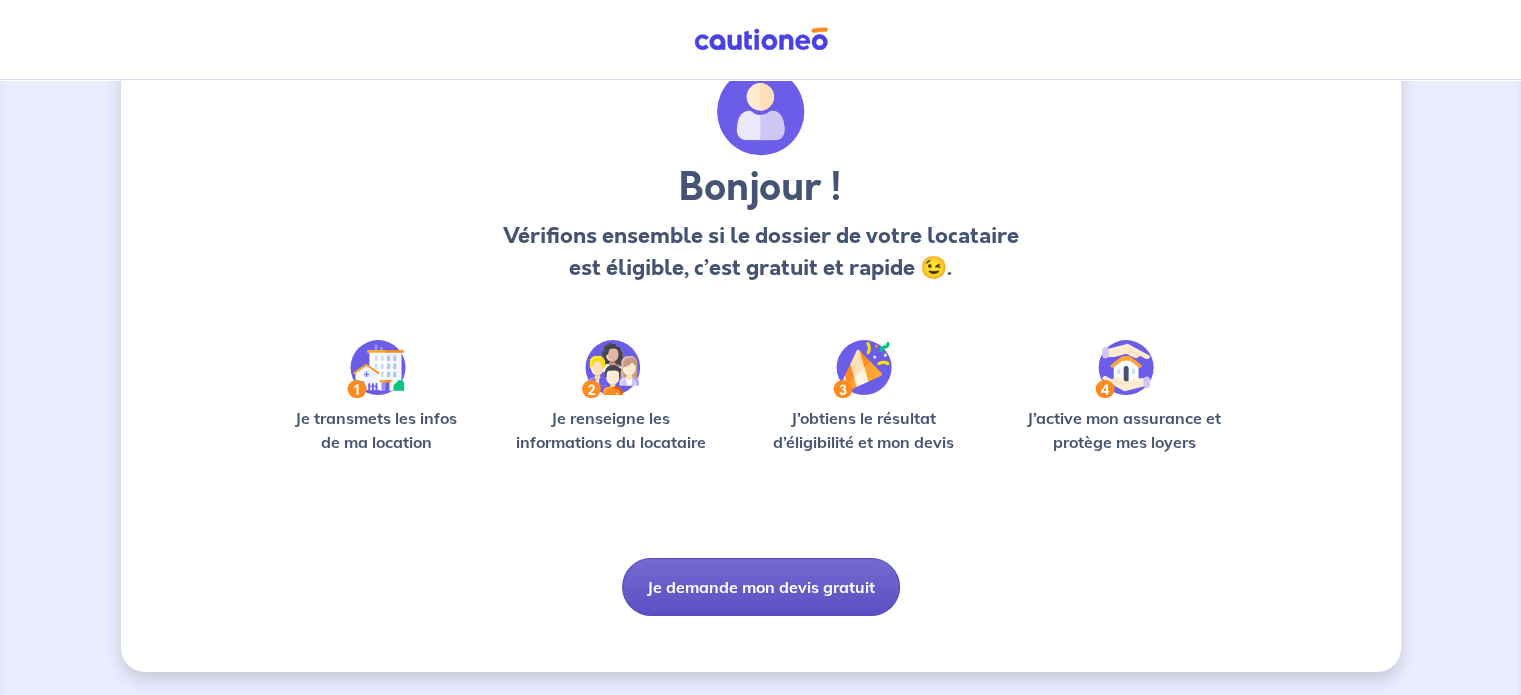 click on "Je demande mon devis gratuit" at bounding box center [761, 587] 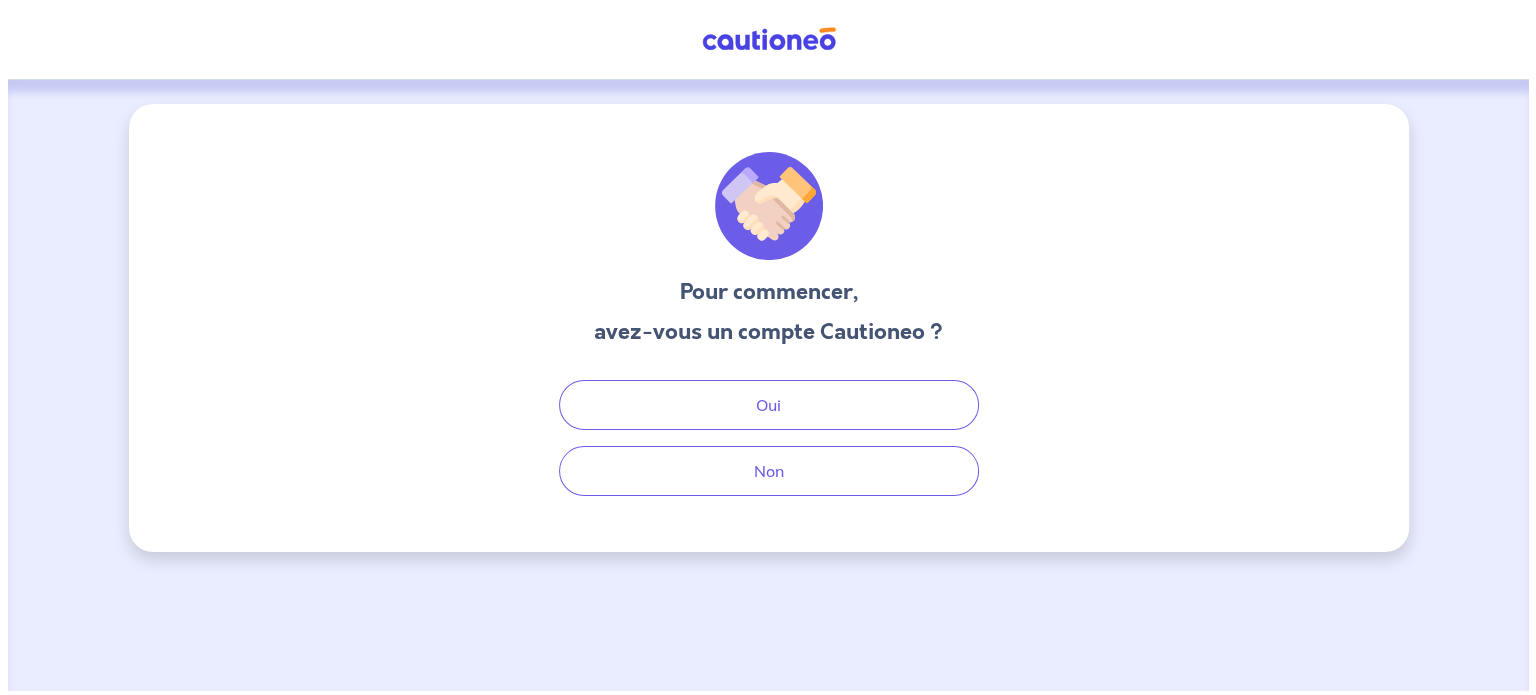 scroll, scrollTop: 0, scrollLeft: 0, axis: both 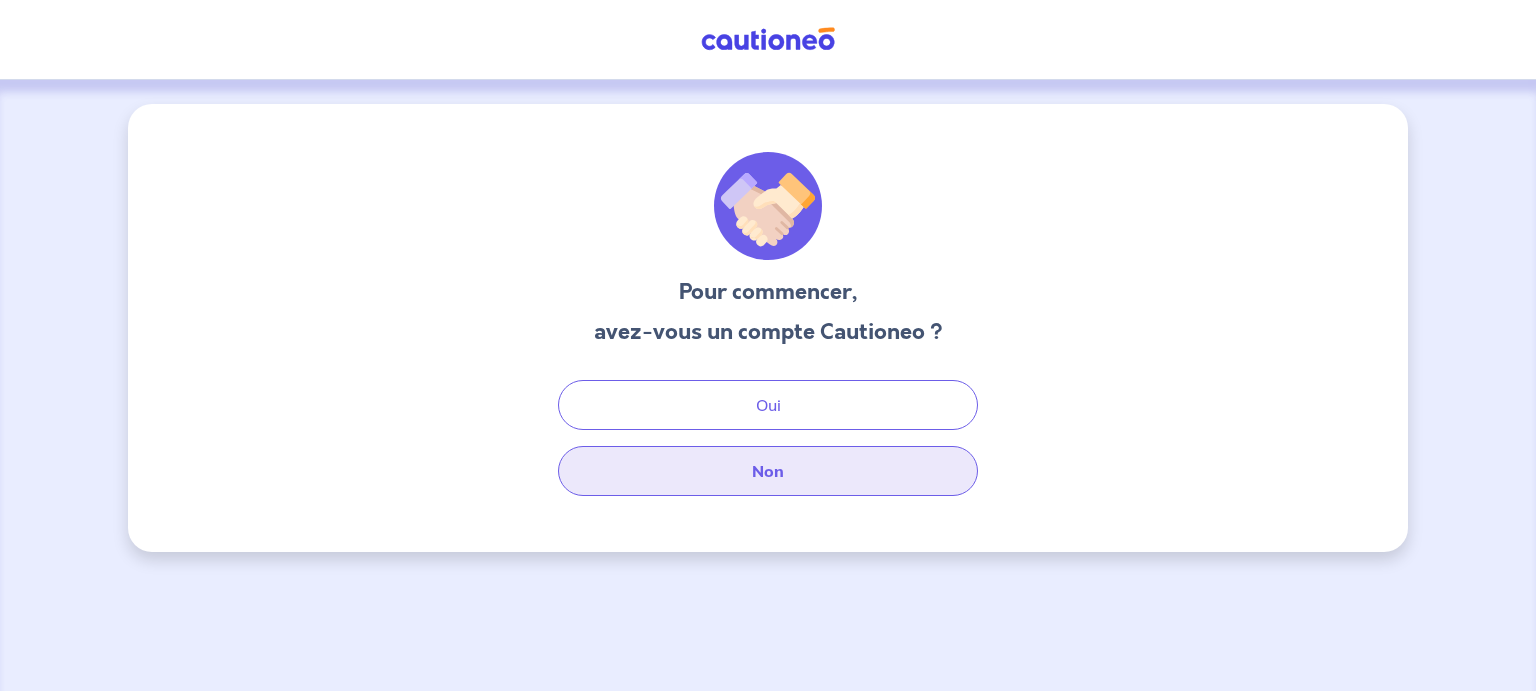 click on "Non" at bounding box center (768, 471) 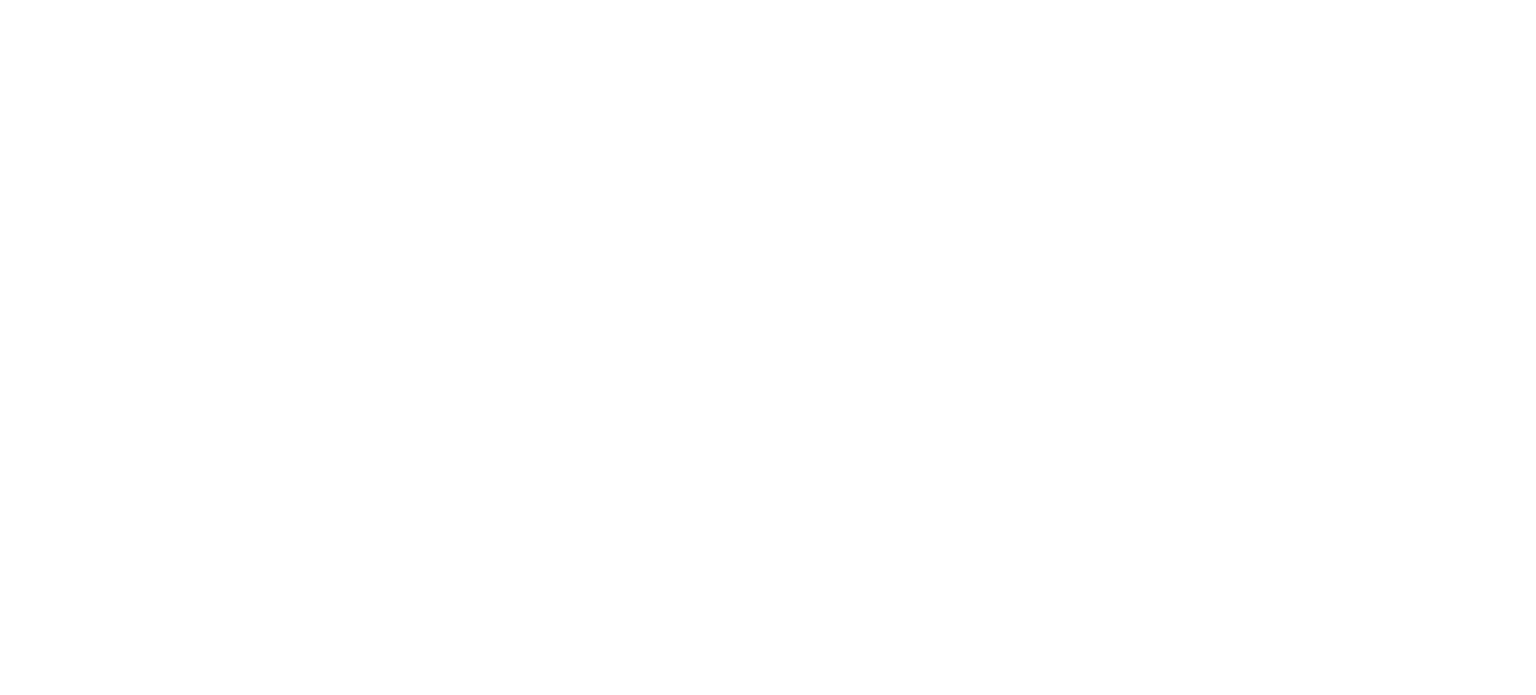 scroll, scrollTop: 0, scrollLeft: 0, axis: both 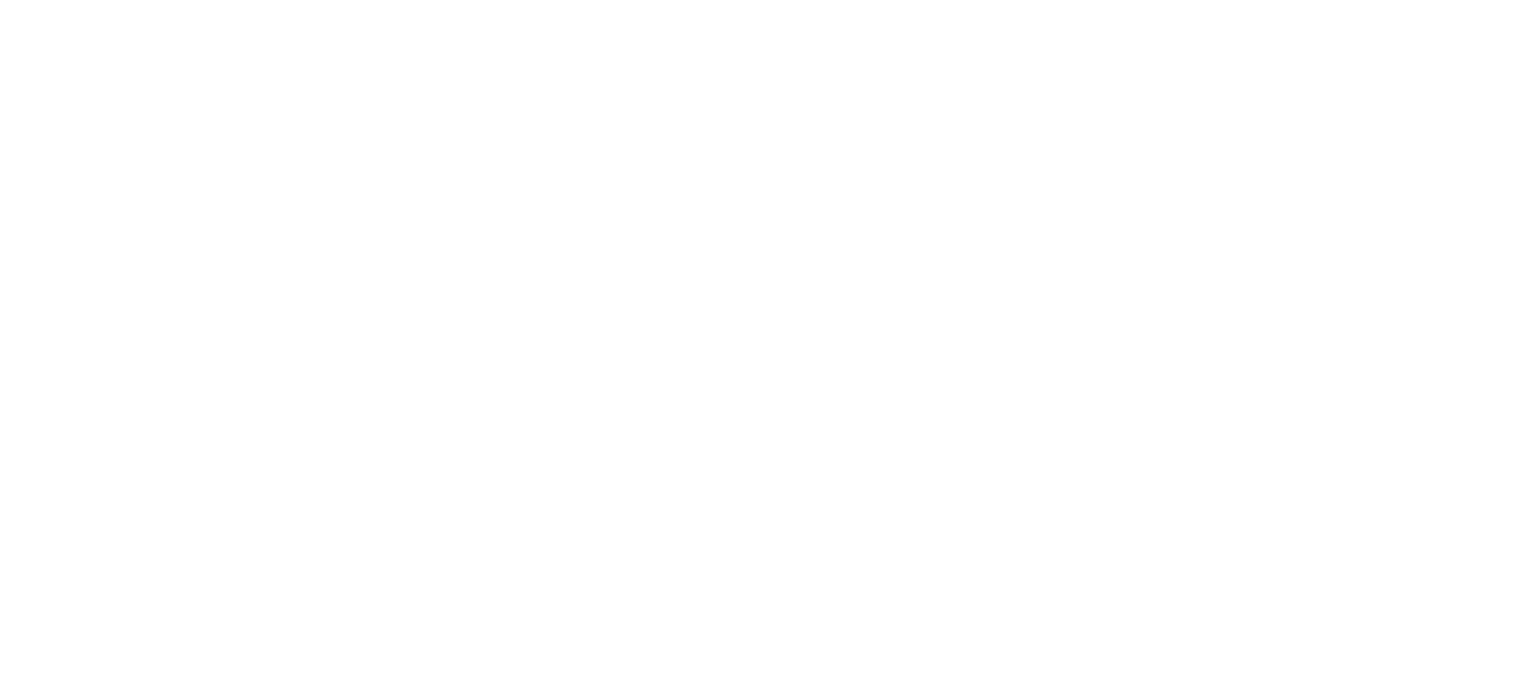select on "FR" 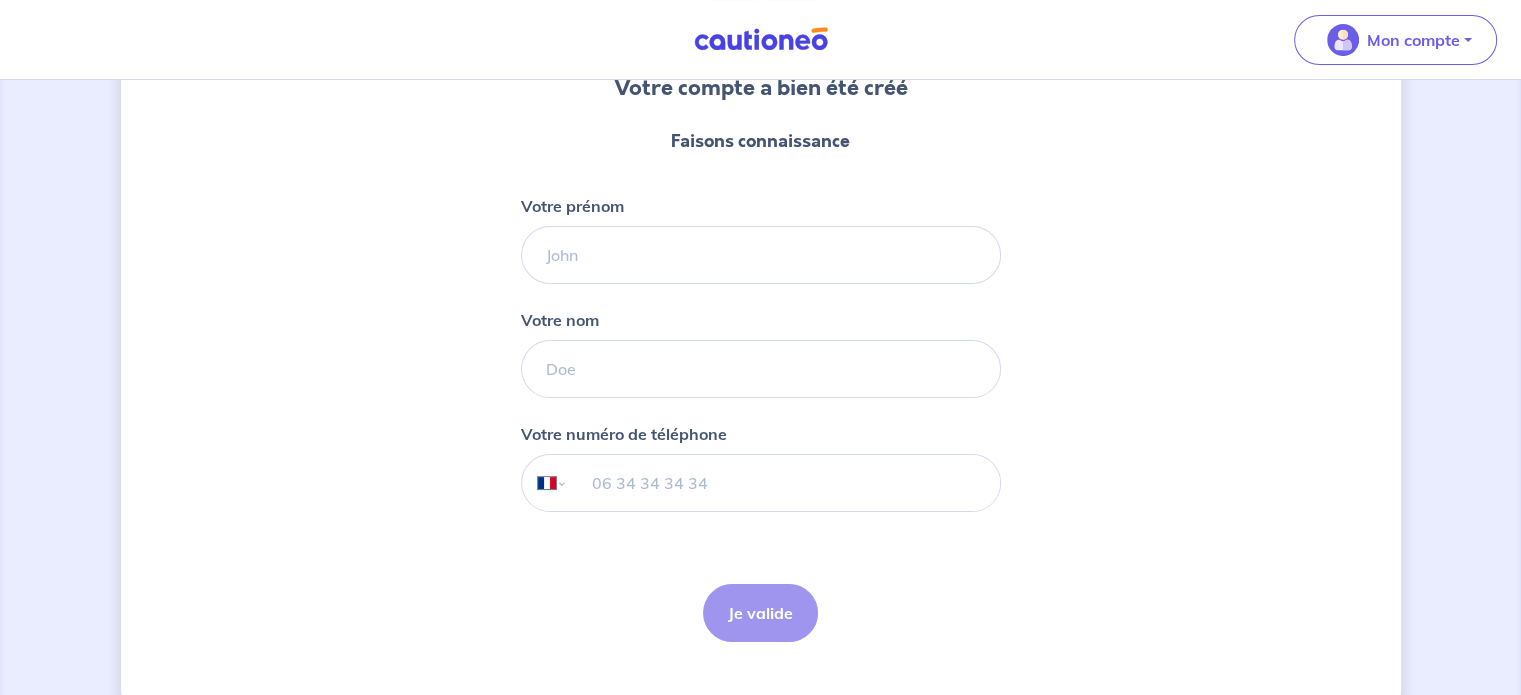 scroll, scrollTop: 245, scrollLeft: 0, axis: vertical 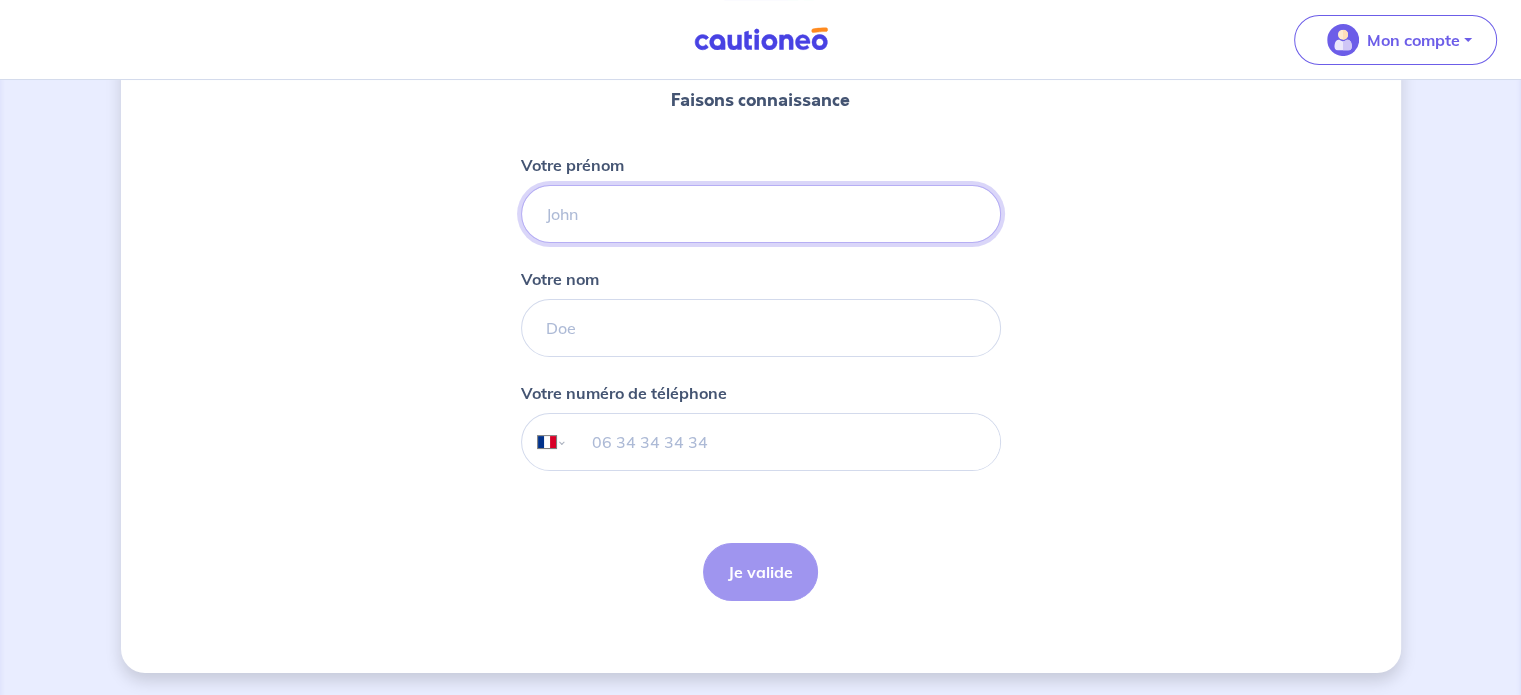 click on "Votre prénom" at bounding box center [761, 214] 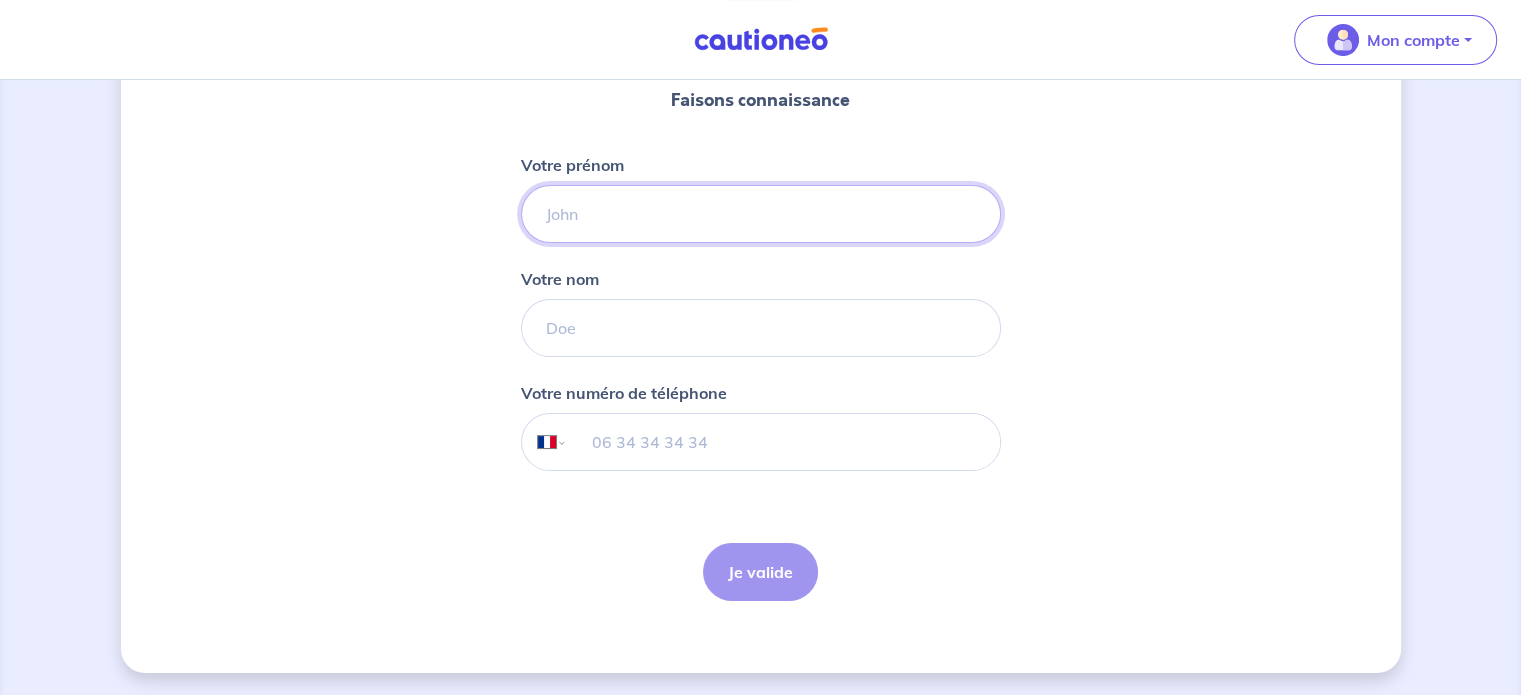 type on "[FIRST]" 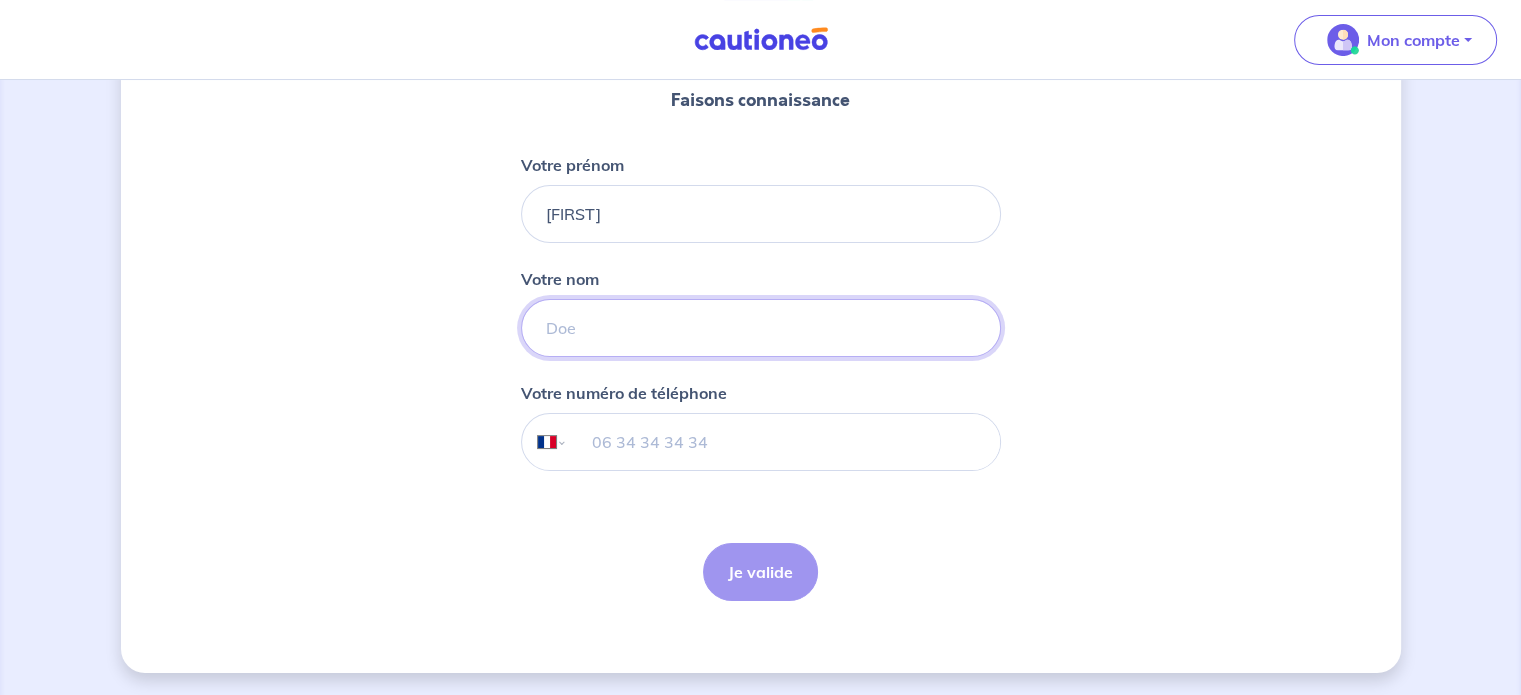 type on "[LAST]" 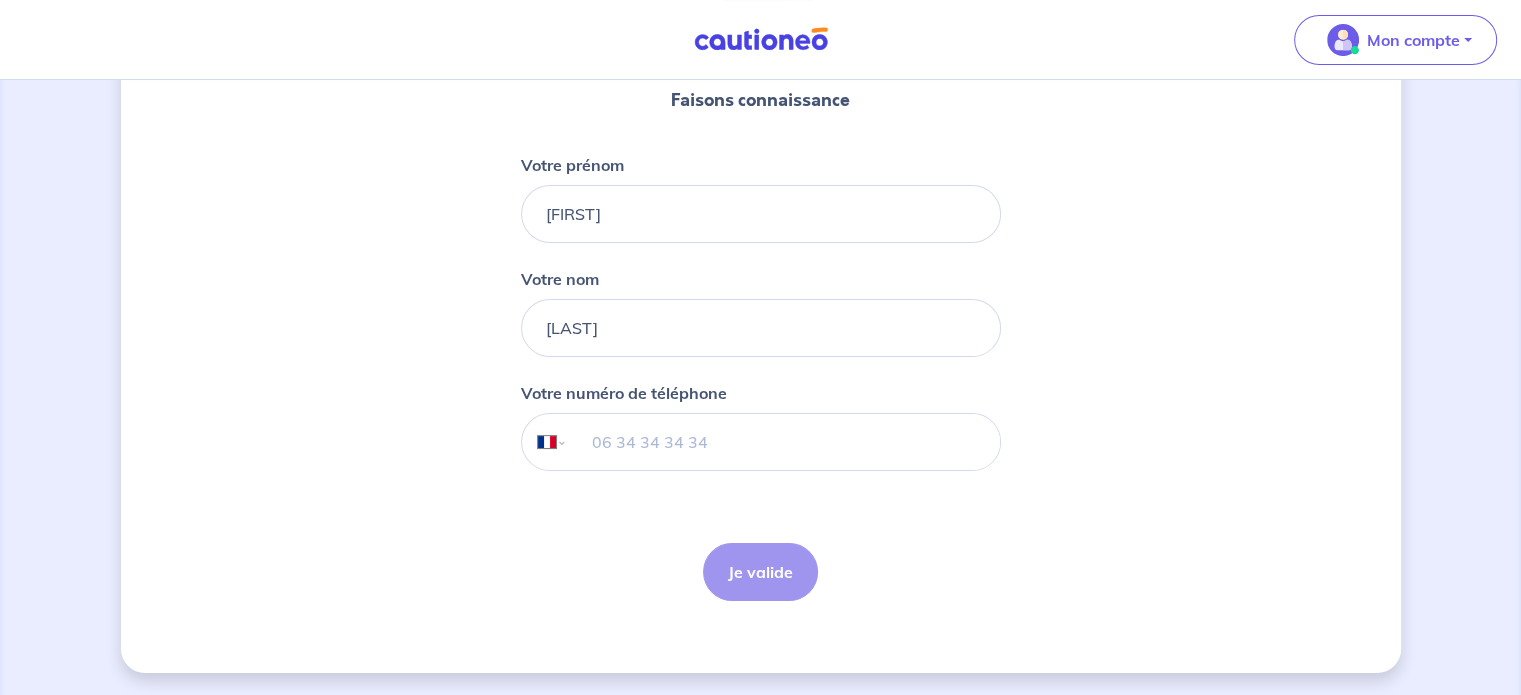 type on "07 45 27 75 39" 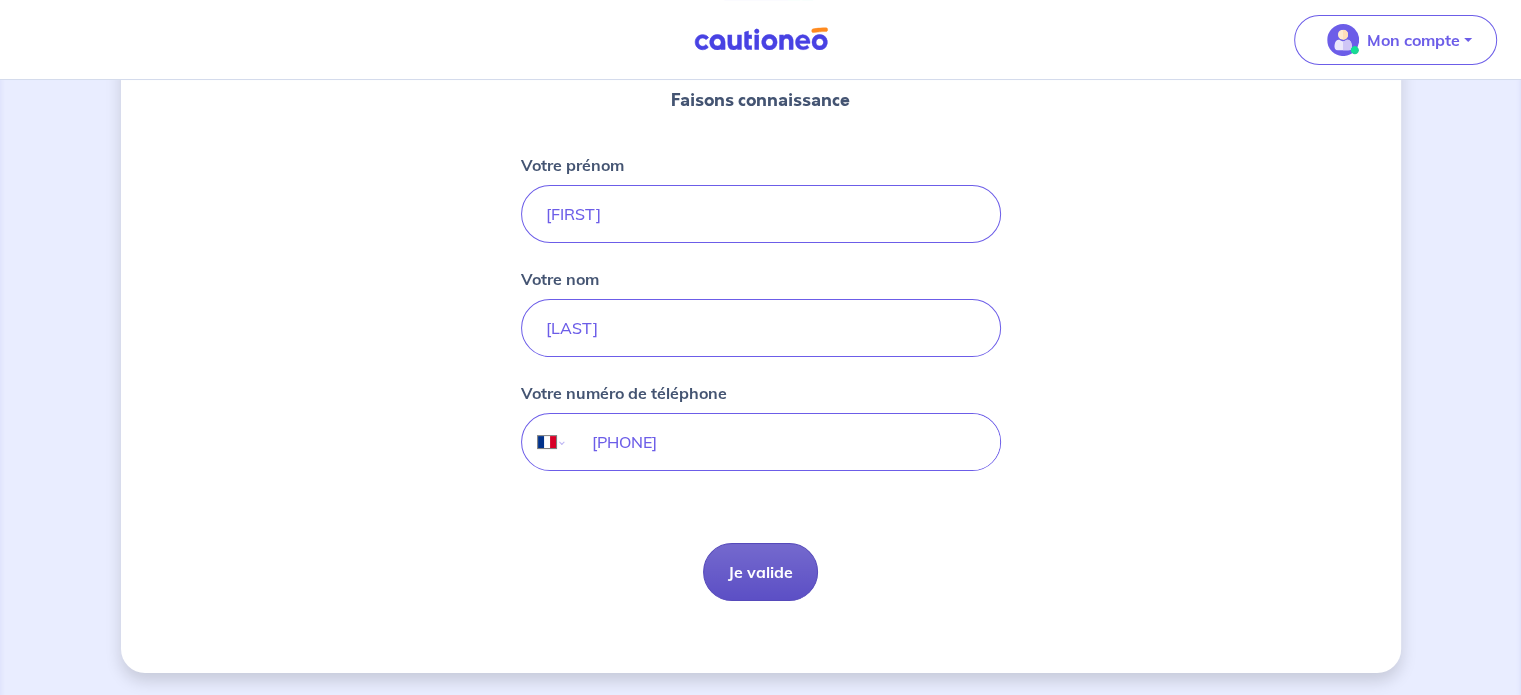 click on "Je valide" at bounding box center [760, 572] 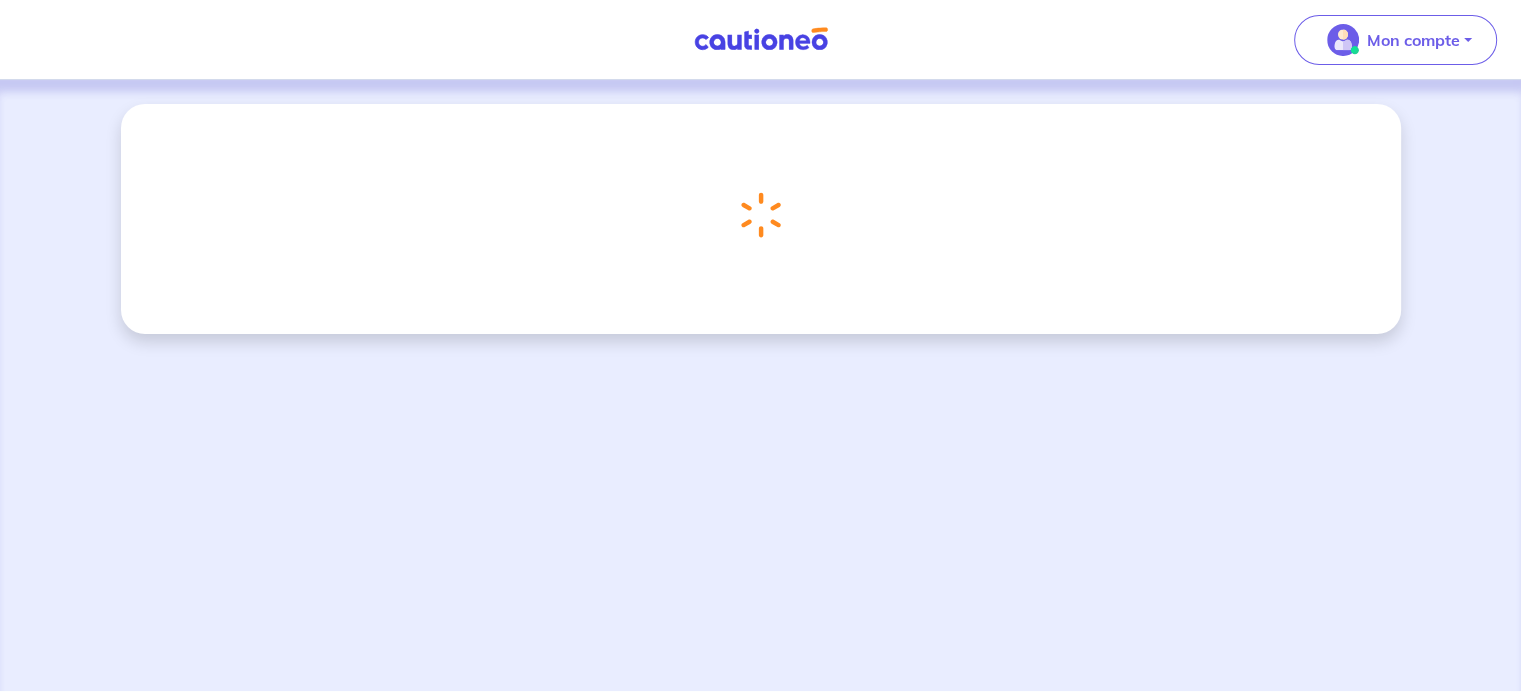 scroll, scrollTop: 0, scrollLeft: 0, axis: both 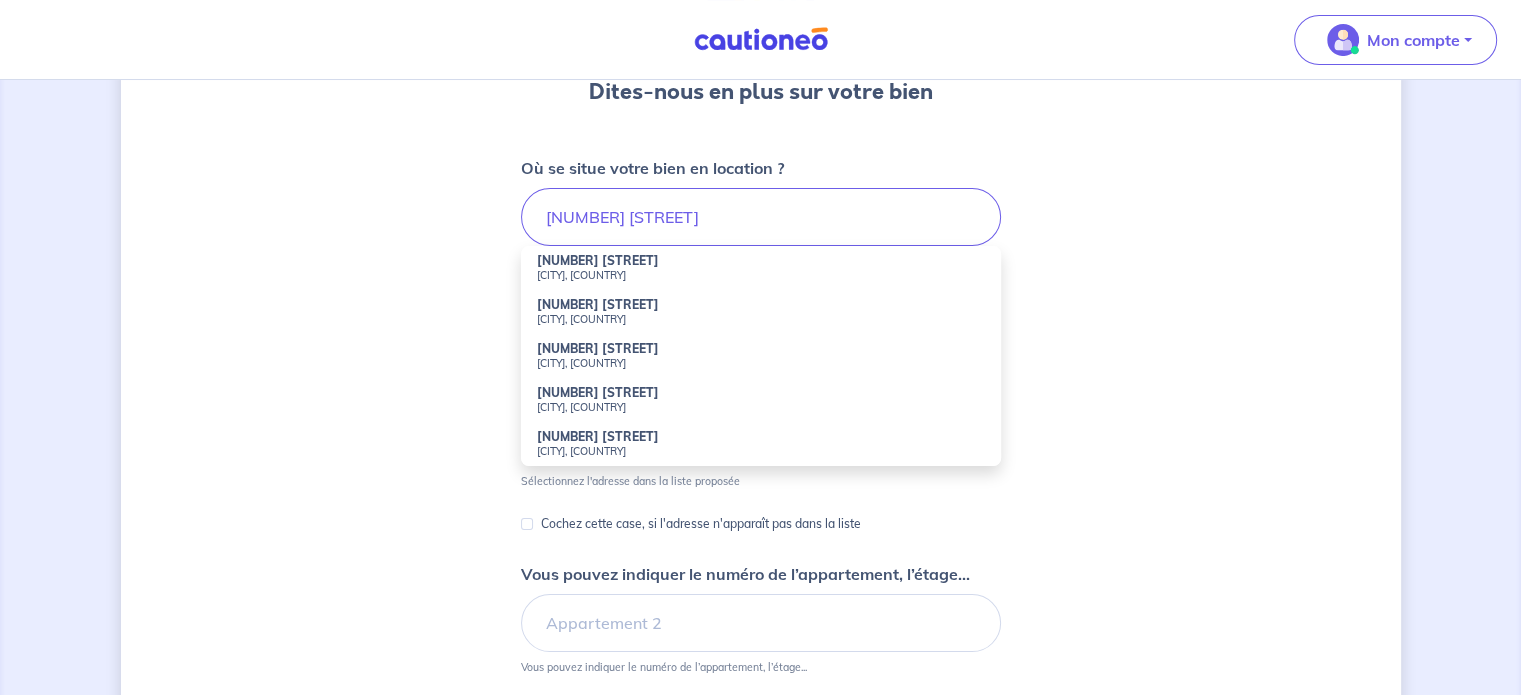 click on "Lille, France" at bounding box center [761, 275] 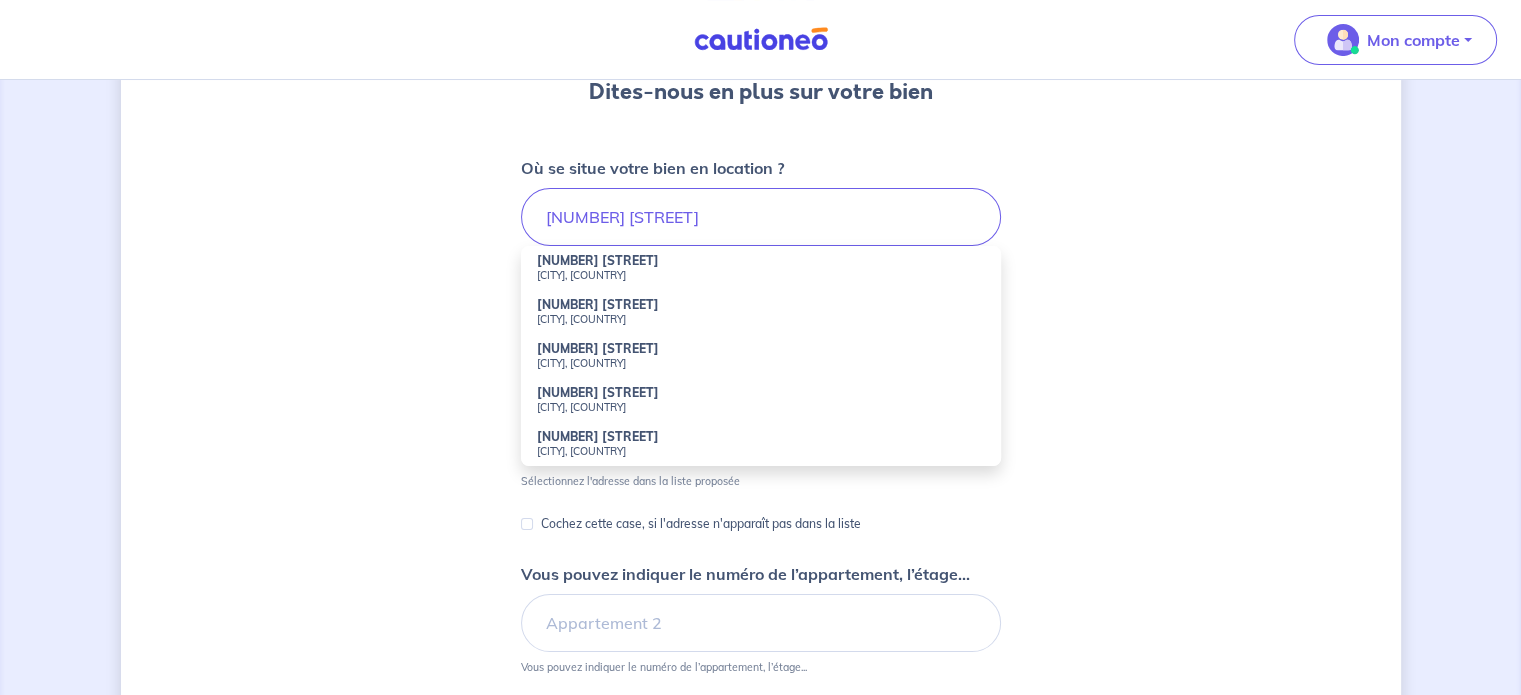 type on "61 Rue Philippe de Comines, Lille, France" 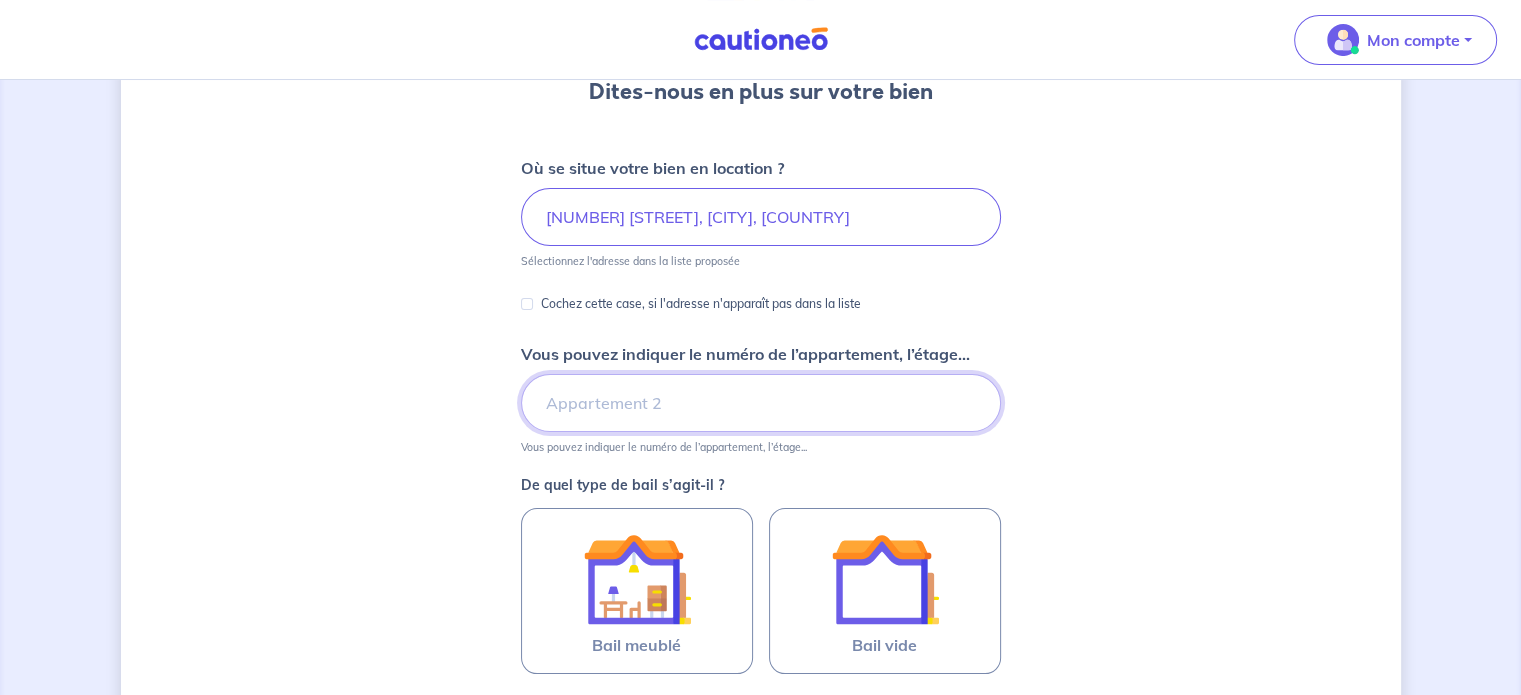 click on "Vous pouvez indiquer le numéro de l’appartement, l’étage..." at bounding box center (761, 403) 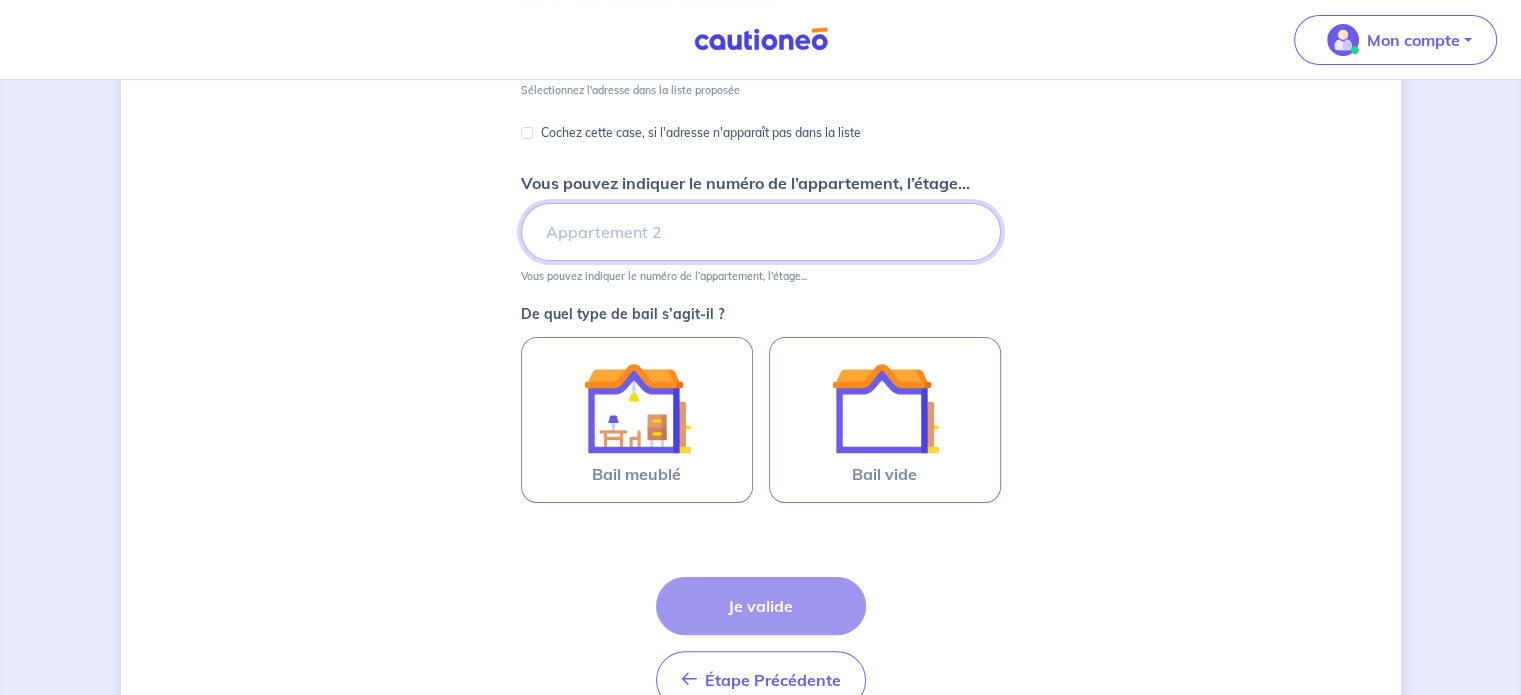 scroll, scrollTop: 400, scrollLeft: 0, axis: vertical 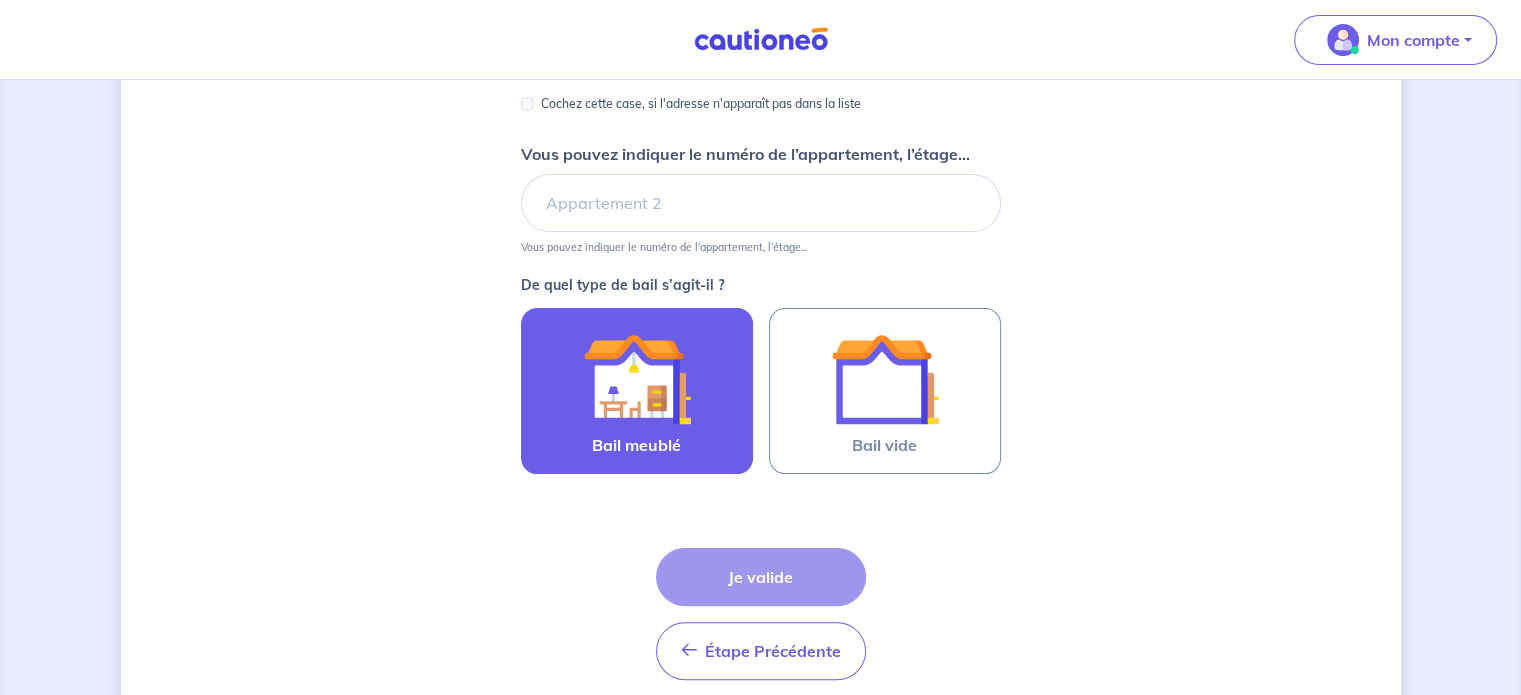 click at bounding box center [637, 379] 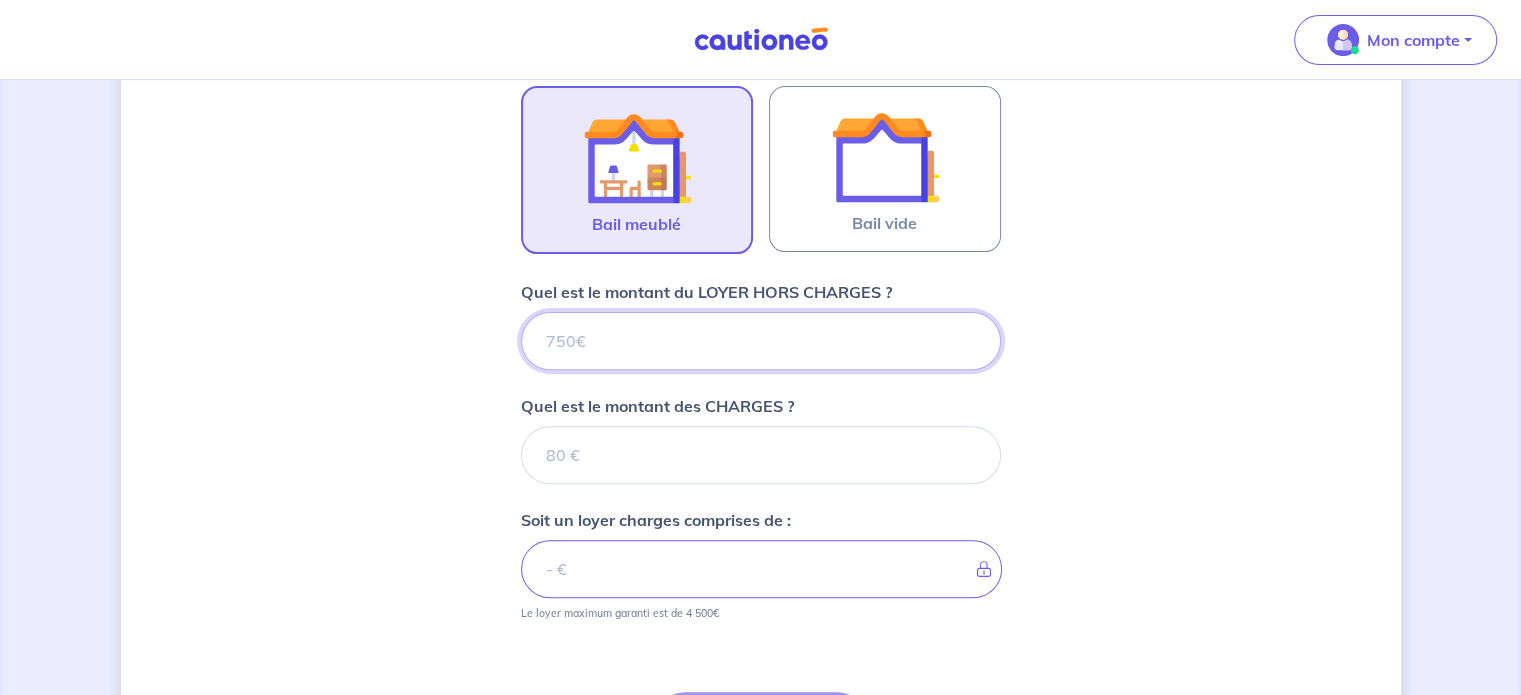 scroll, scrollTop: 600, scrollLeft: 0, axis: vertical 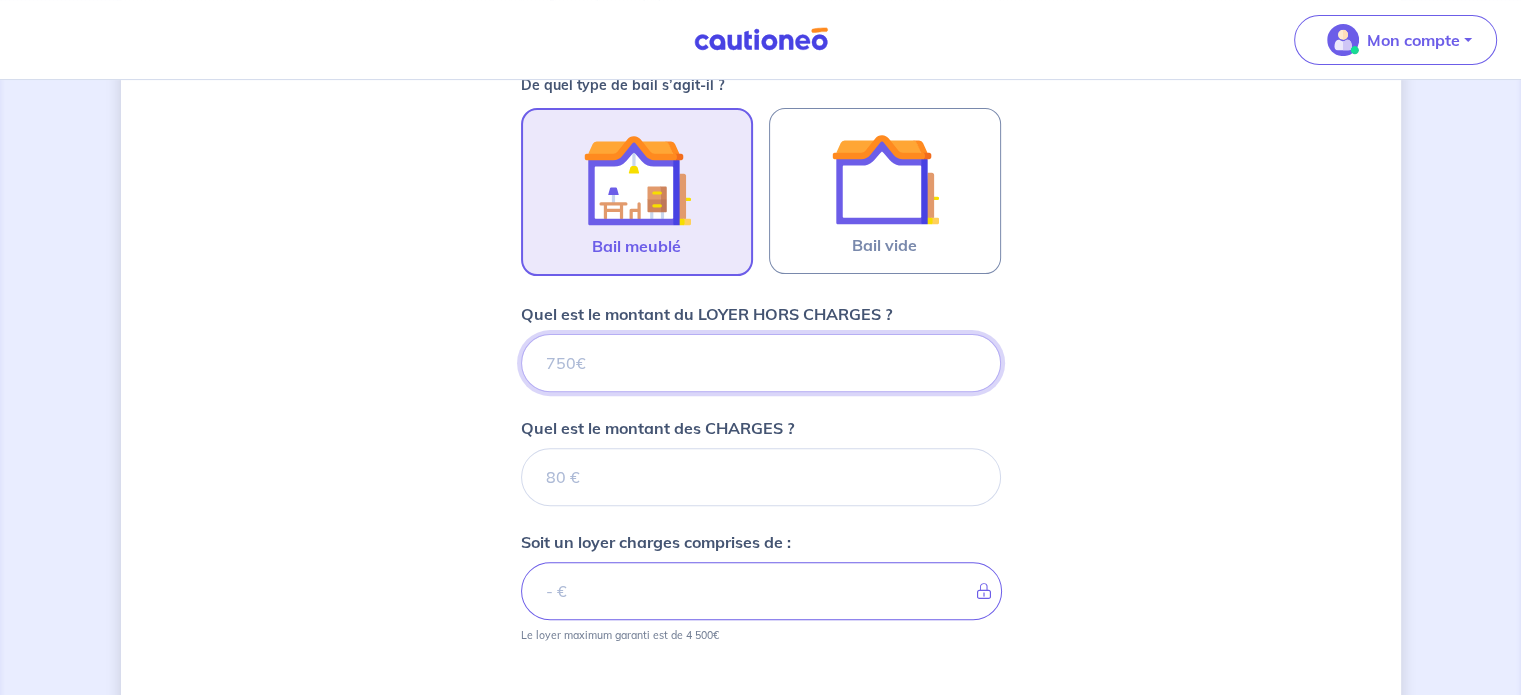 click on "Quel est le montant du LOYER HORS CHARGES ?" at bounding box center [761, 363] 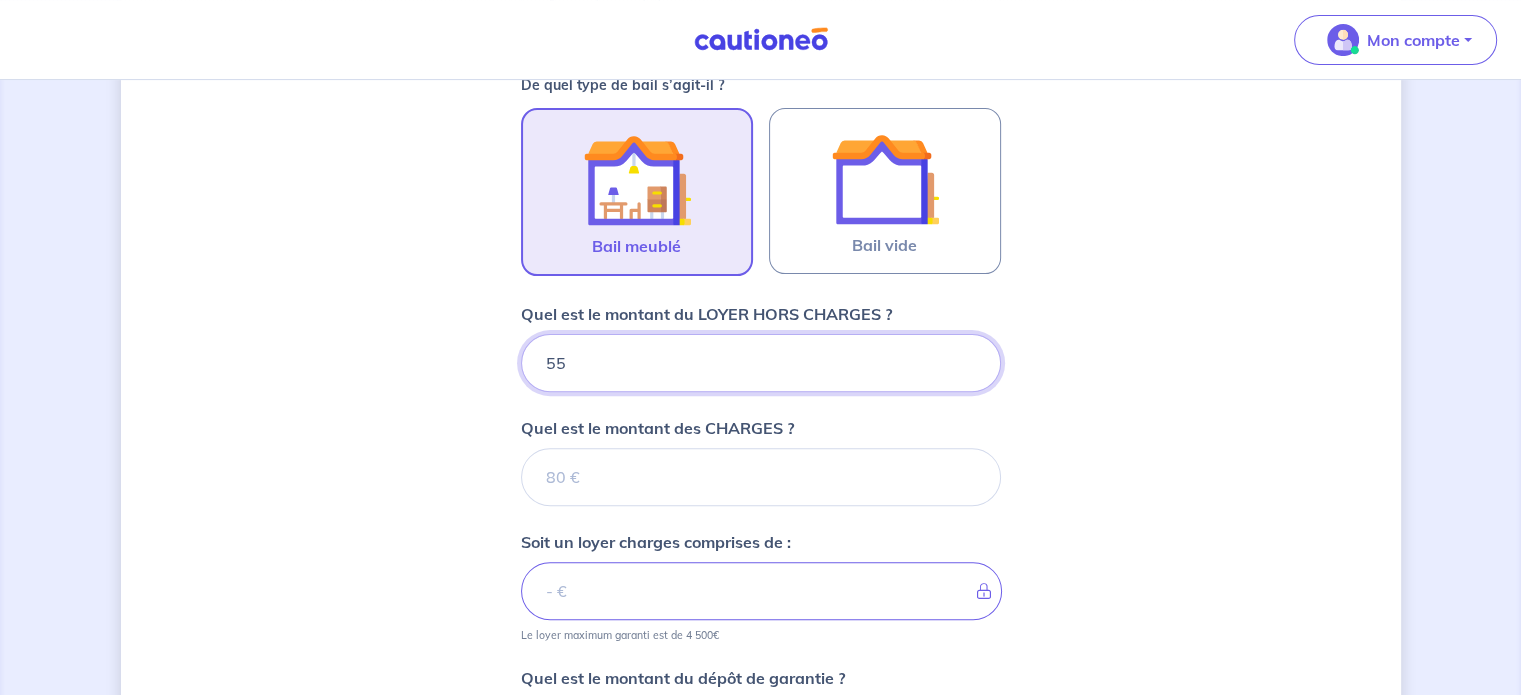type on "550" 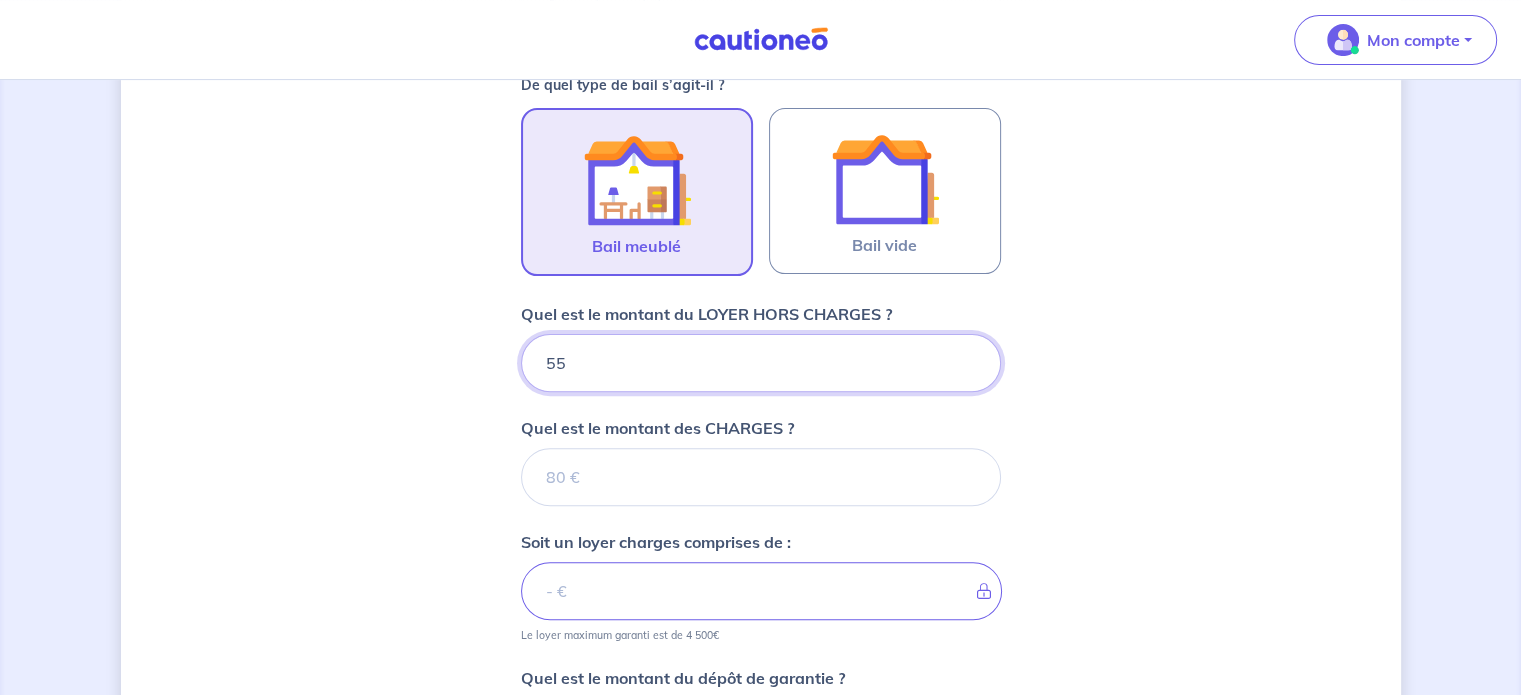 type 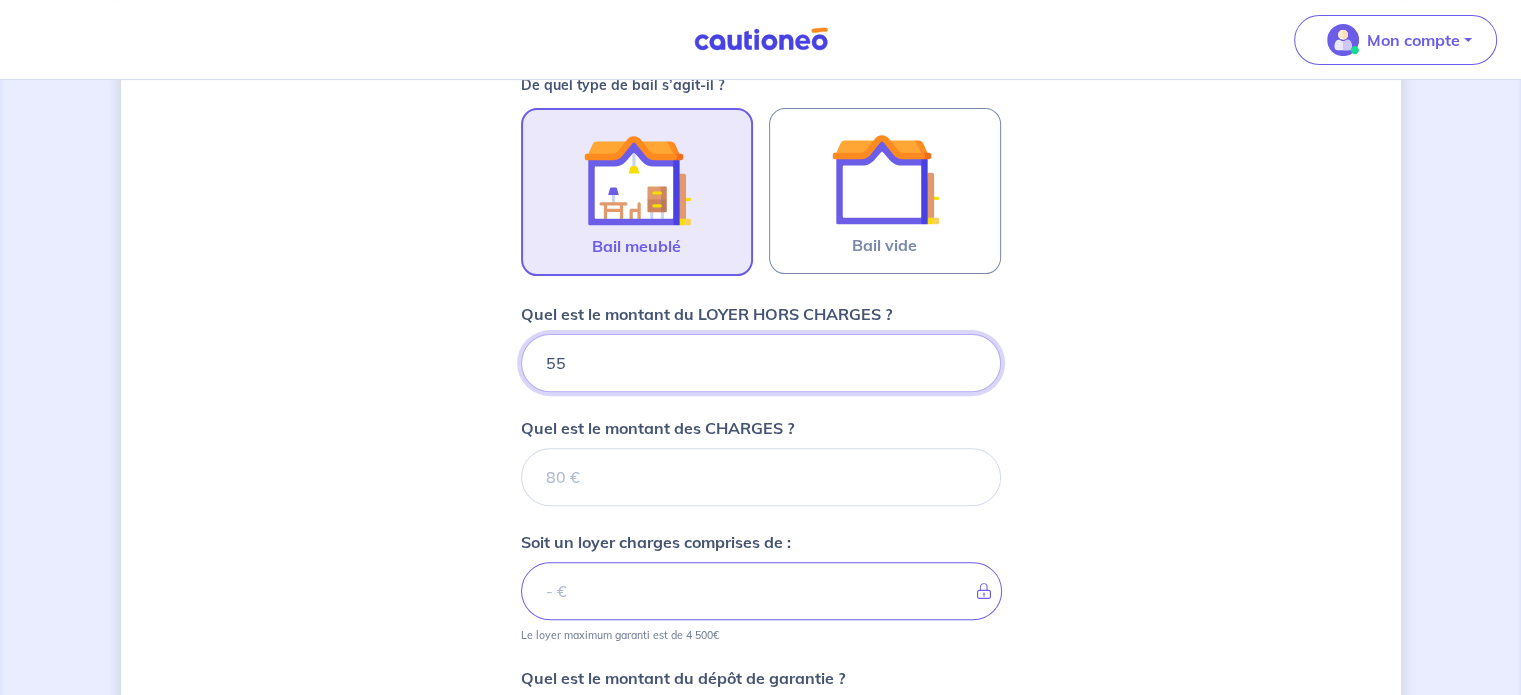 type on "550" 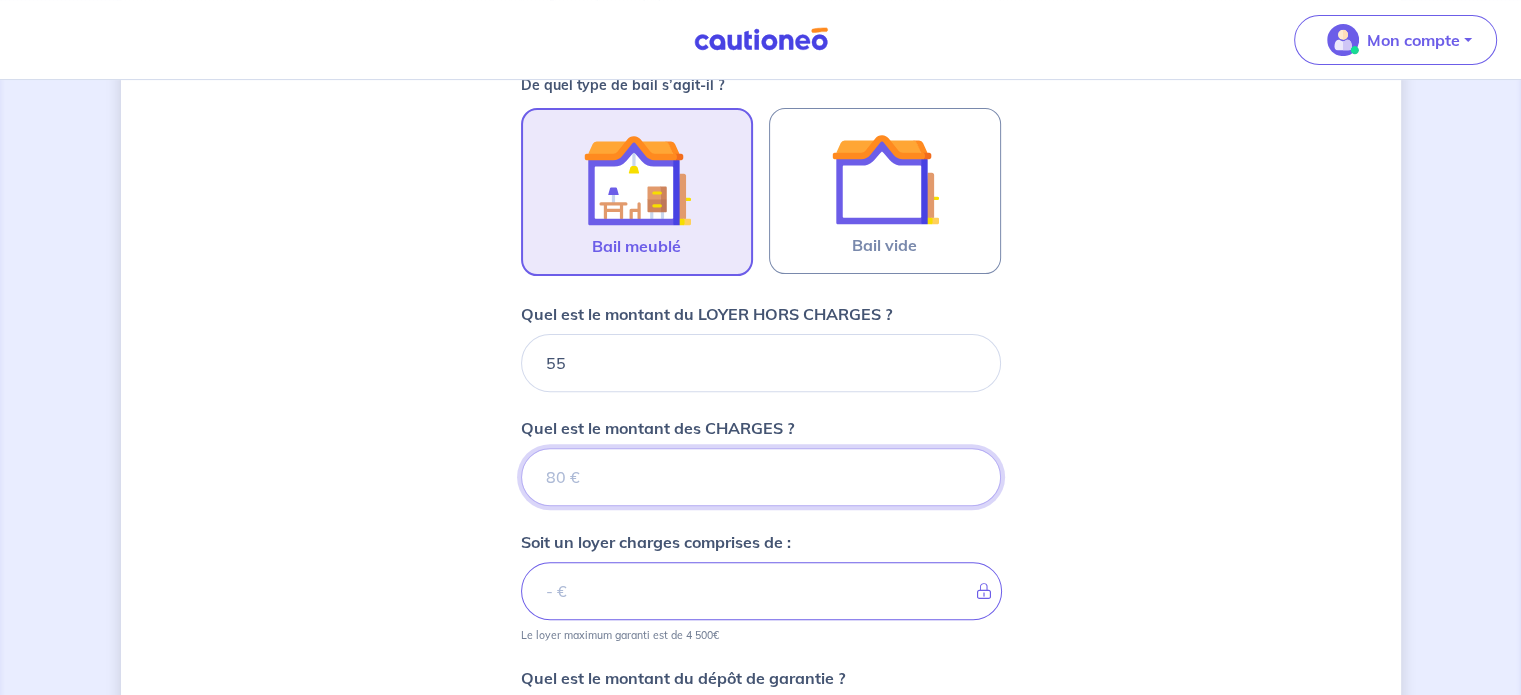 type 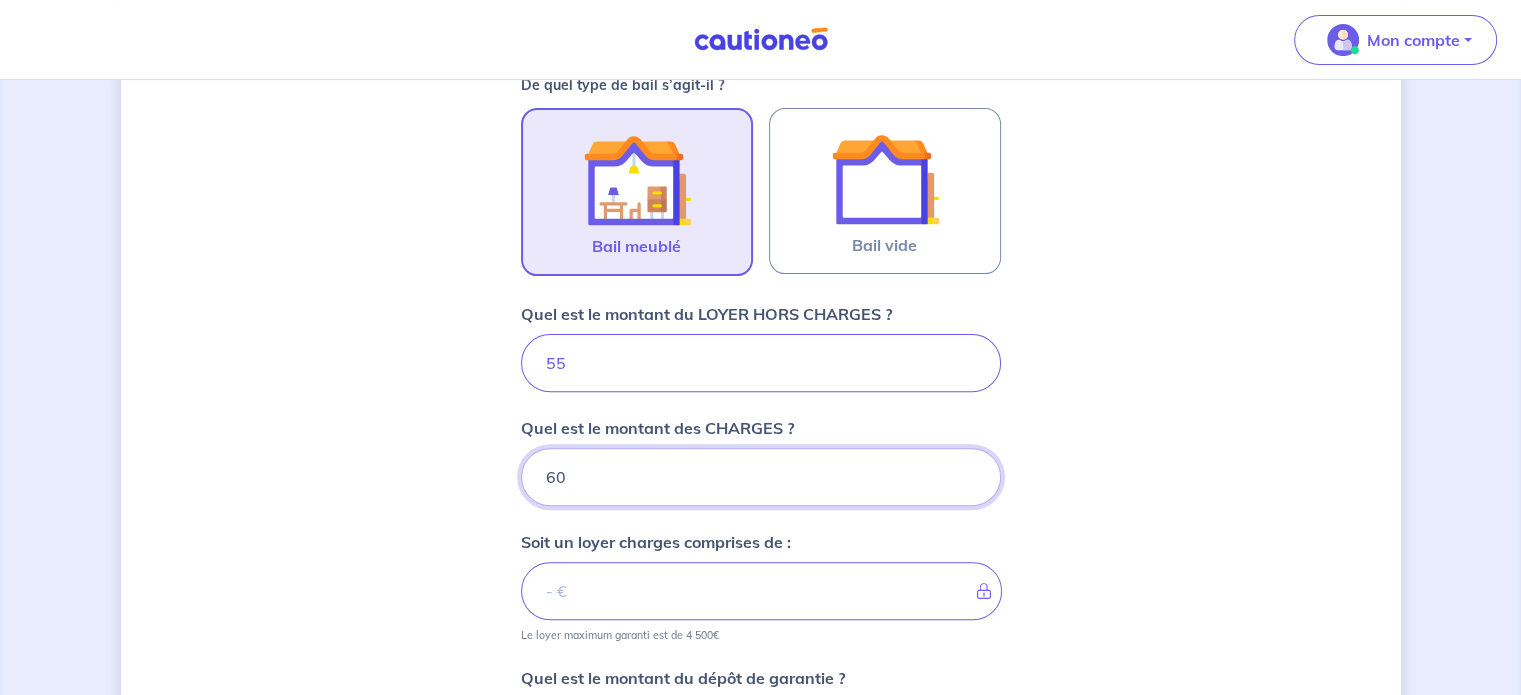 type on "60" 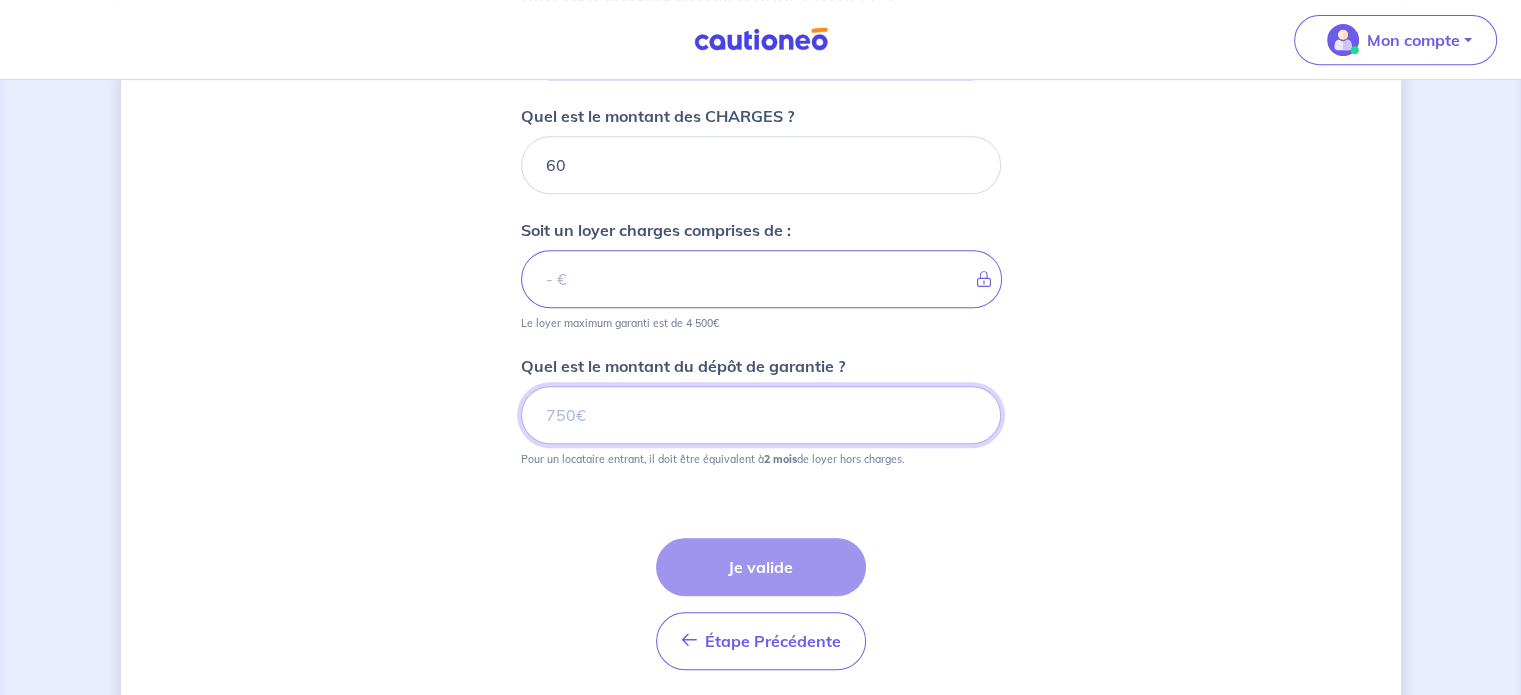 type on "610" 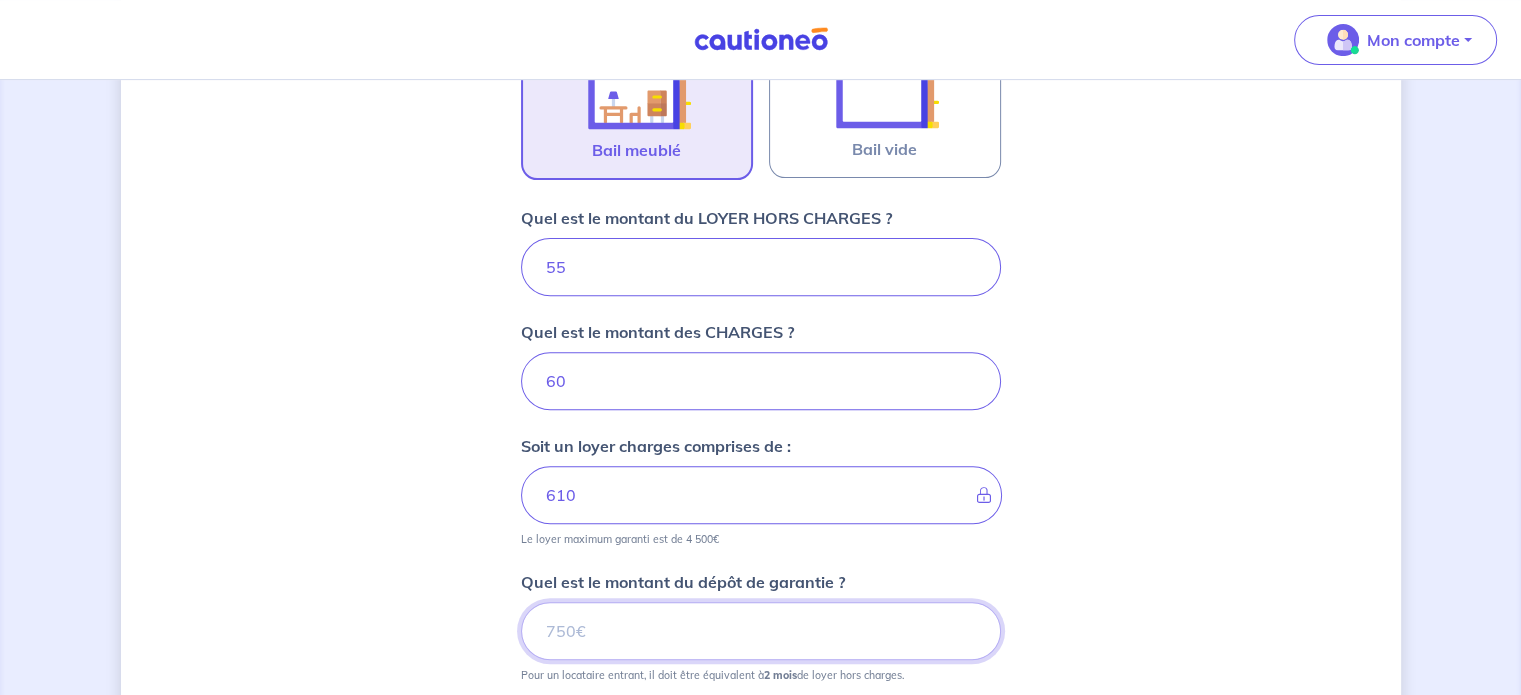 scroll, scrollTop: 676, scrollLeft: 0, axis: vertical 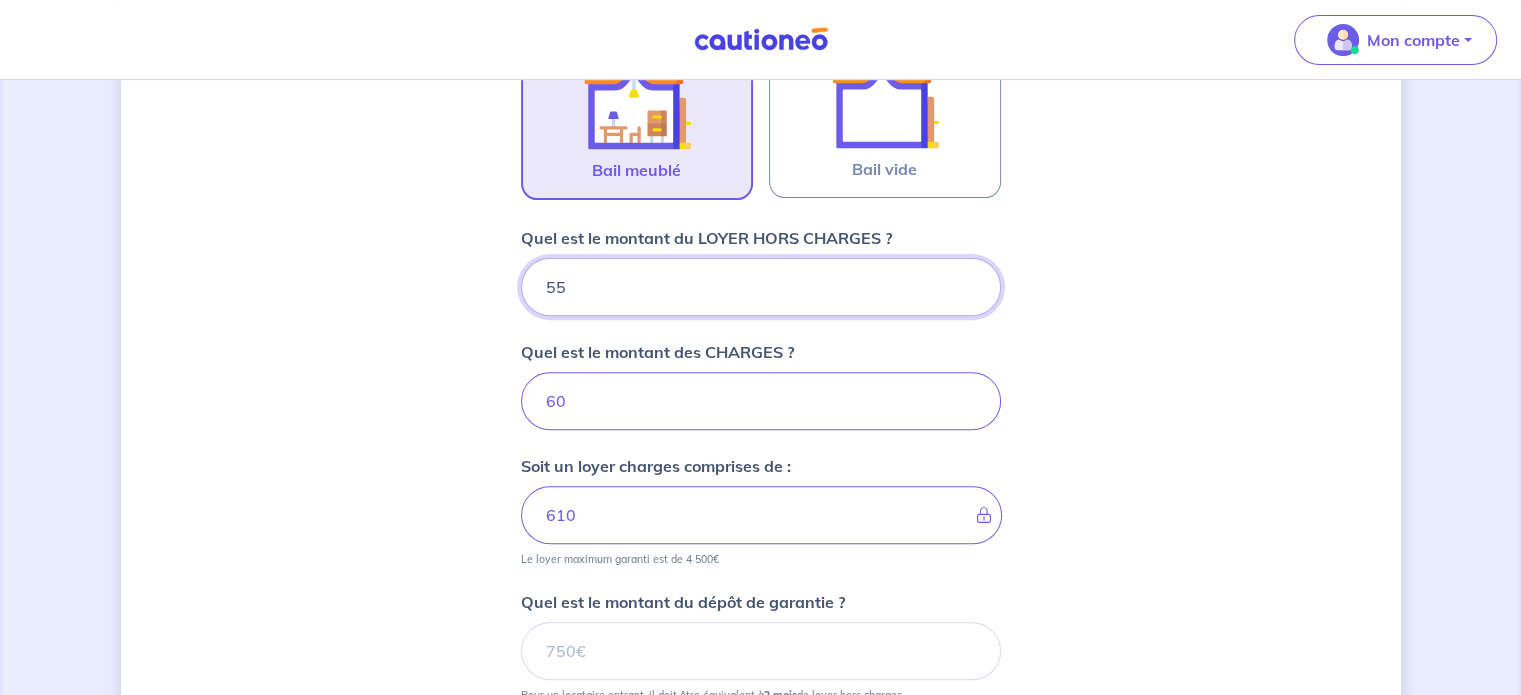 click on "550" at bounding box center (761, 287) 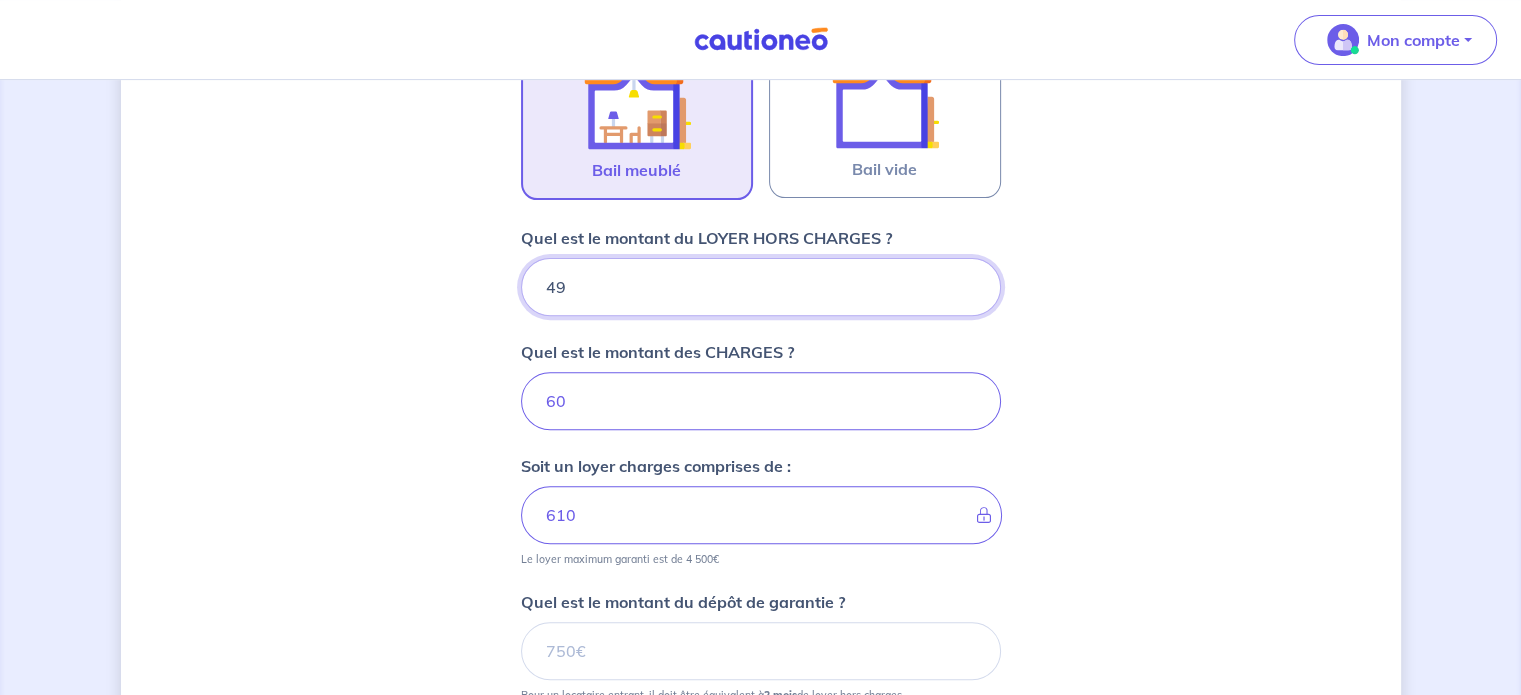 type on "490" 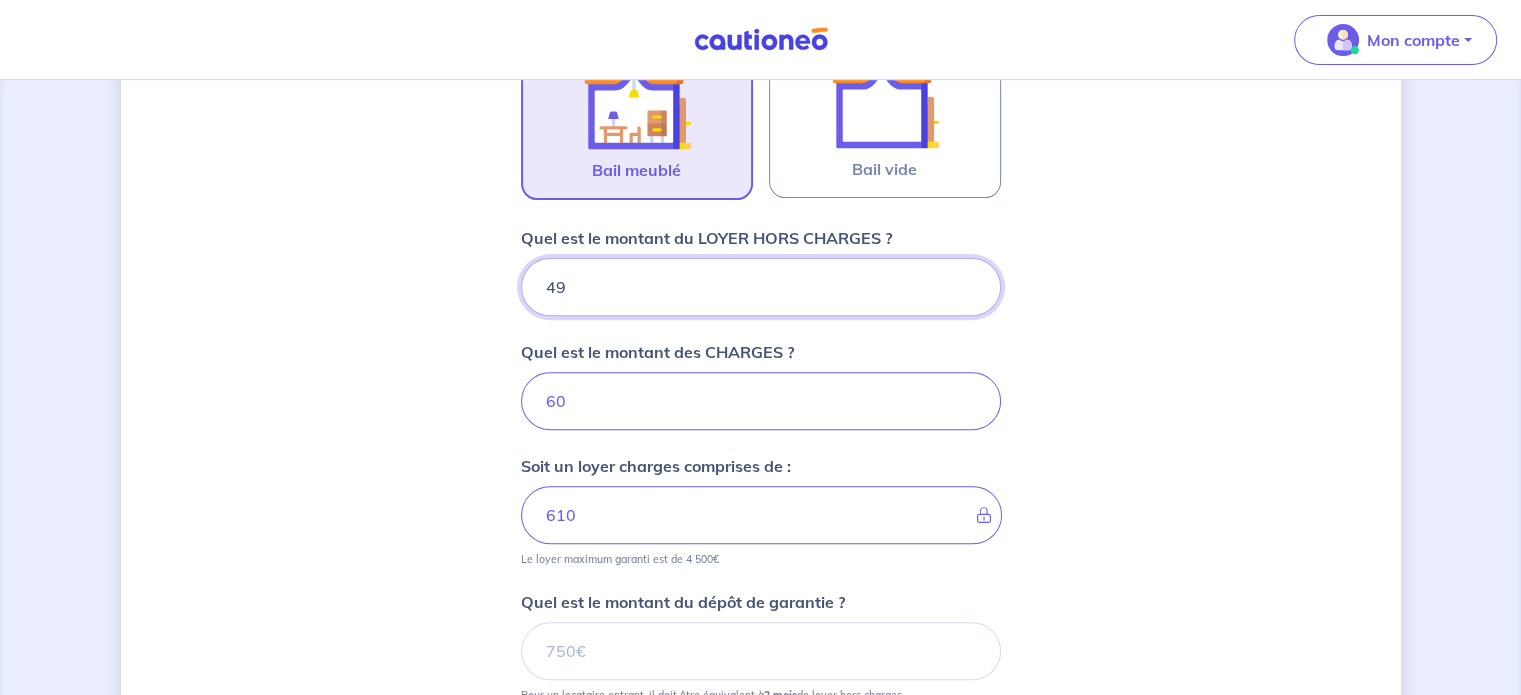 type on "64" 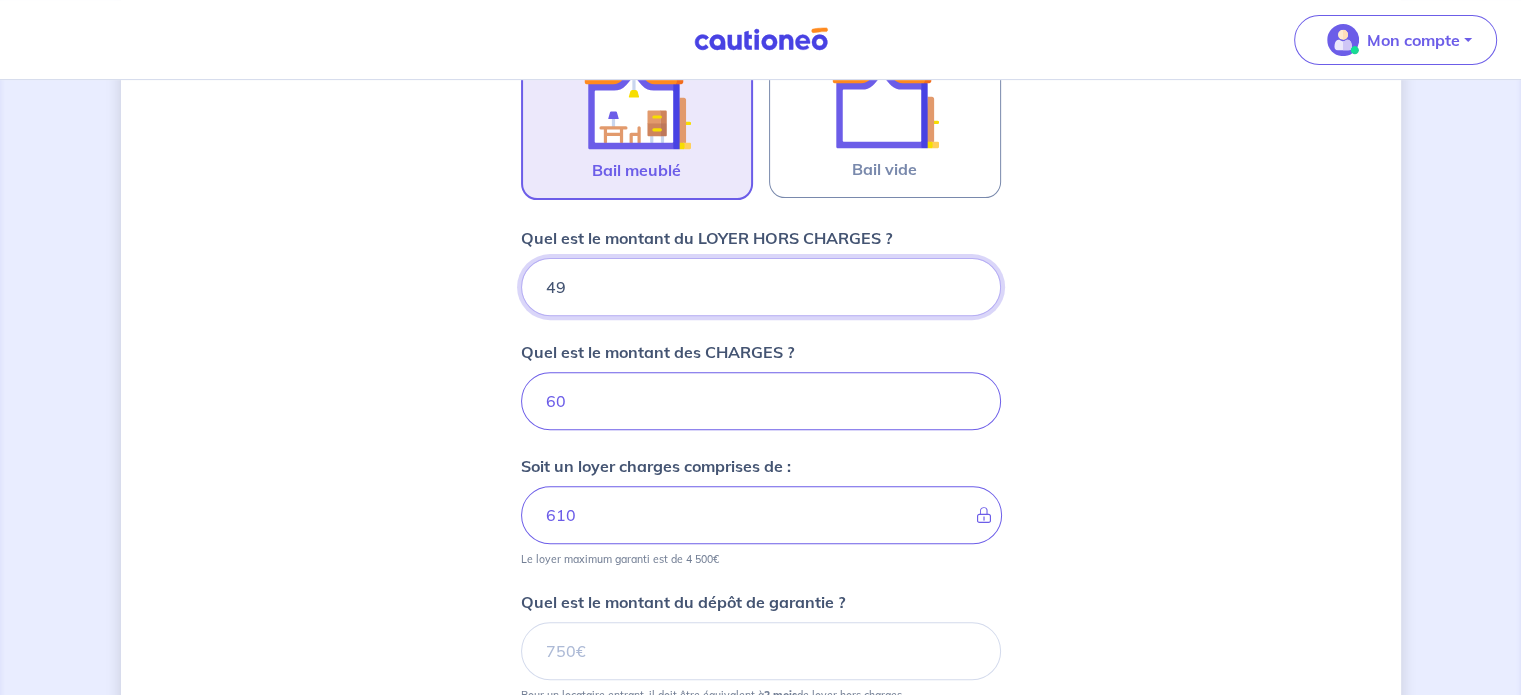 type on "490" 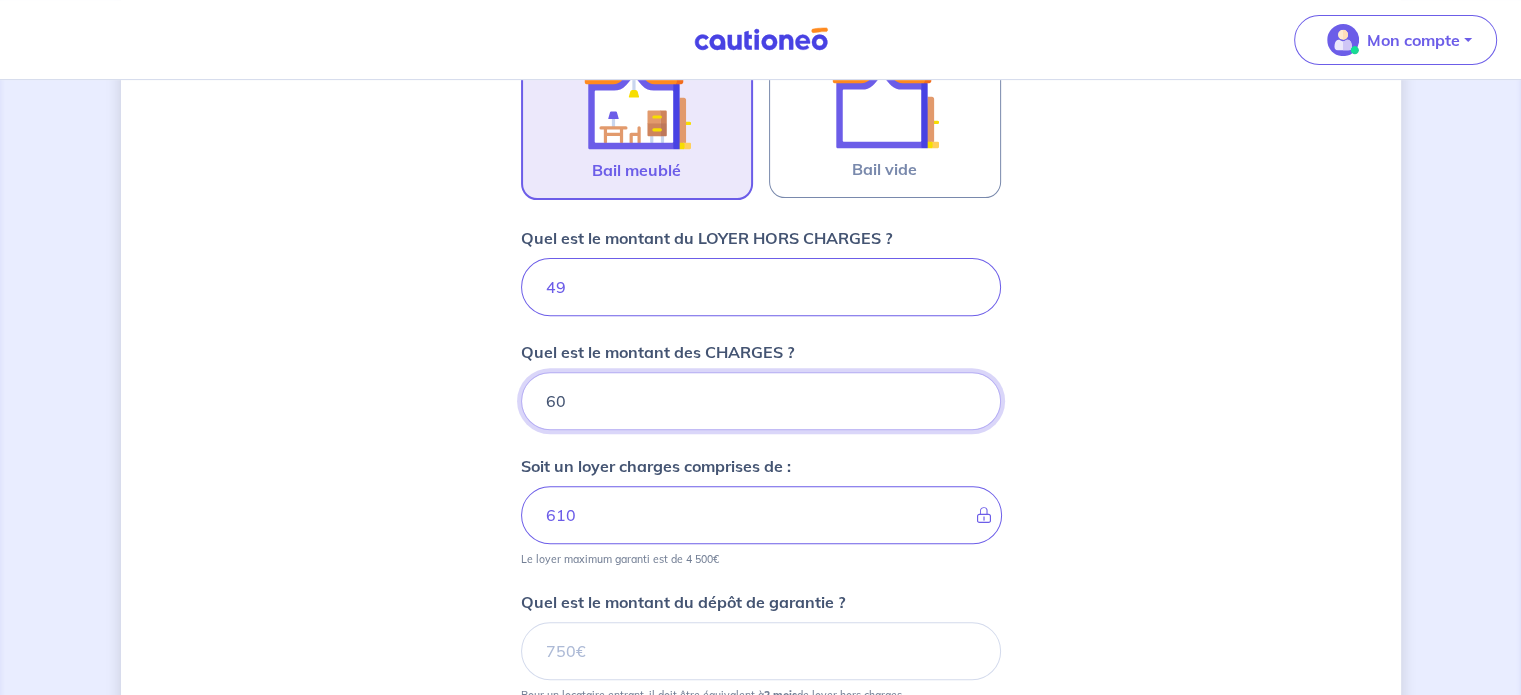 type on "550" 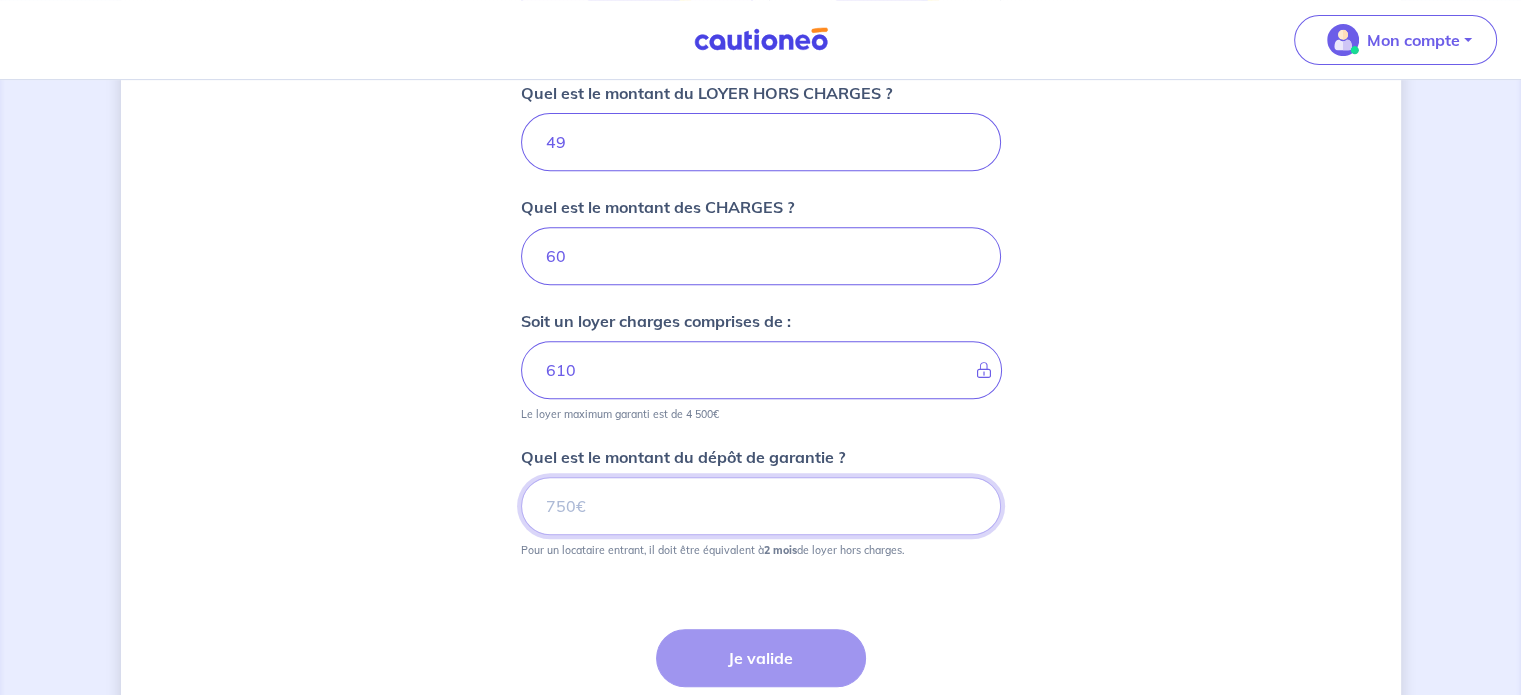 scroll, scrollTop: 876, scrollLeft: 0, axis: vertical 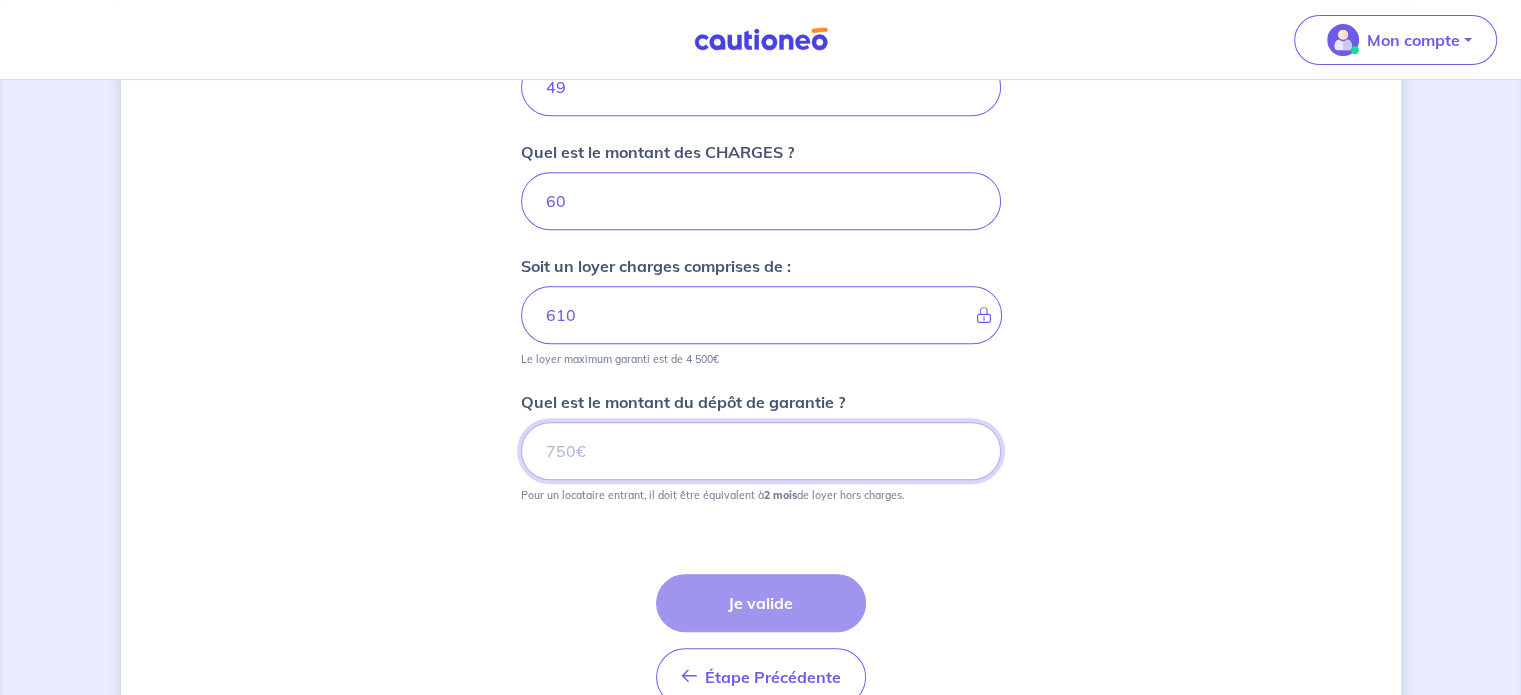 click on "Quel est le montant du dépôt de garantie ?" at bounding box center [761, 451] 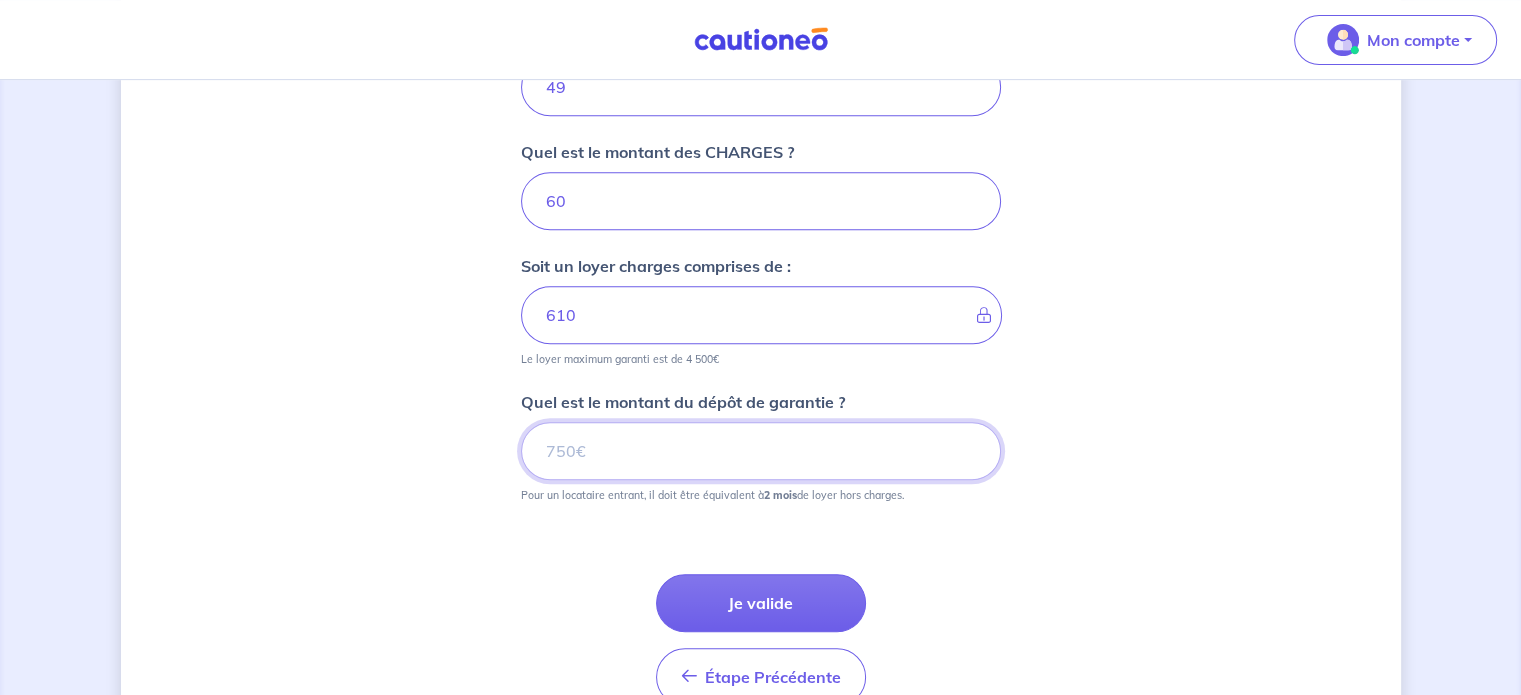 type on "980" 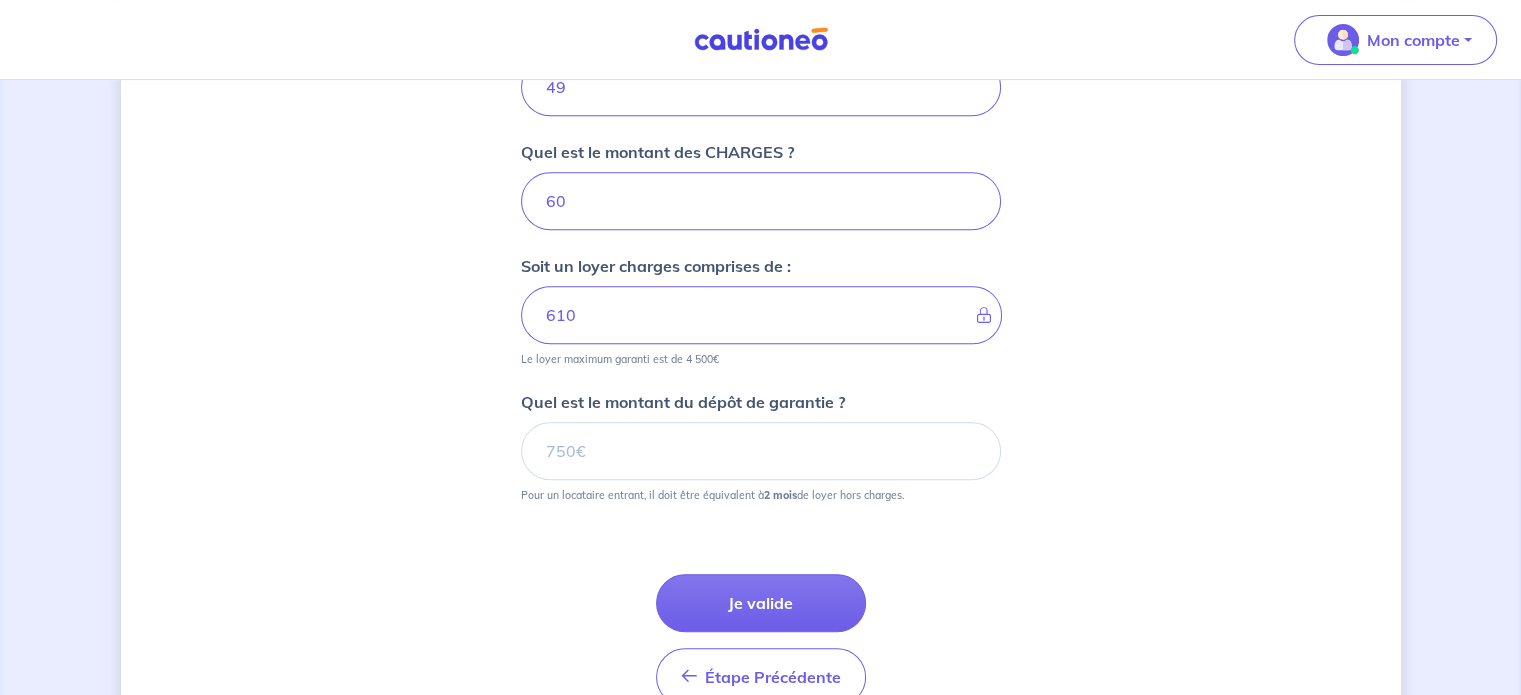 click on "Dites-nous en plus sur votre bien Où se situe votre bien en location ? 61 Rue Philippe de Comines, Lille, France Sélectionnez l'adresse dans la liste proposée Cochez cette case, si l'adresse n'apparaît pas dans la liste Vous pouvez indiquer le numéro de l’appartement, l’étage... Vous pouvez indiquer le numéro de l’appartement, l’étage... De quel type de bail s’agit-il ? Bail meublé Bail vide Quel est le montant du LOYER HORS CHARGES ? 490 Quel est le montant des CHARGES ? 60 Soit un loyer charges comprises de : 550 Le loyer maximum garanti est de 4 500€ Quel est le montant du dépôt de garantie ? 980 Pour un locataire entrant, il doit être équivalent à  2 mois  de loyer hors charges. Étape Précédente Précédent Je valide Je valide" at bounding box center [761, 3] 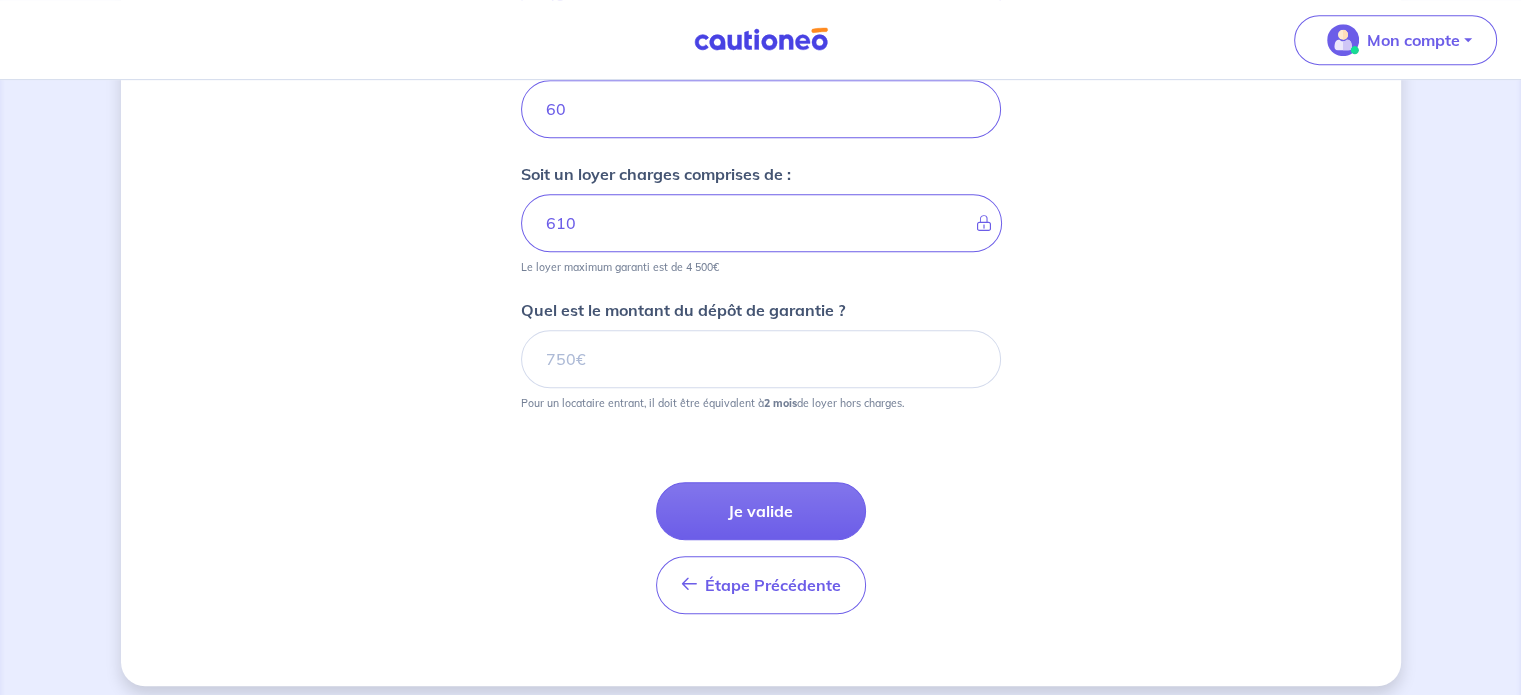 scroll, scrollTop: 979, scrollLeft: 0, axis: vertical 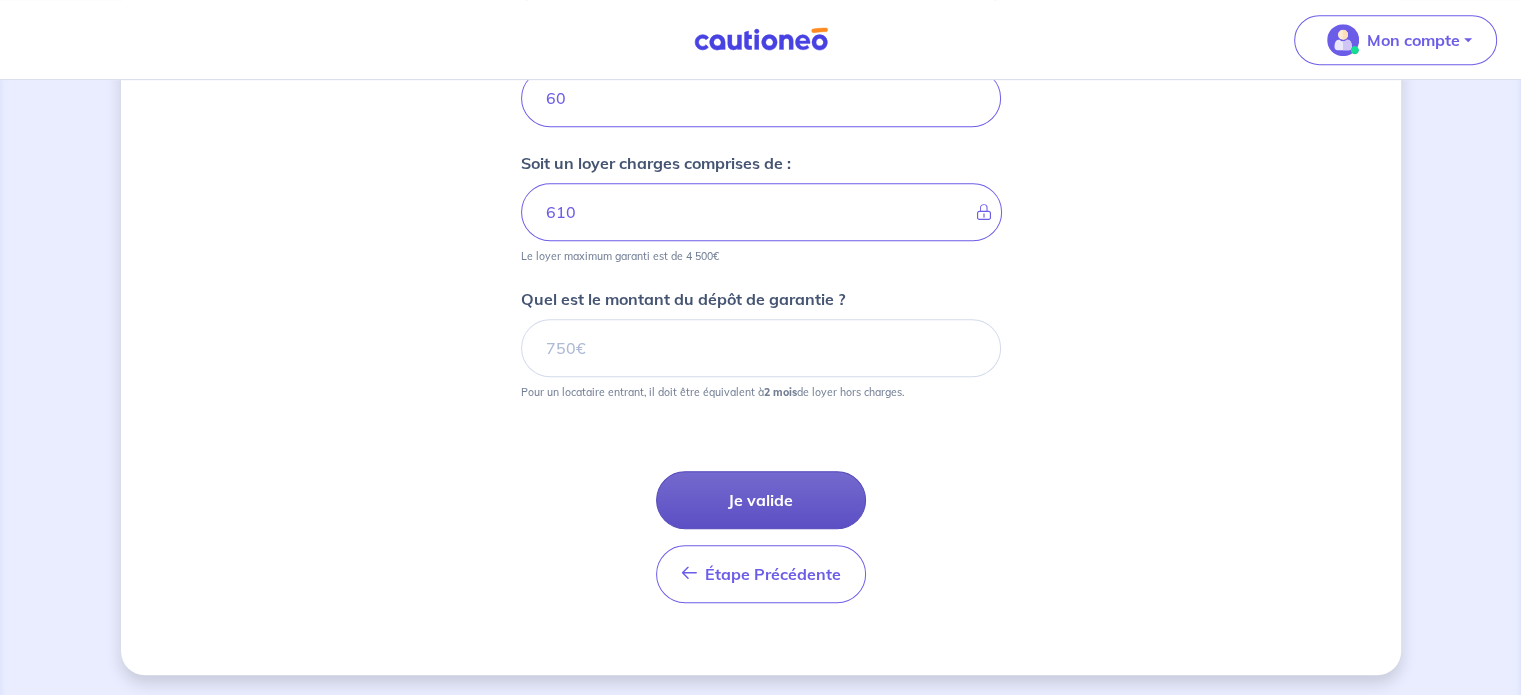 click on "Je valide" at bounding box center (761, 500) 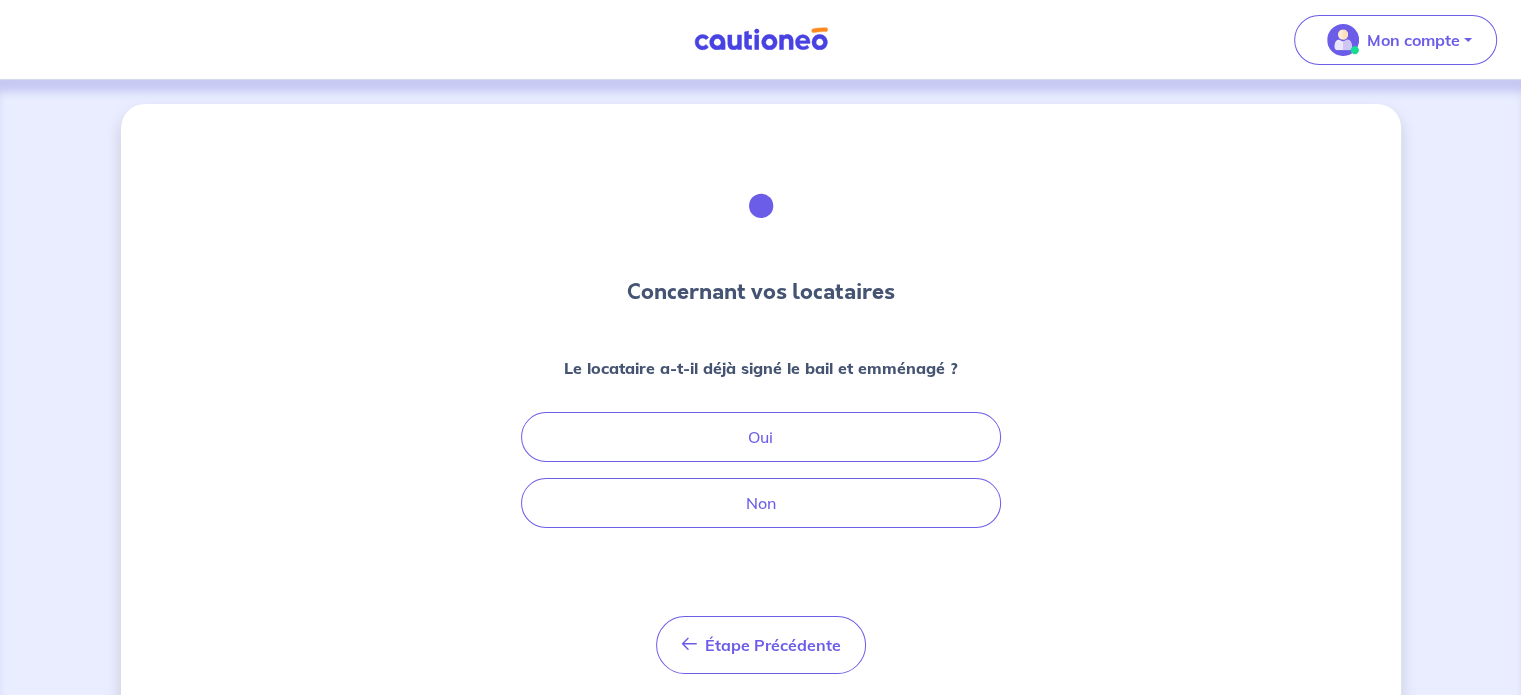scroll, scrollTop: 57, scrollLeft: 0, axis: vertical 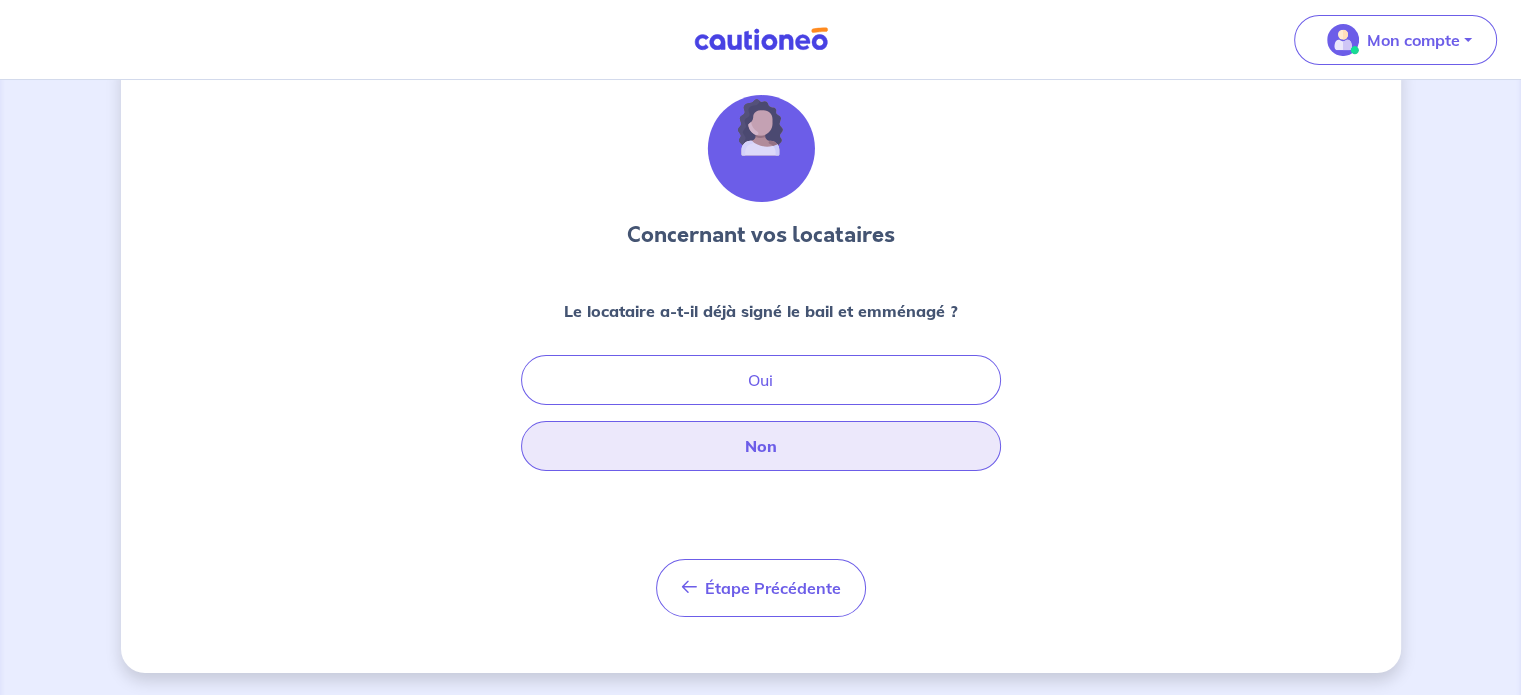 click on "Non" at bounding box center (761, 446) 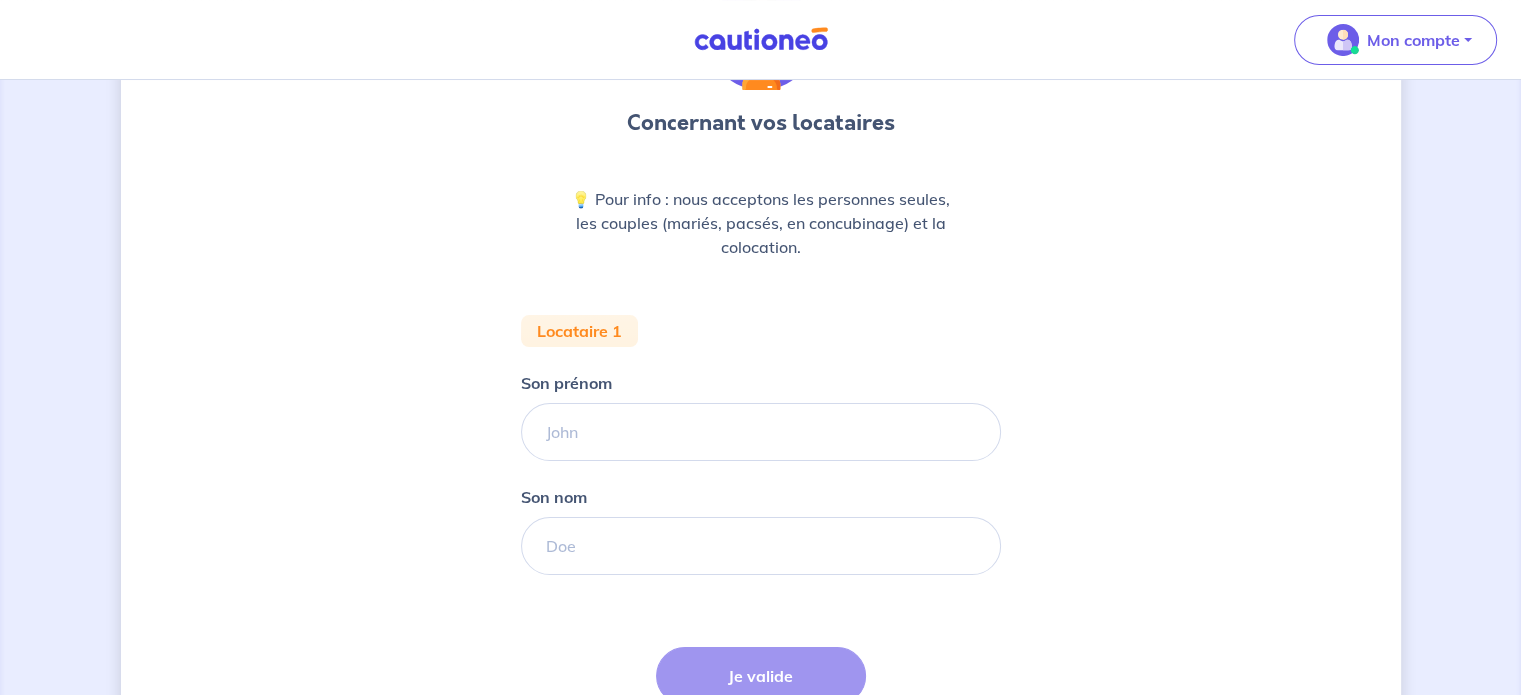 scroll, scrollTop: 200, scrollLeft: 0, axis: vertical 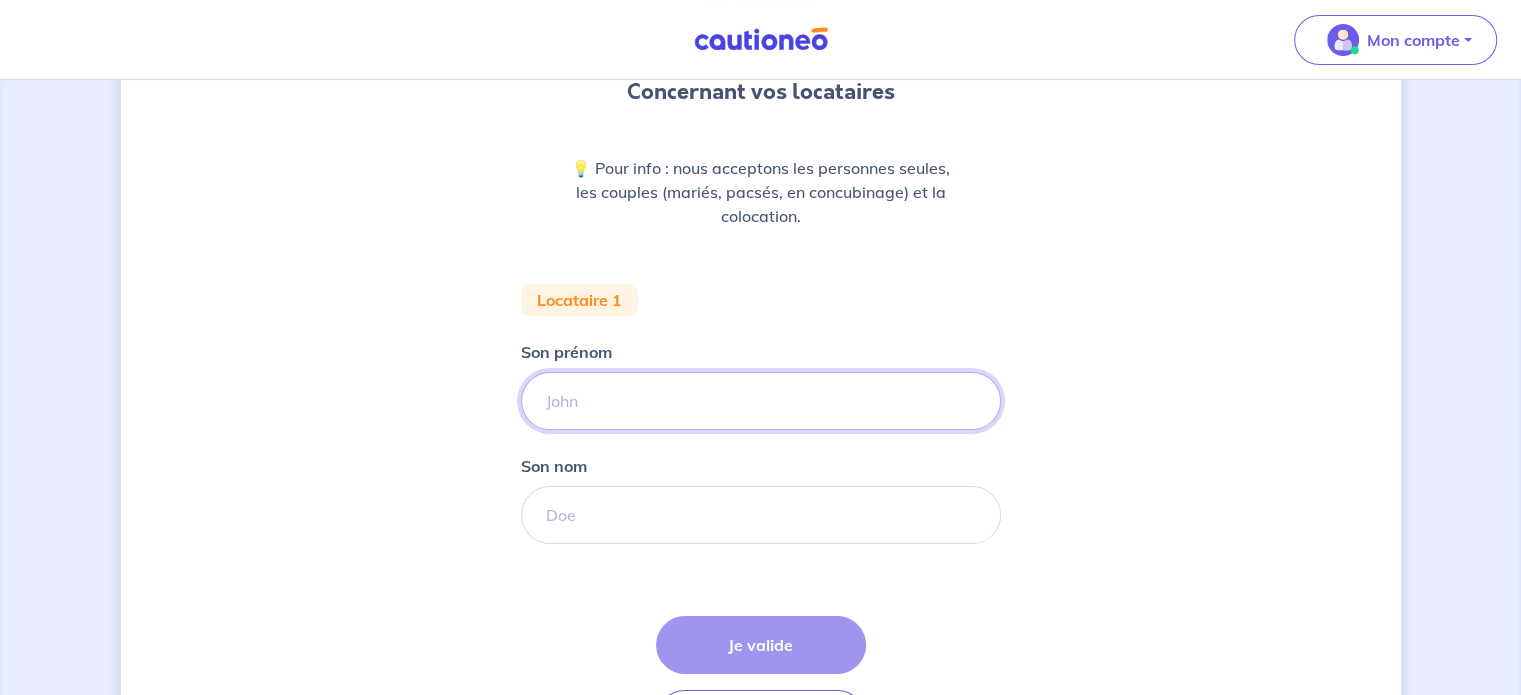 click on "Son prénom" at bounding box center [761, 401] 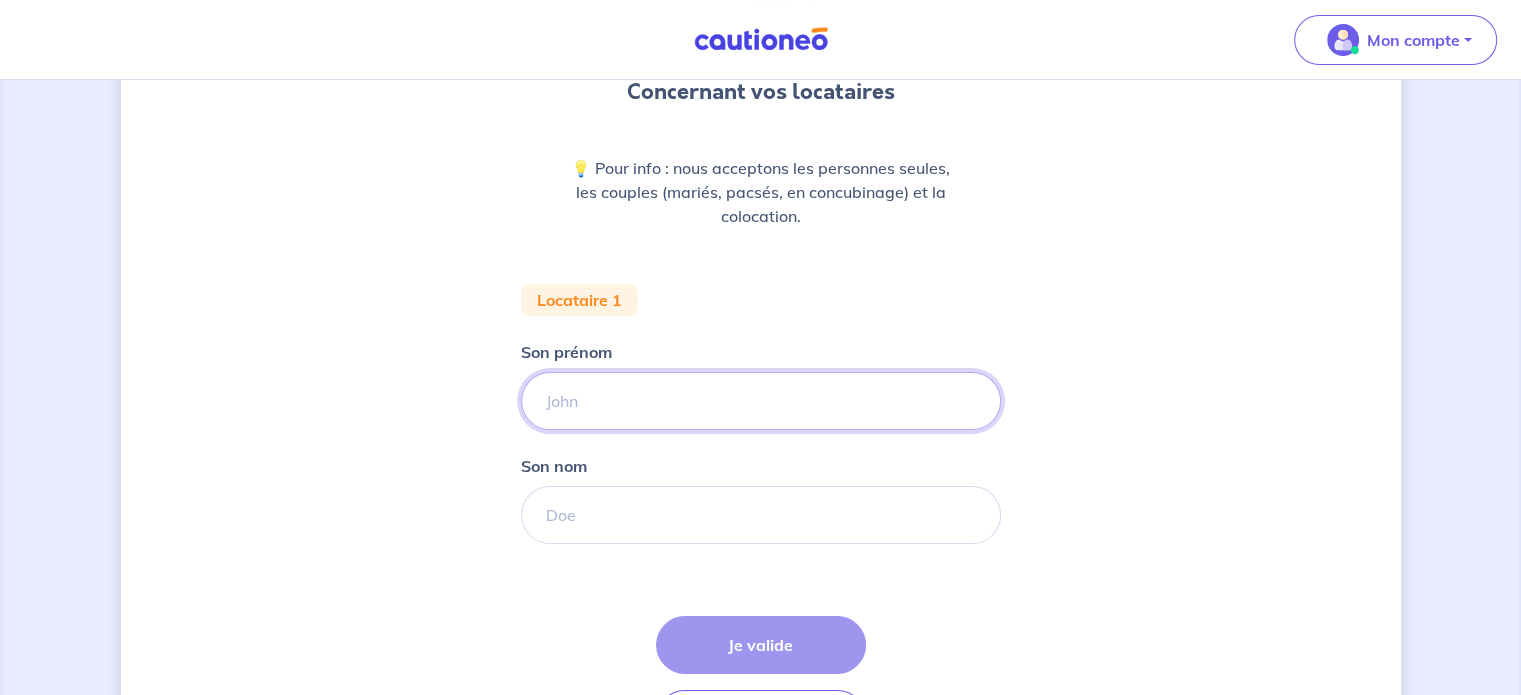 click on "Son prénom" at bounding box center (761, 401) 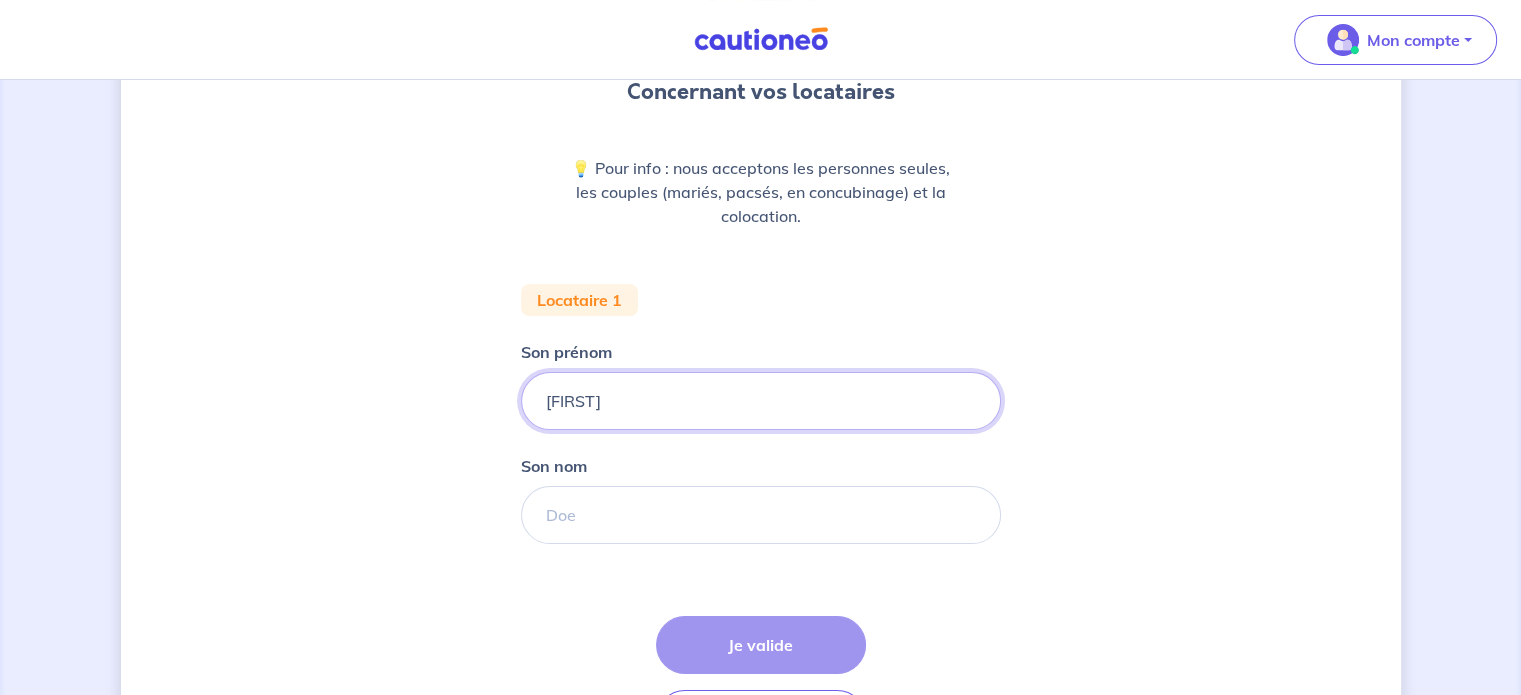 type on "Virgil" 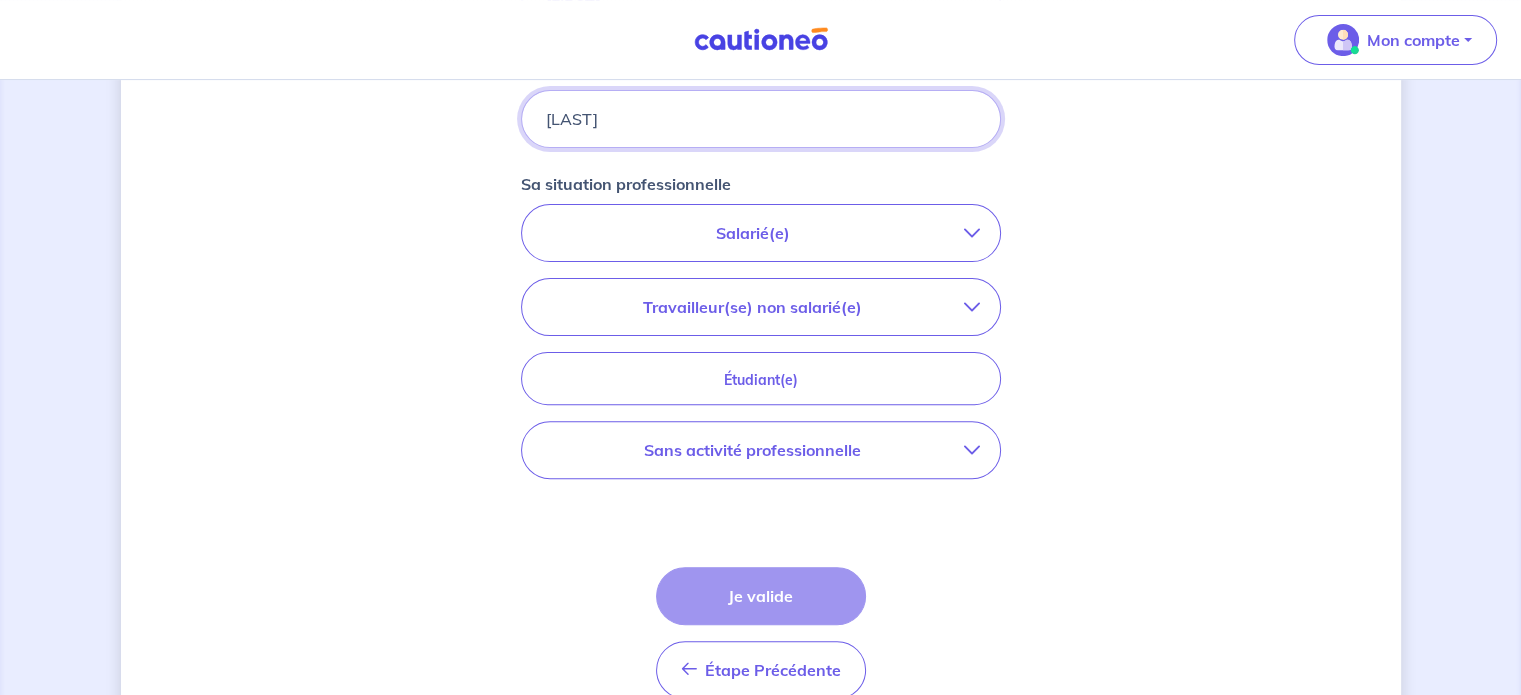 scroll, scrollTop: 600, scrollLeft: 0, axis: vertical 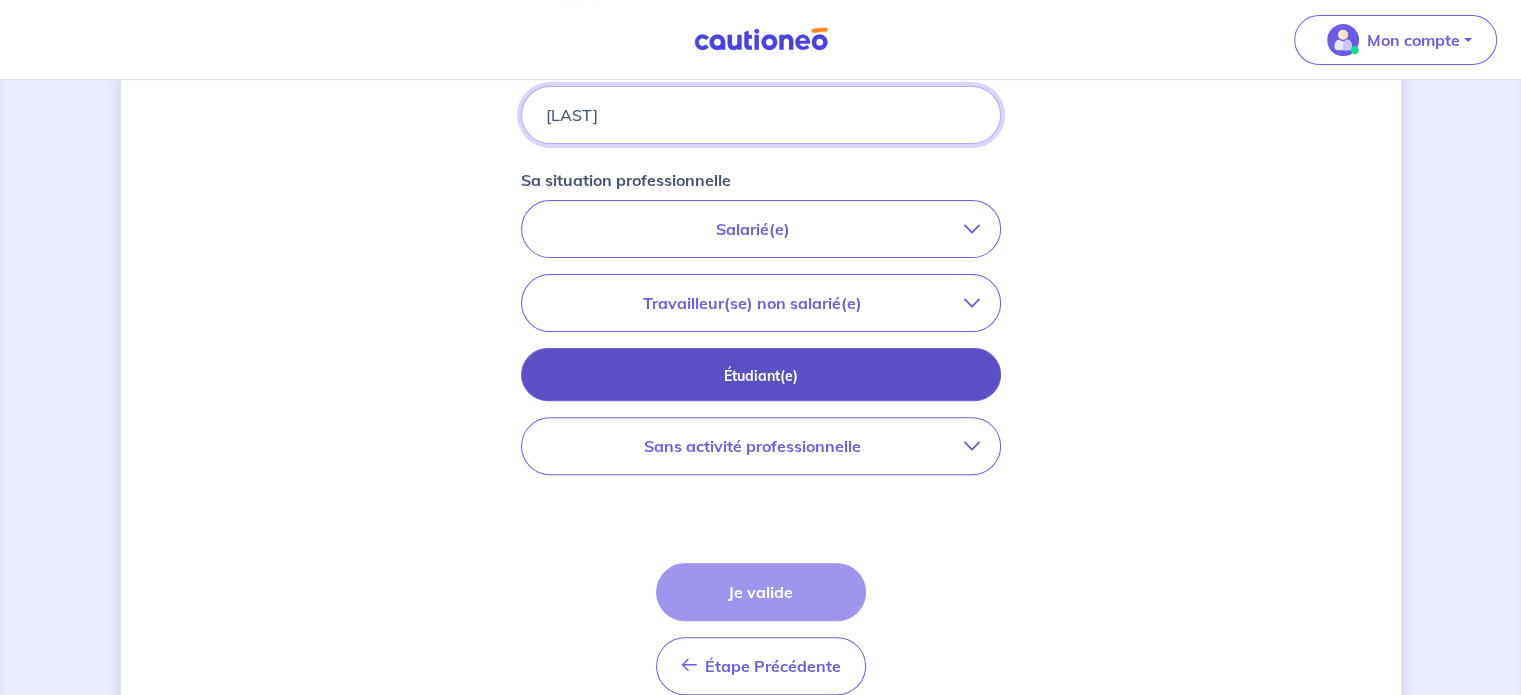 type on "Moreau" 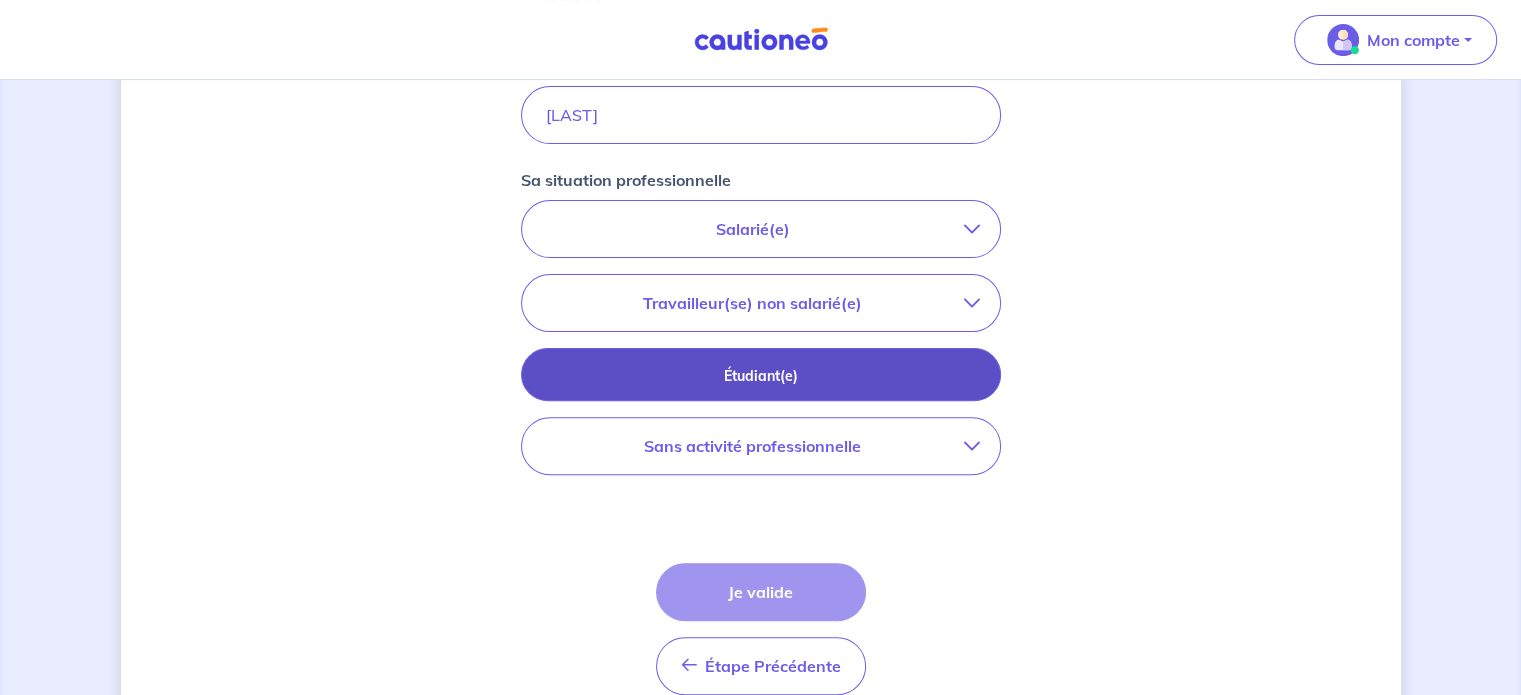 click on "Étudiant(e)" at bounding box center [761, 376] 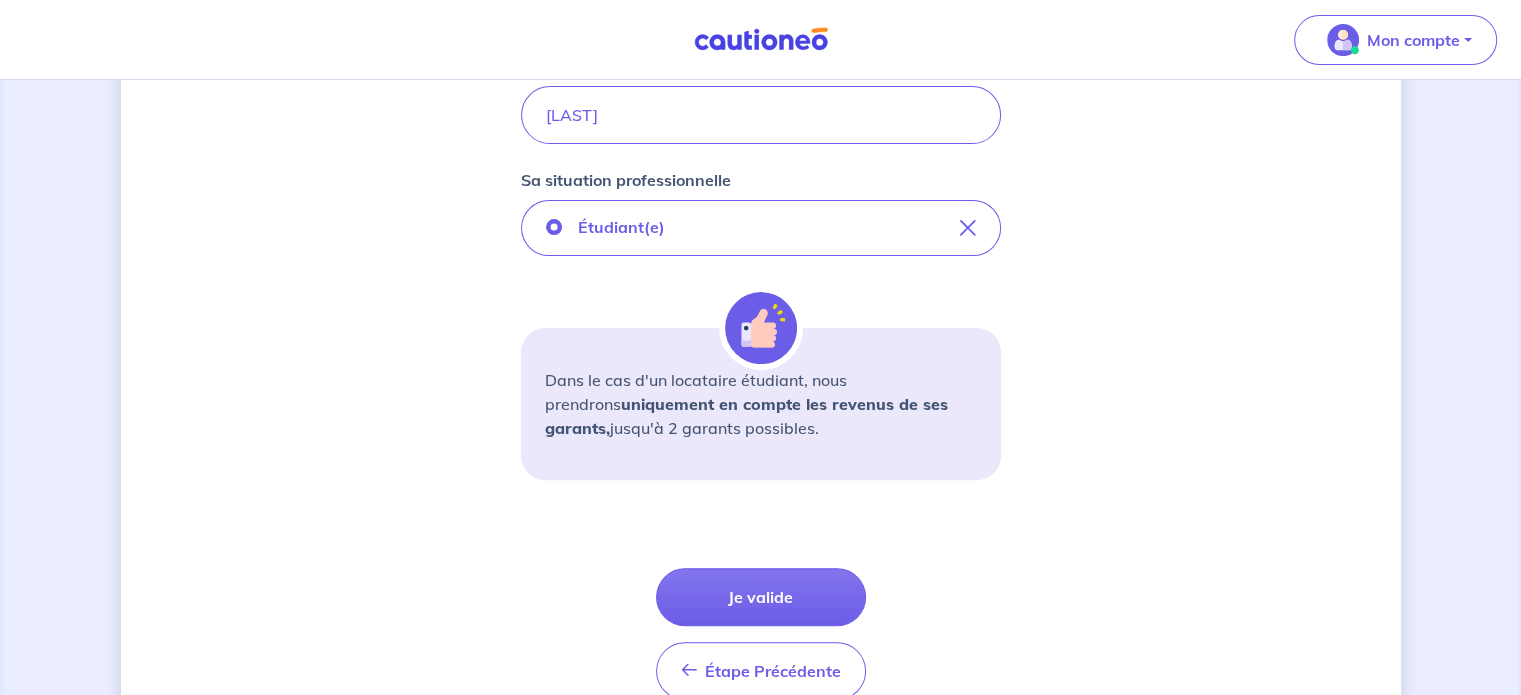 drag, startPoint x: 685, startPoint y: 431, endPoint x: 732, endPoint y: 431, distance: 47 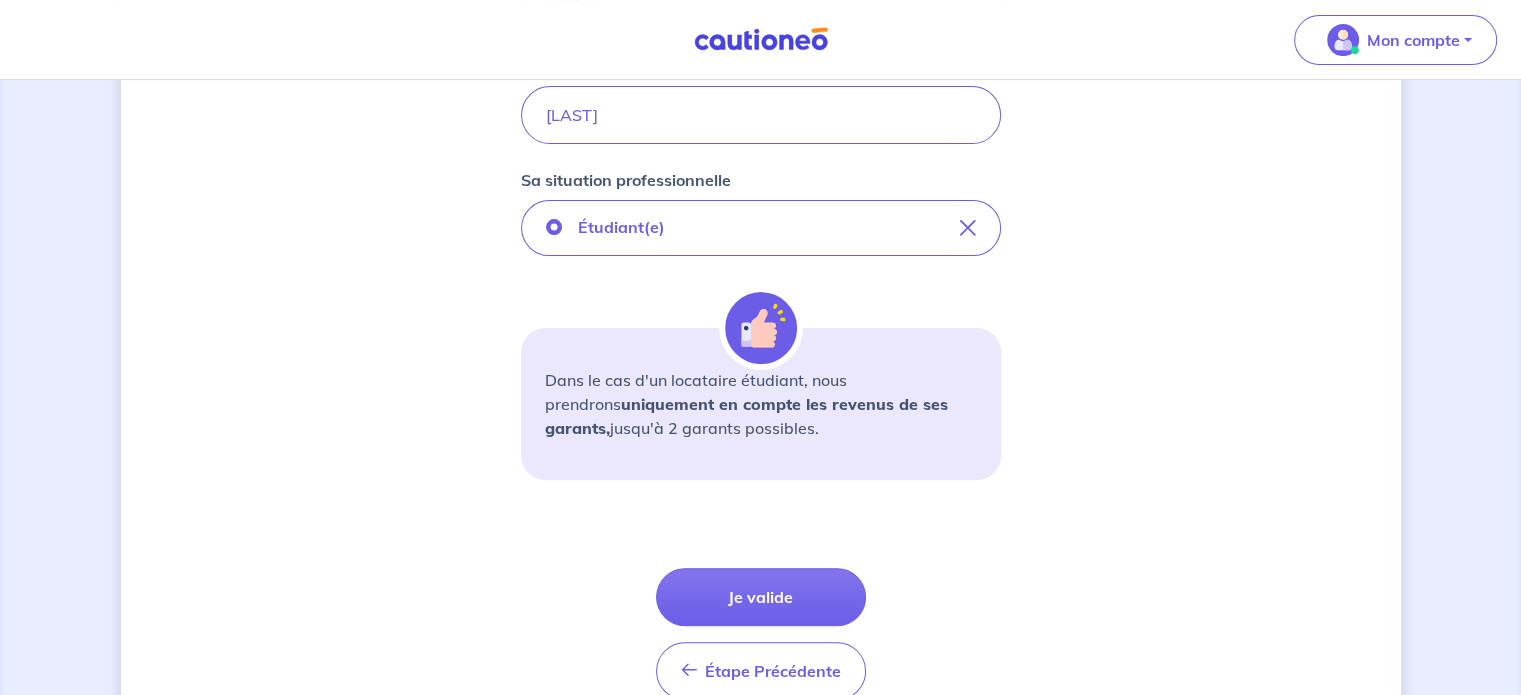 click on "Dans le cas d'un locataire étudiant, nous prendrons  uniquement en compte les revenus de ses garants,  jusqu'à 2 garants possibles." at bounding box center [761, 404] 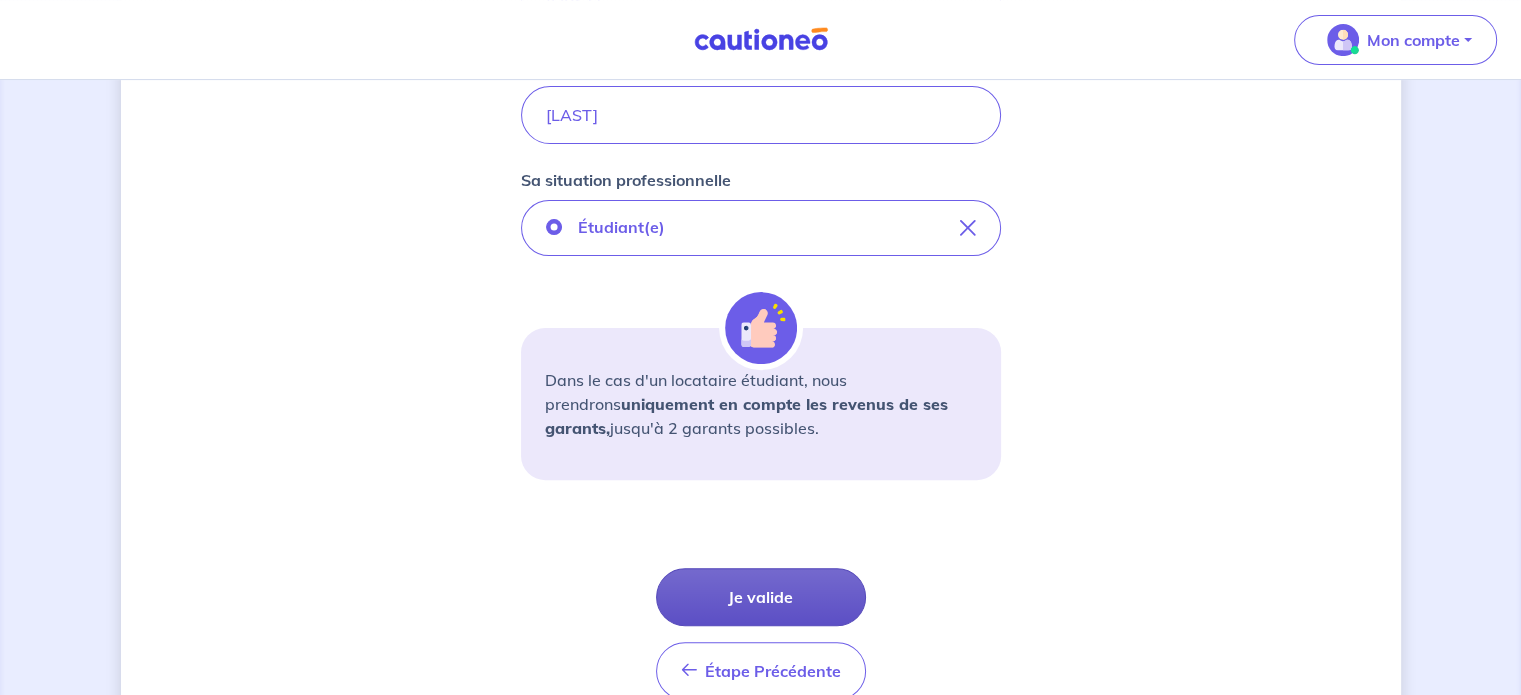 click on "Je valide" at bounding box center (761, 597) 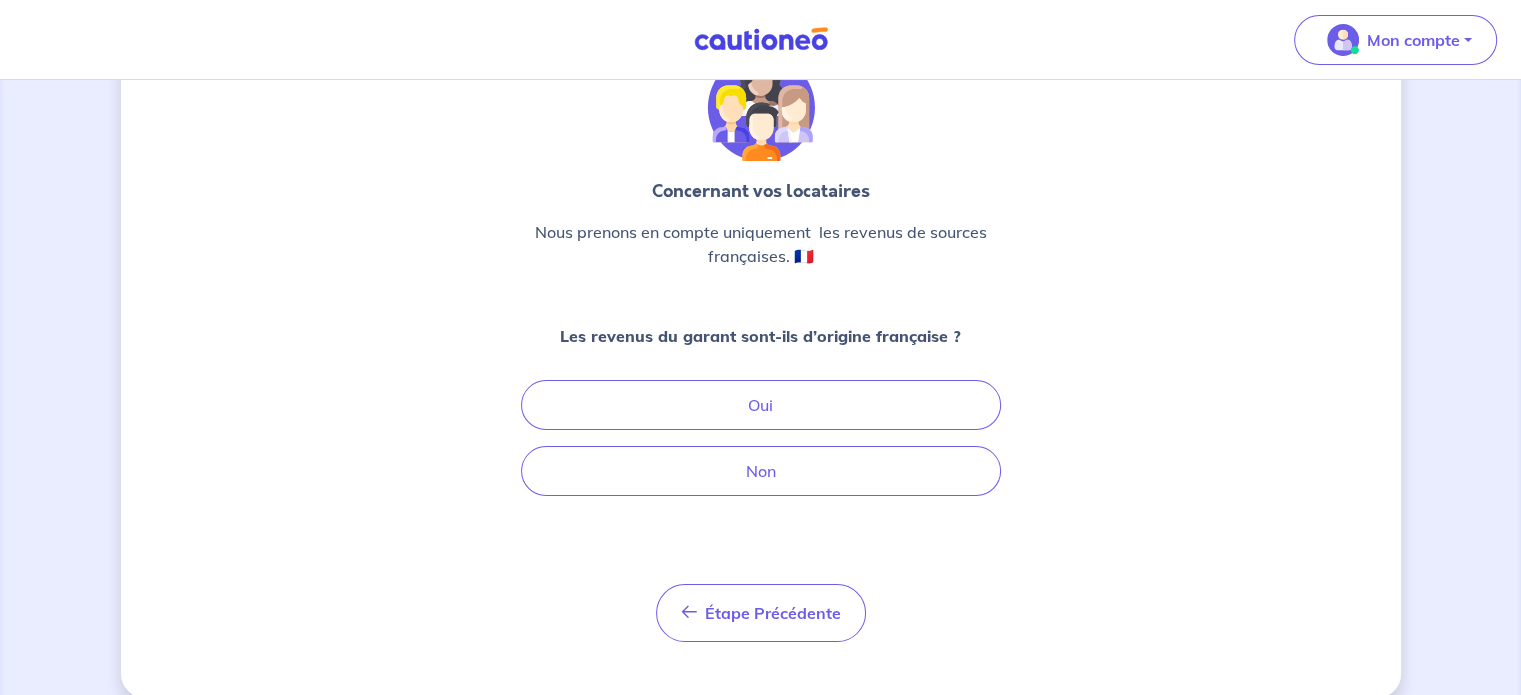 scroll, scrollTop: 100, scrollLeft: 0, axis: vertical 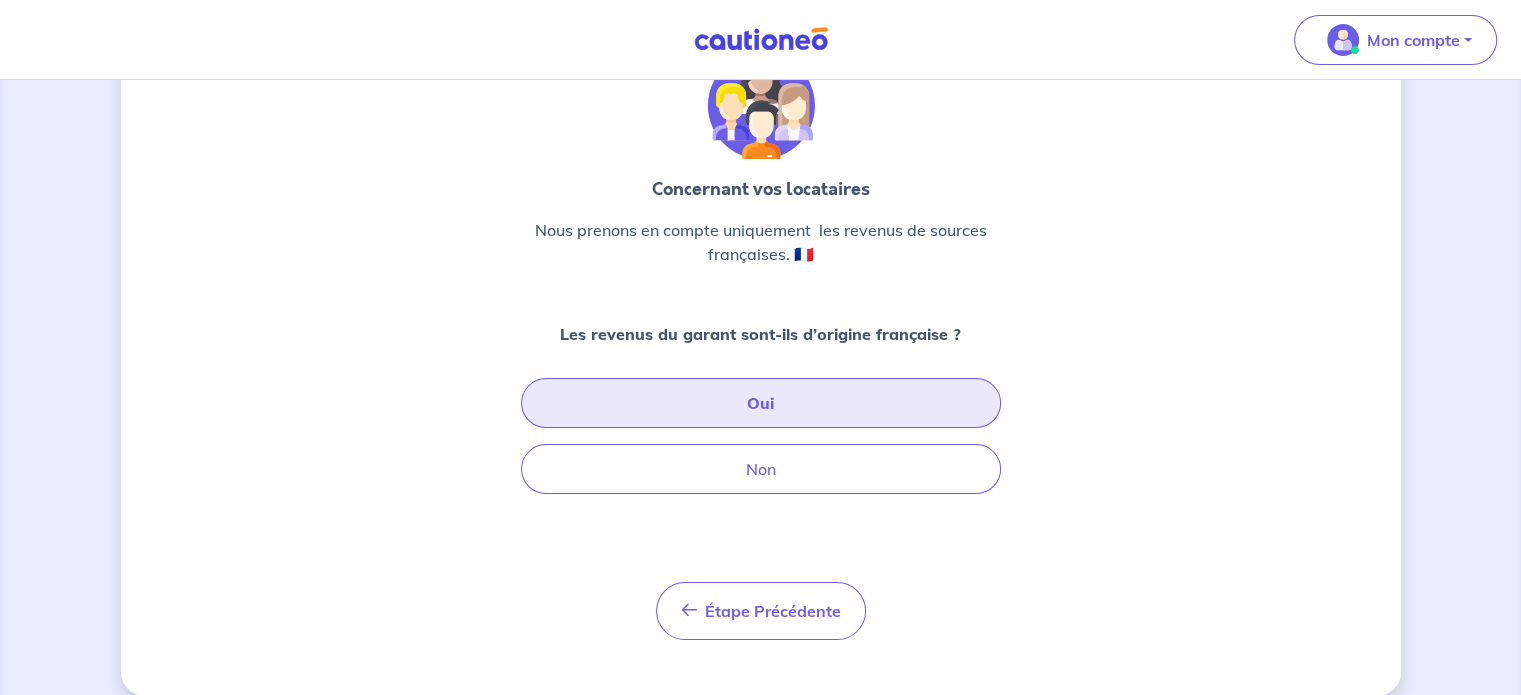 click on "Oui" at bounding box center [761, 403] 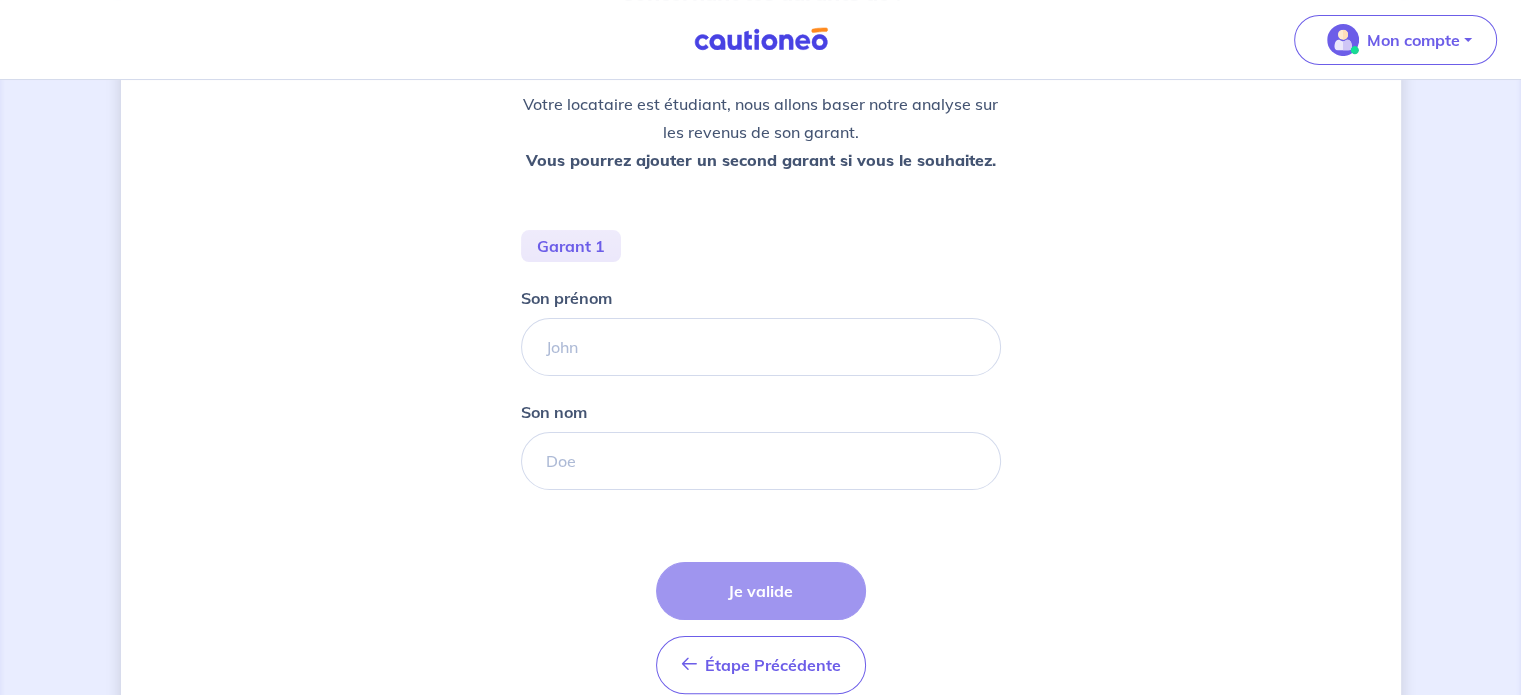 scroll, scrollTop: 300, scrollLeft: 0, axis: vertical 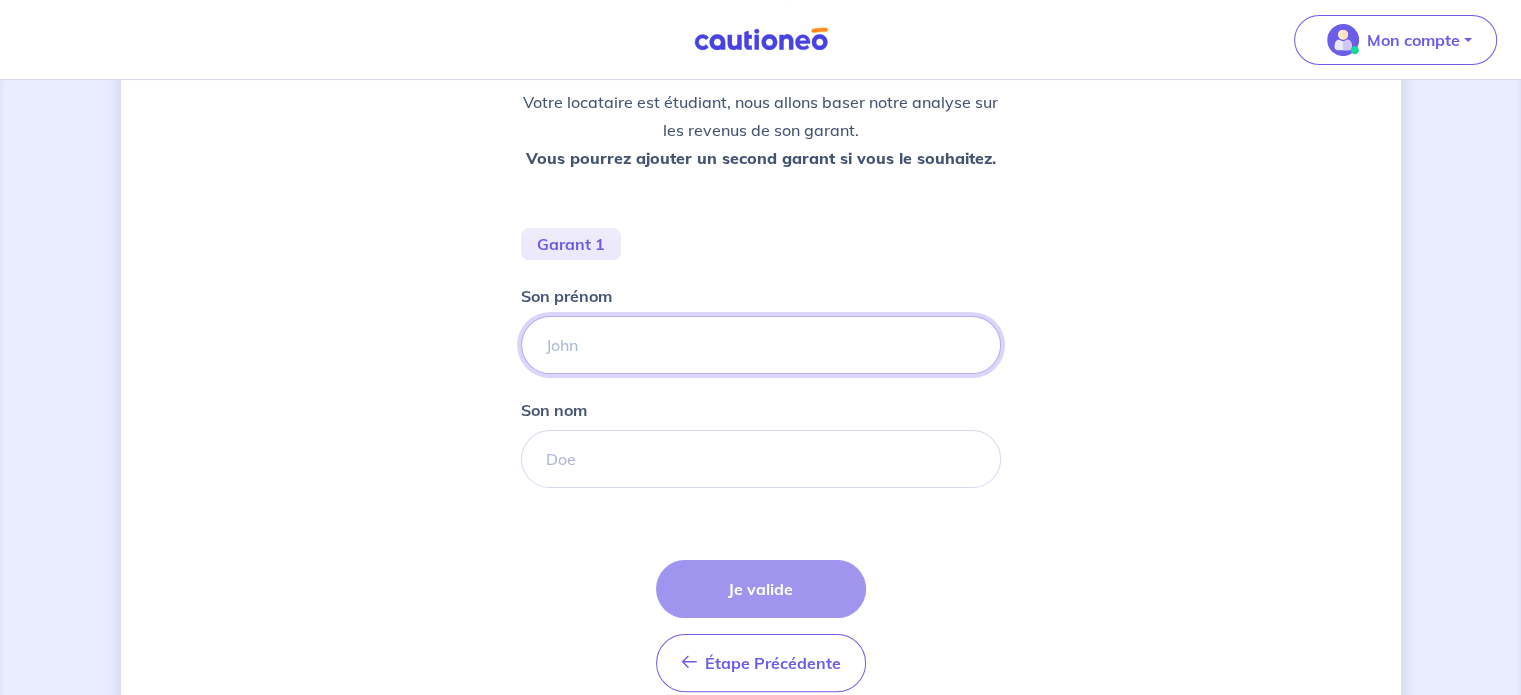 click on "Son prénom" at bounding box center (761, 345) 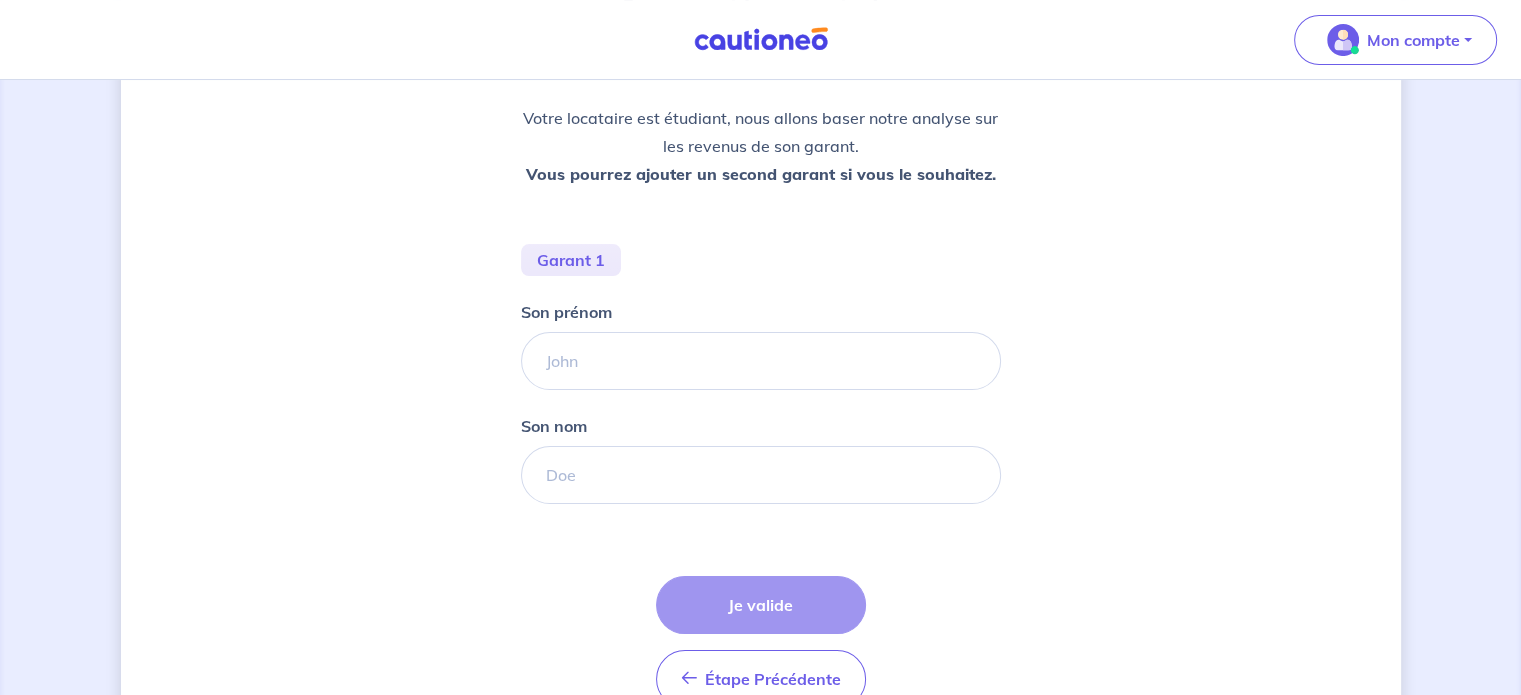 scroll, scrollTop: 300, scrollLeft: 0, axis: vertical 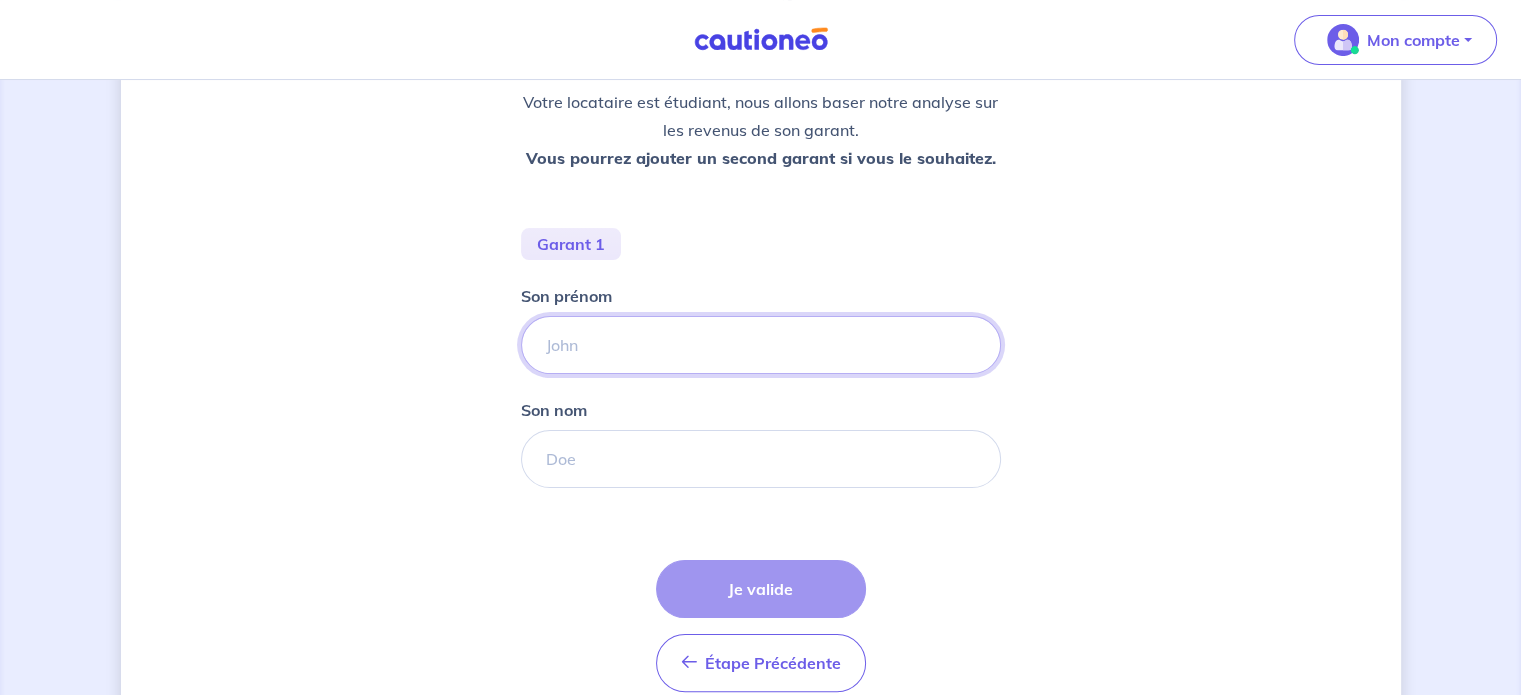 click on "Son prénom" at bounding box center [761, 345] 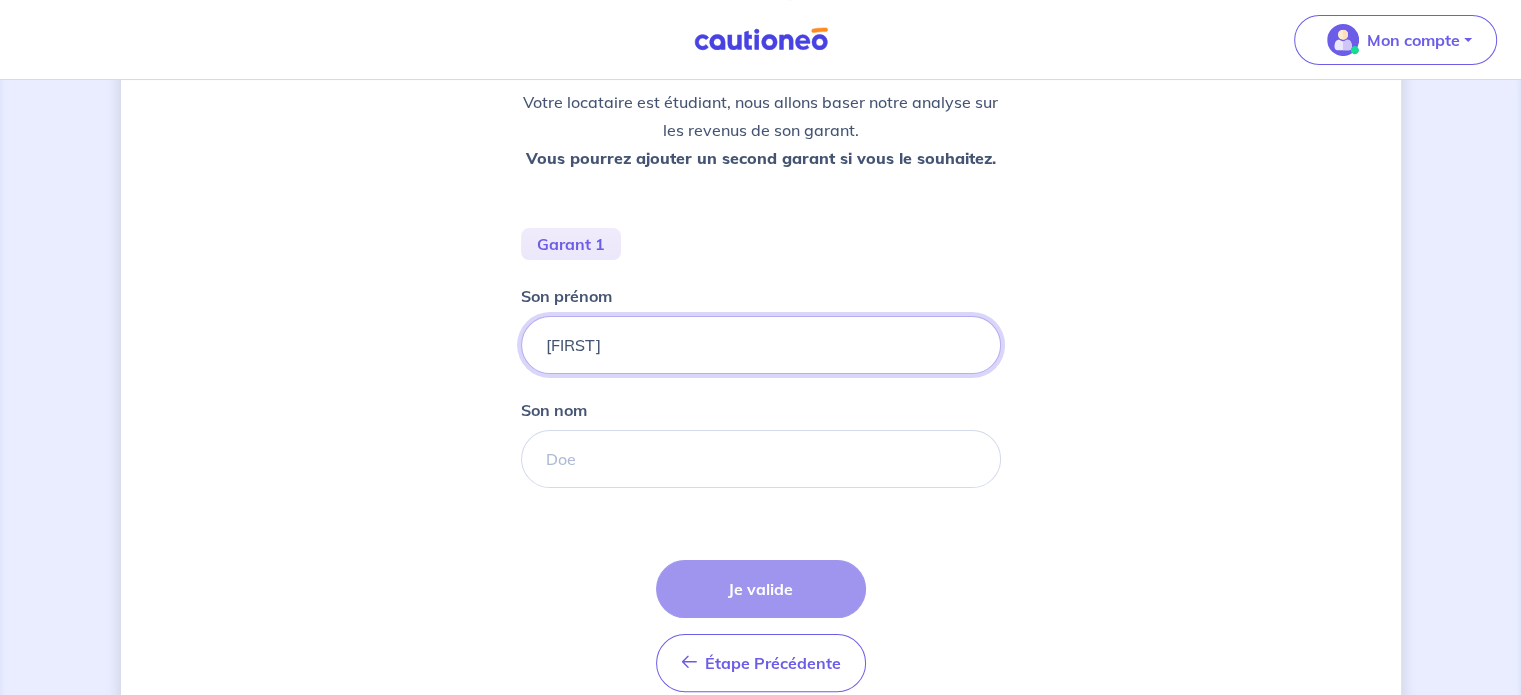 type on "Bernadette" 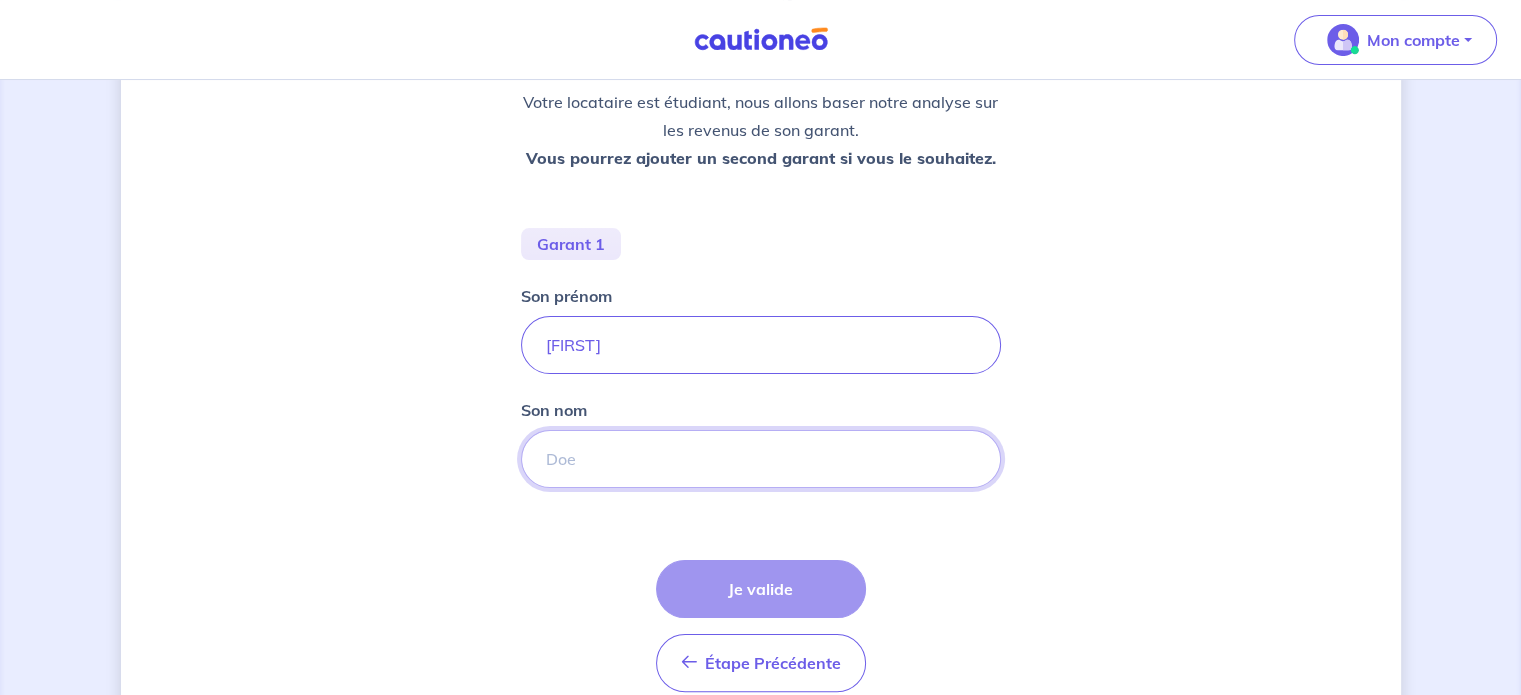 type on "N" 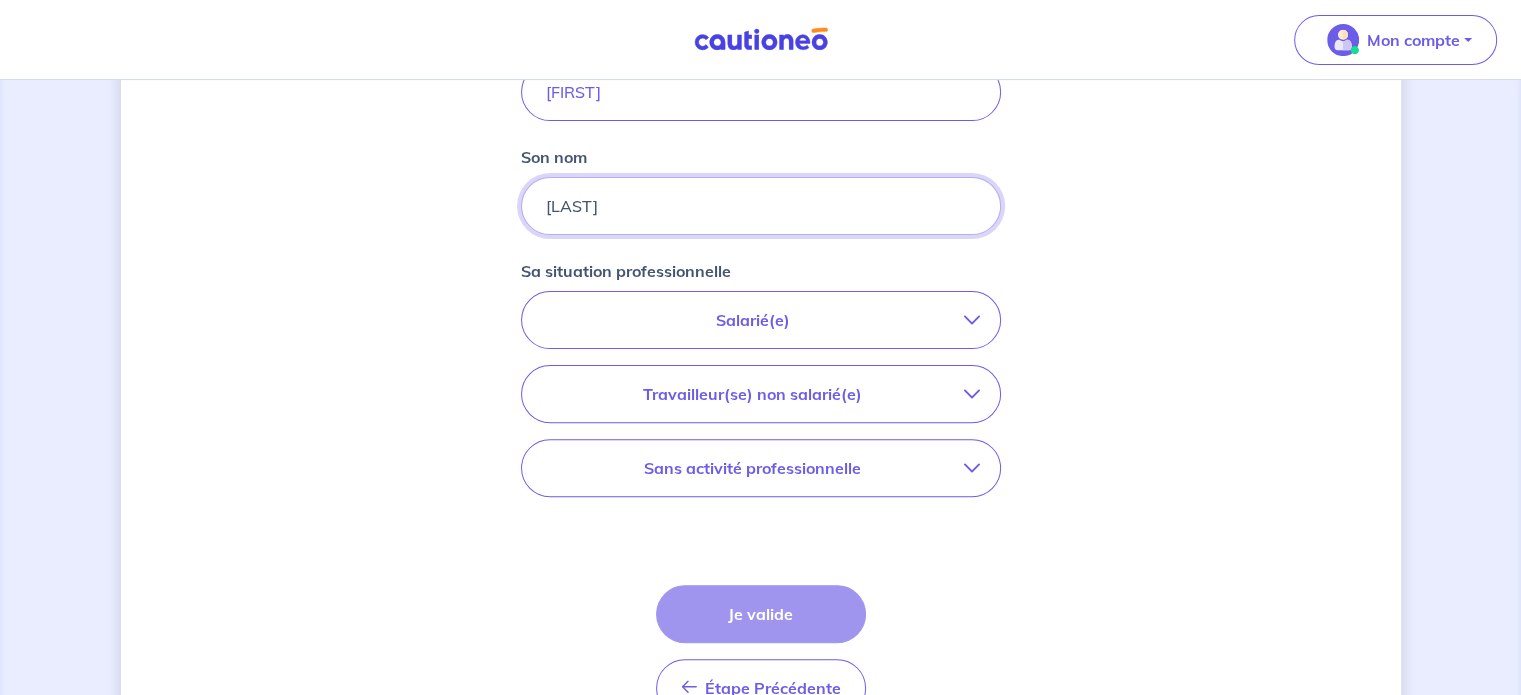scroll, scrollTop: 600, scrollLeft: 0, axis: vertical 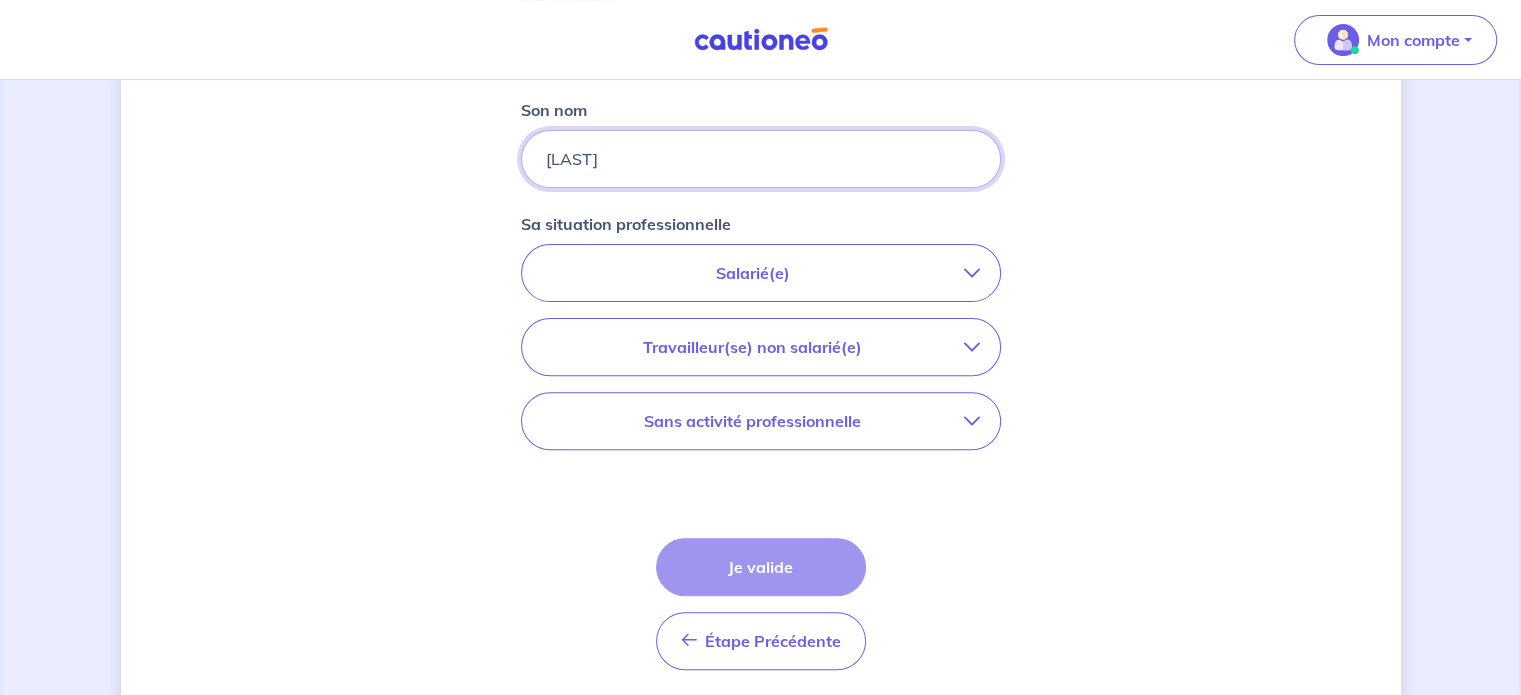 type on "Moreau" 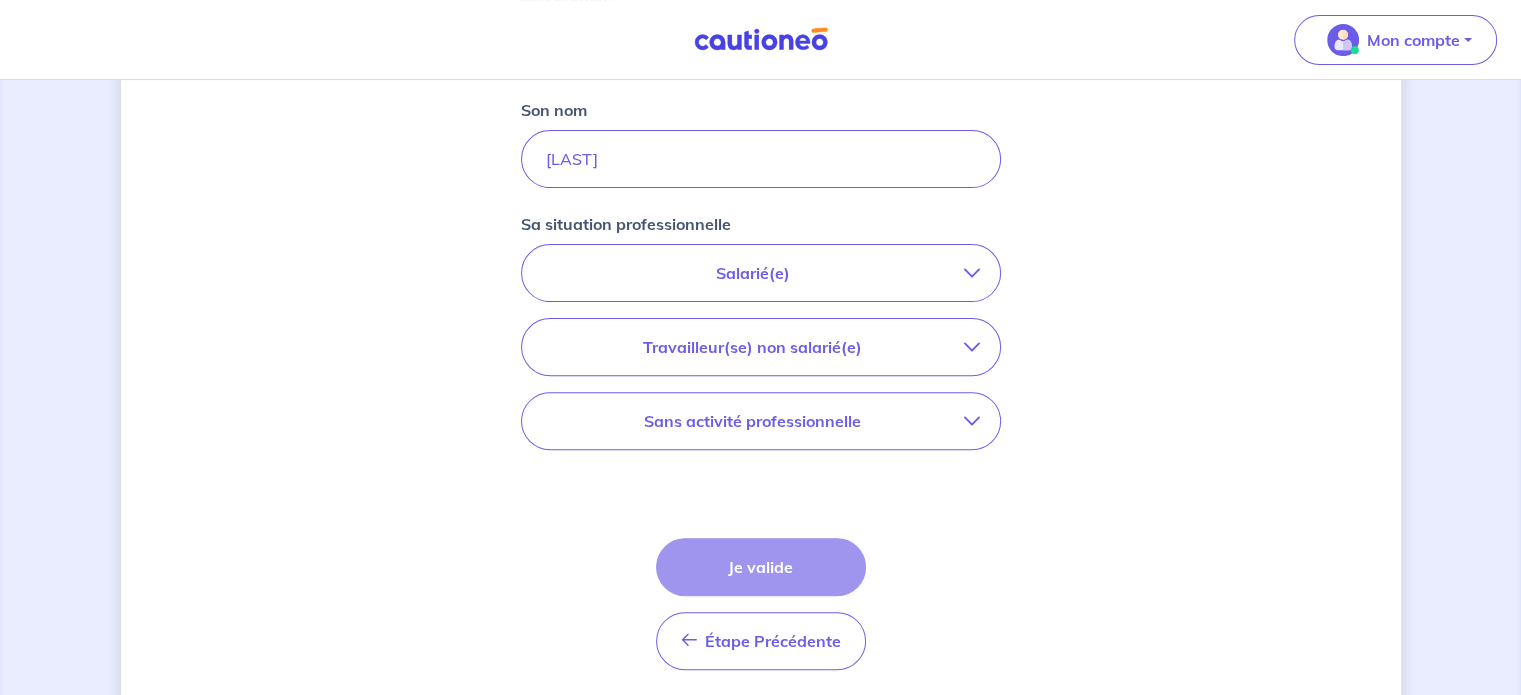 click on "Sans activité professionnelle" at bounding box center (753, 421) 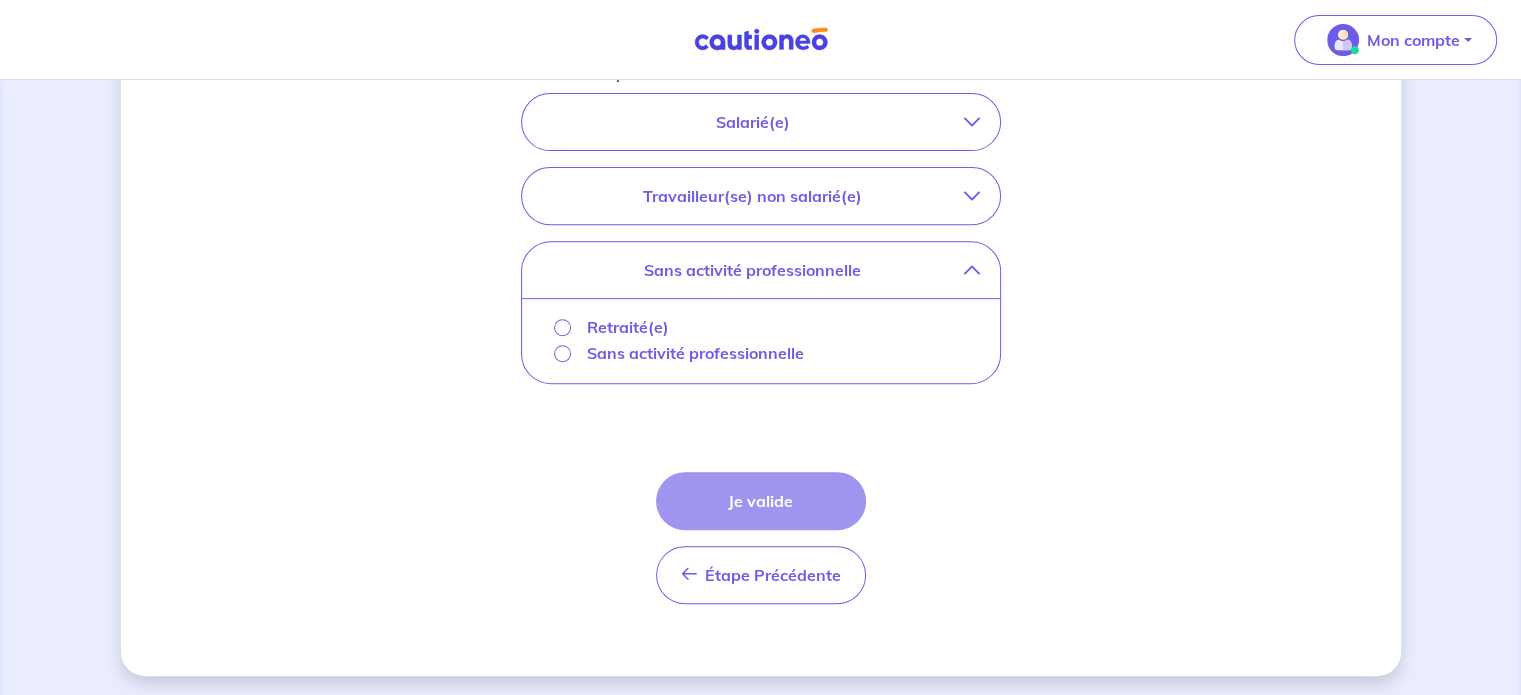 scroll, scrollTop: 752, scrollLeft: 0, axis: vertical 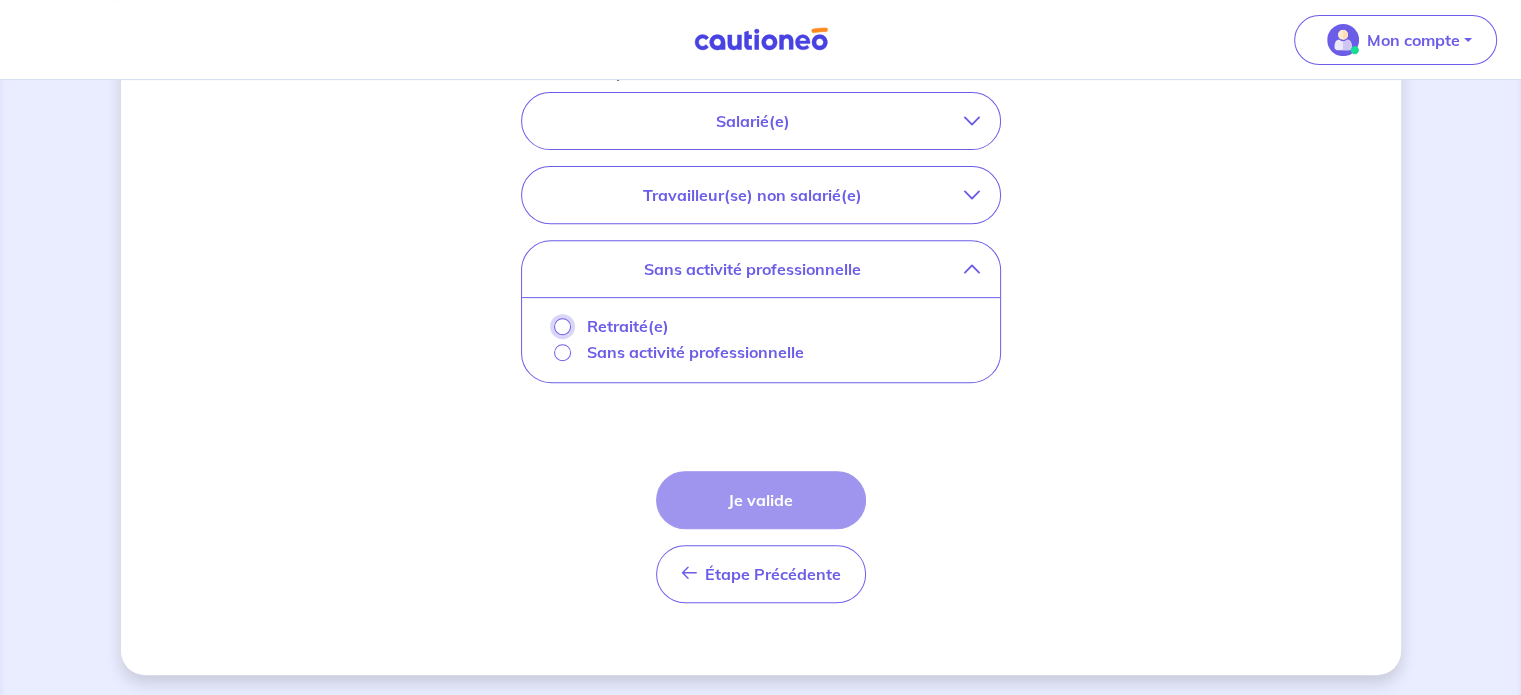 click on "Retraité(e)" at bounding box center [562, 326] 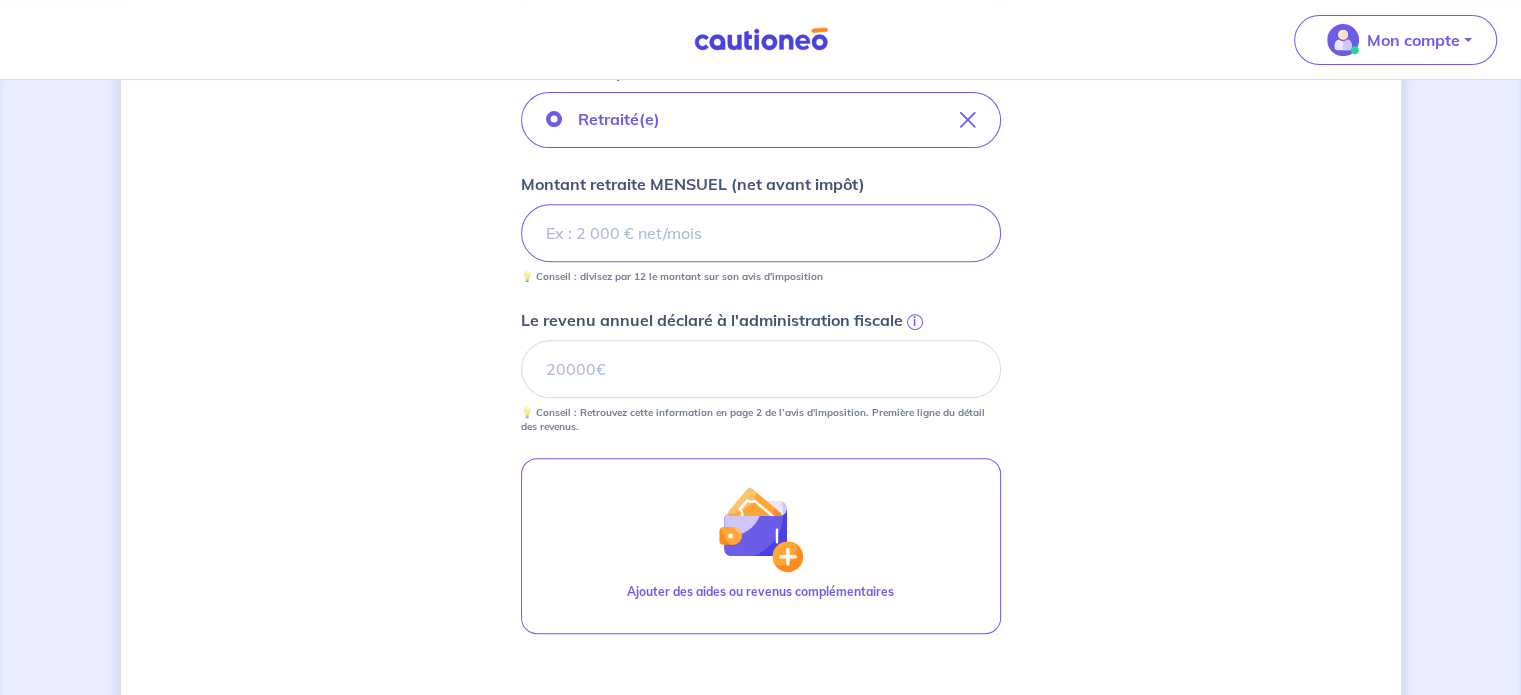 click on "Concernant les garants de : Virgil Moreau Votre locataire est étudiant, nous allons baser notre analyse sur les revenus de son garant.
Vous pourrez ajouter un second garant si vous le souhaitez. Garant 1 Son prénom Bernadette Son nom Moreau Sa situation professionnelle Retraité(e) Montant retraite MENSUEL (net avant impôt) 2870 💡 Conseil : divisez par 12 le montant sur son avis d'imposition Le revenu annuel déclaré à l'administration fiscale i 💡 Conseil : Retrouvez cette information en page 2 de l’avis d'imposition. Première ligne du détail des revenus. Ajouter des aides ou revenus complémentaires Étape Précédente Précédent Je valide Je valide" at bounding box center (760, 143) 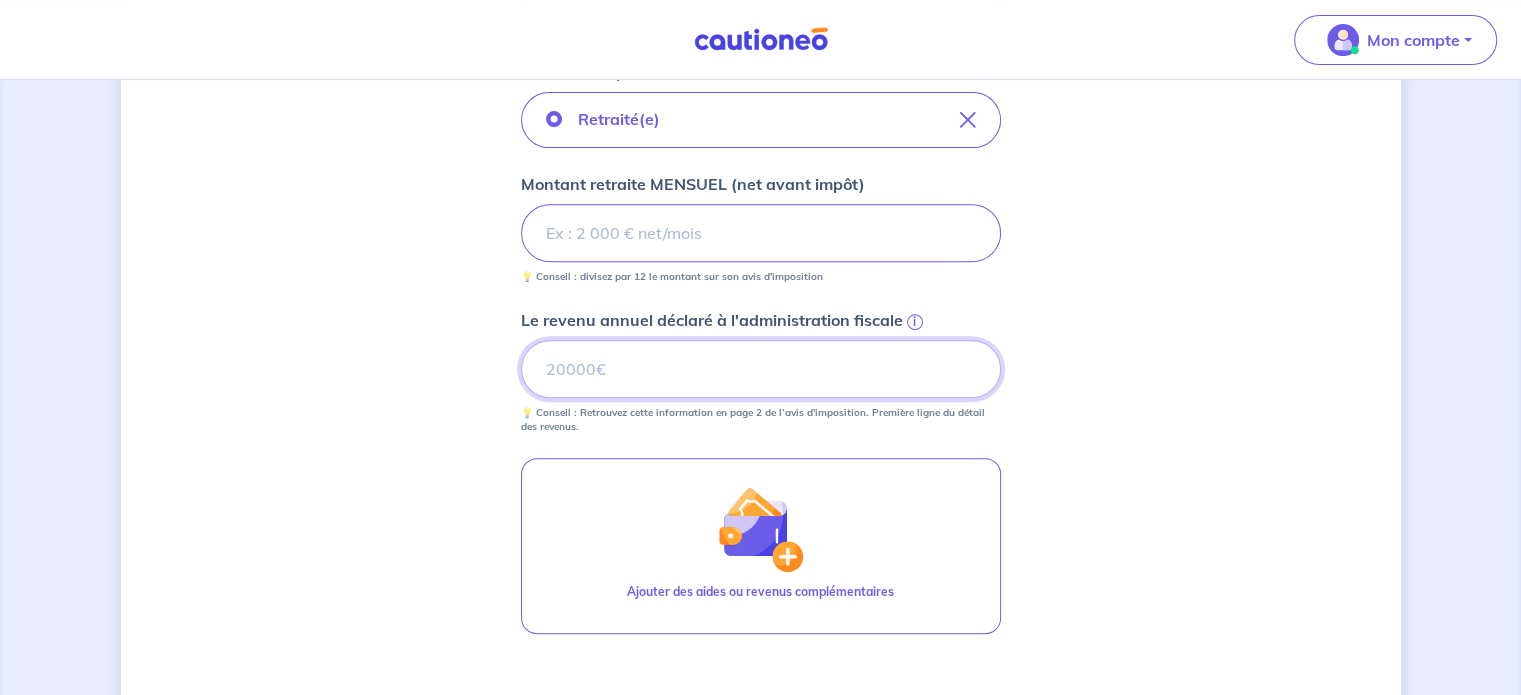 click on "Le revenu annuel déclaré à l'administration fiscale i" at bounding box center [761, 369] 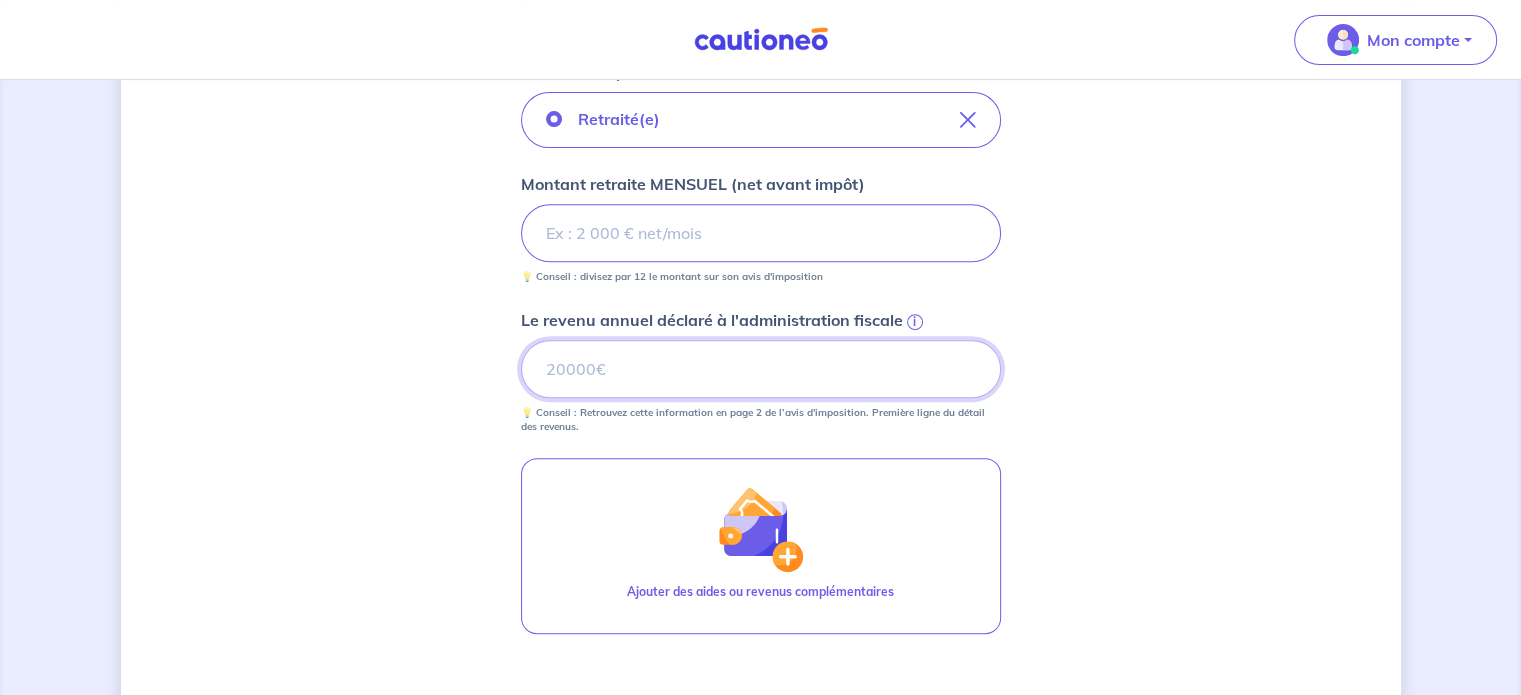 type on "34446" 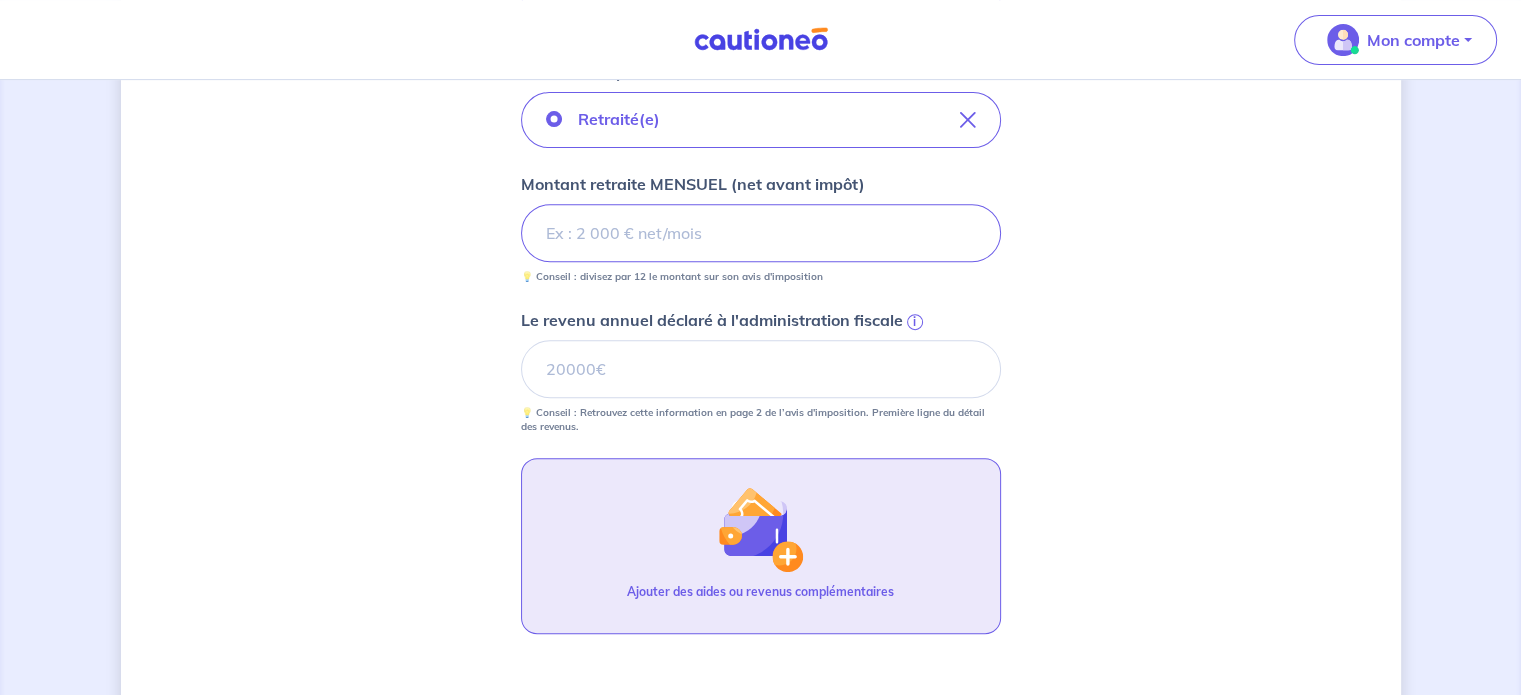 type 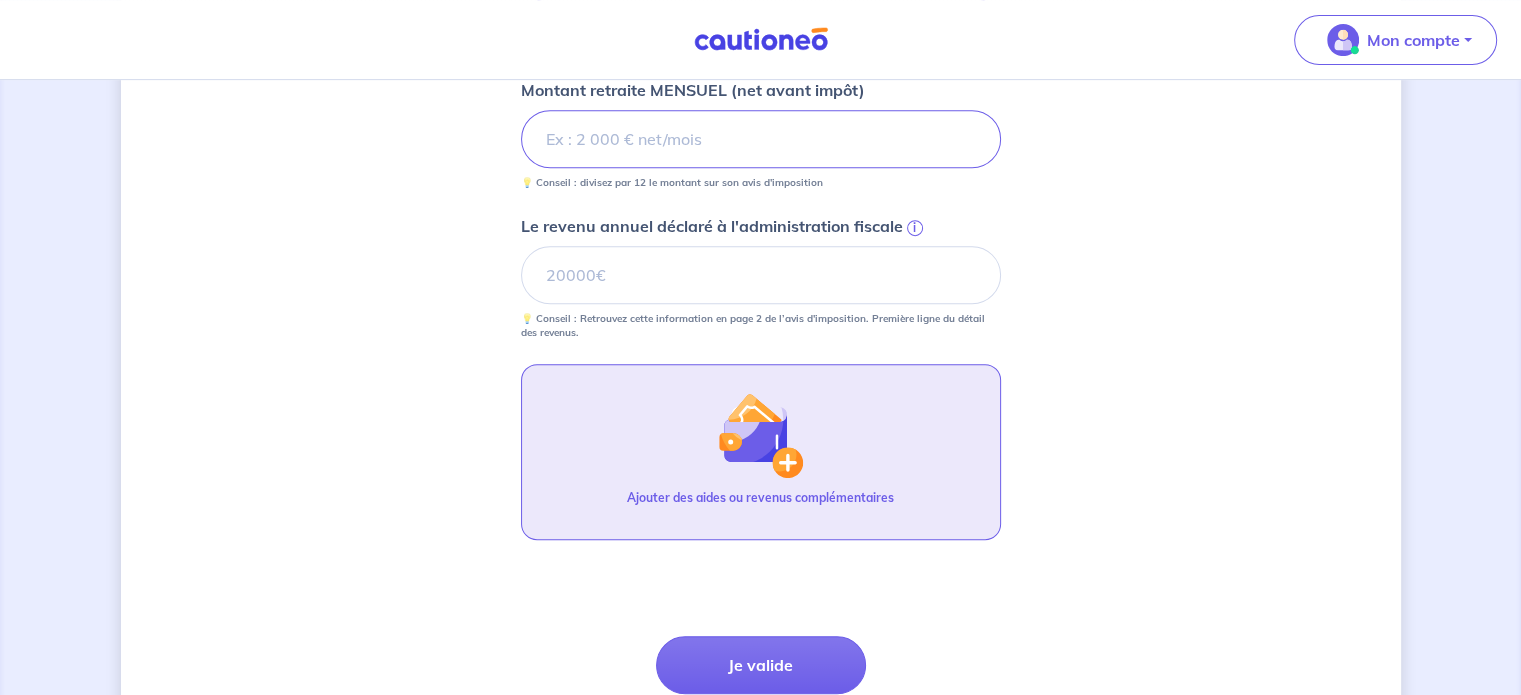 scroll, scrollTop: 752, scrollLeft: 0, axis: vertical 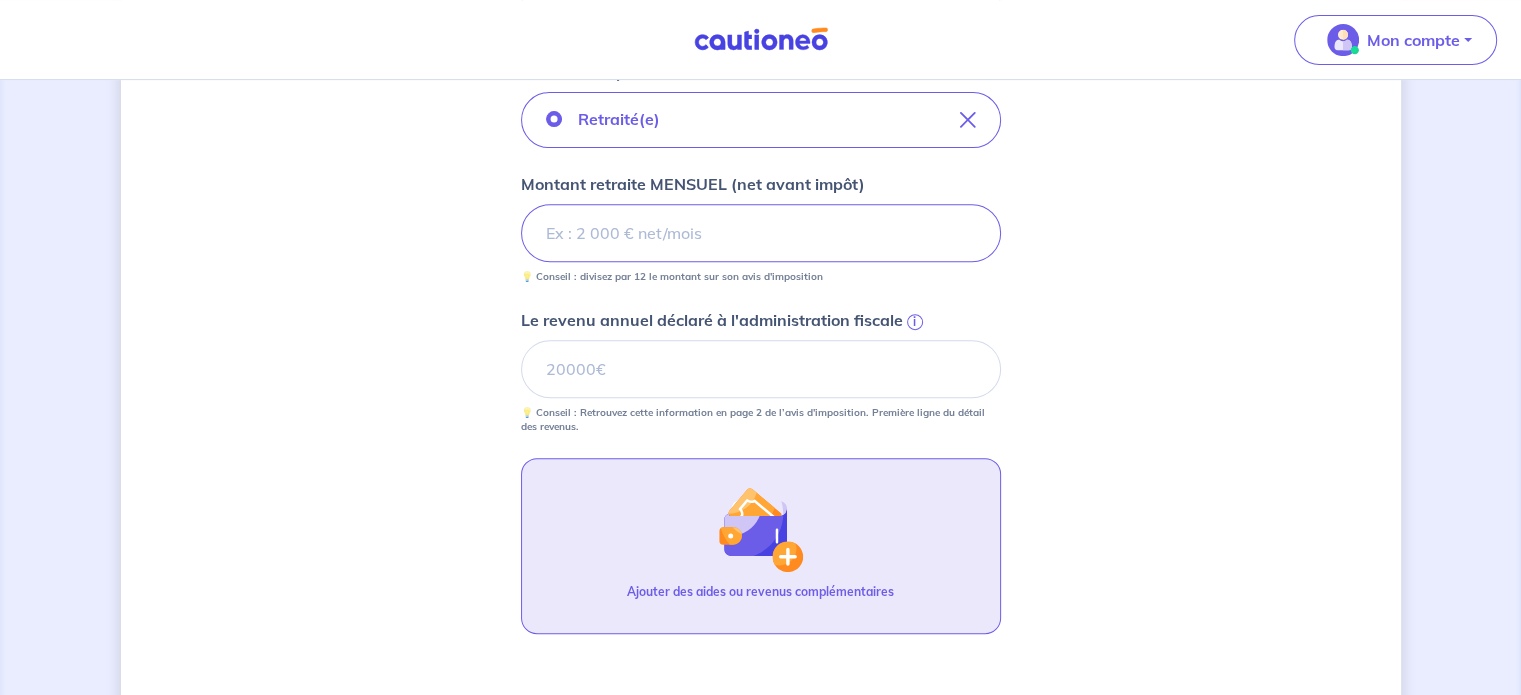 click at bounding box center (760, 529) 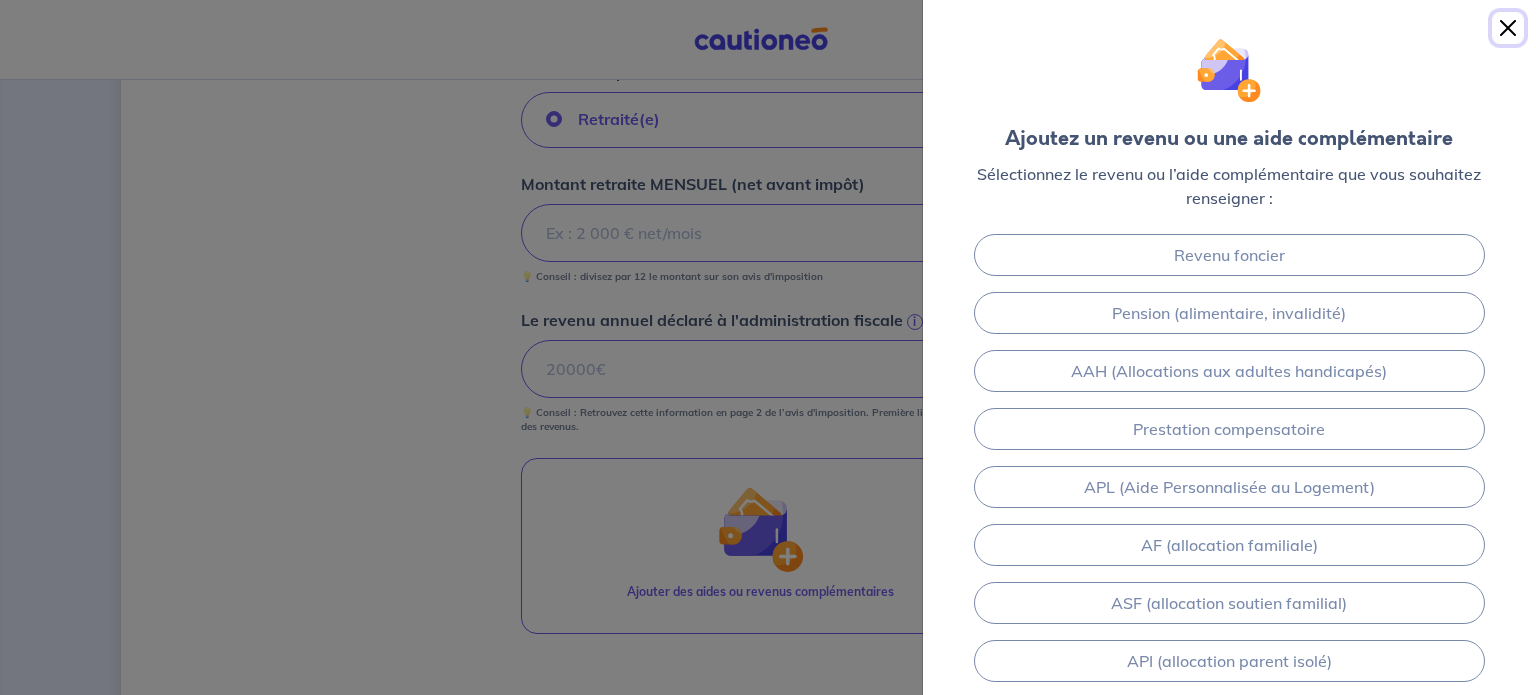 click at bounding box center [1508, 28] 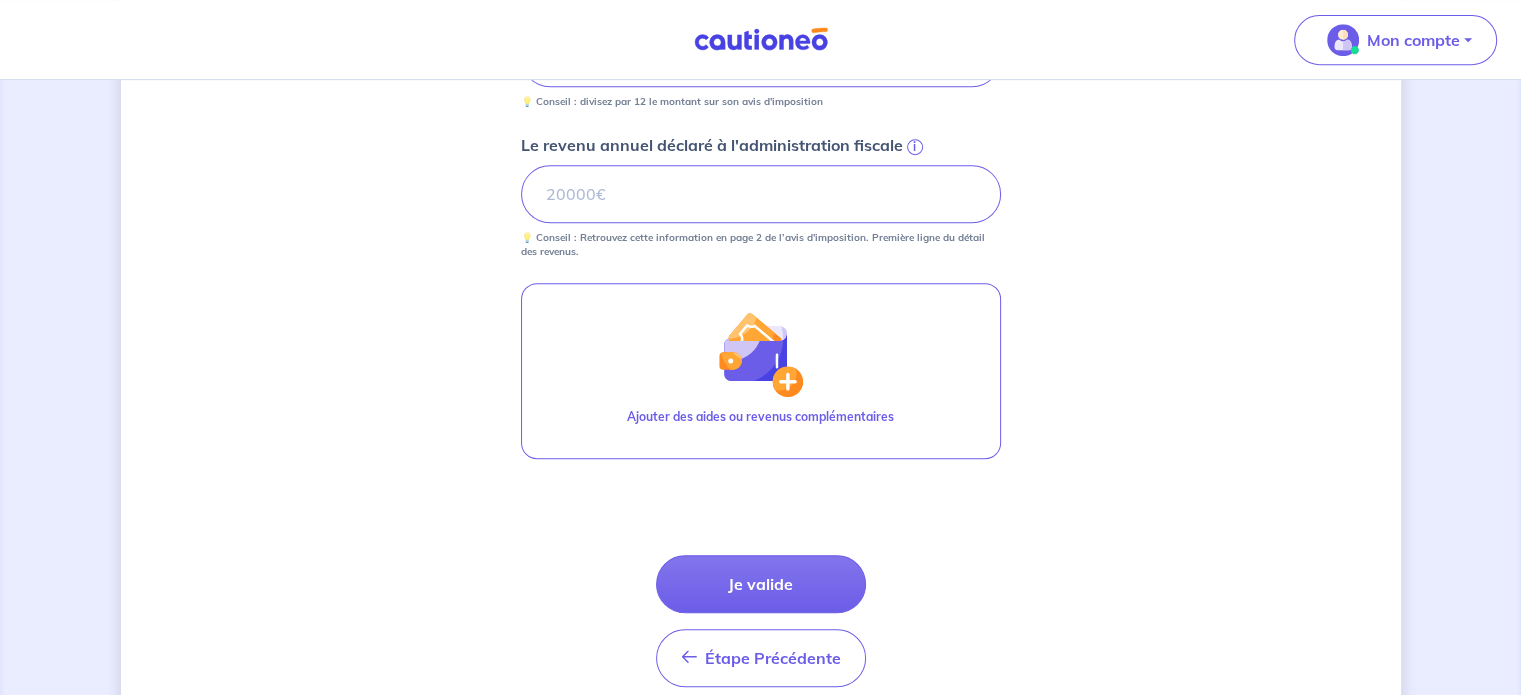 scroll, scrollTop: 952, scrollLeft: 0, axis: vertical 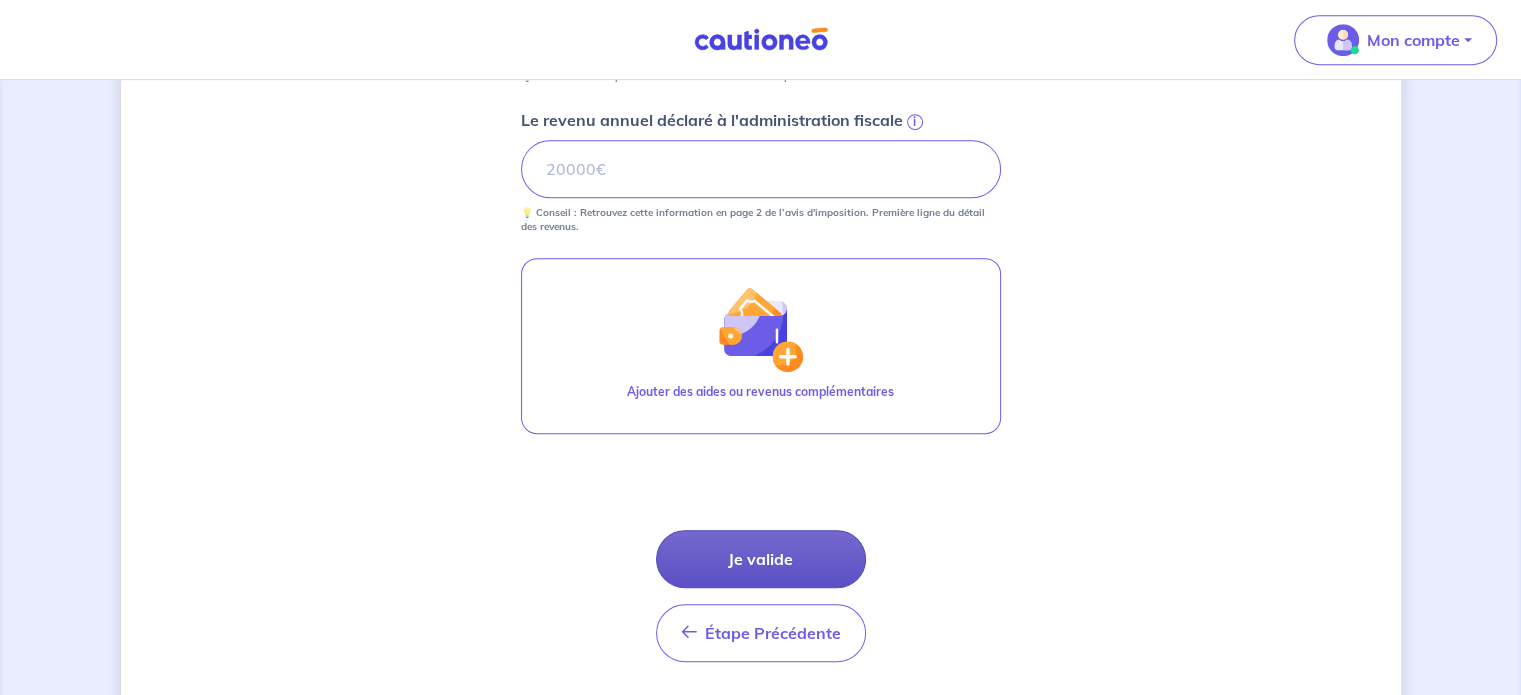click on "Je valide" at bounding box center (761, 559) 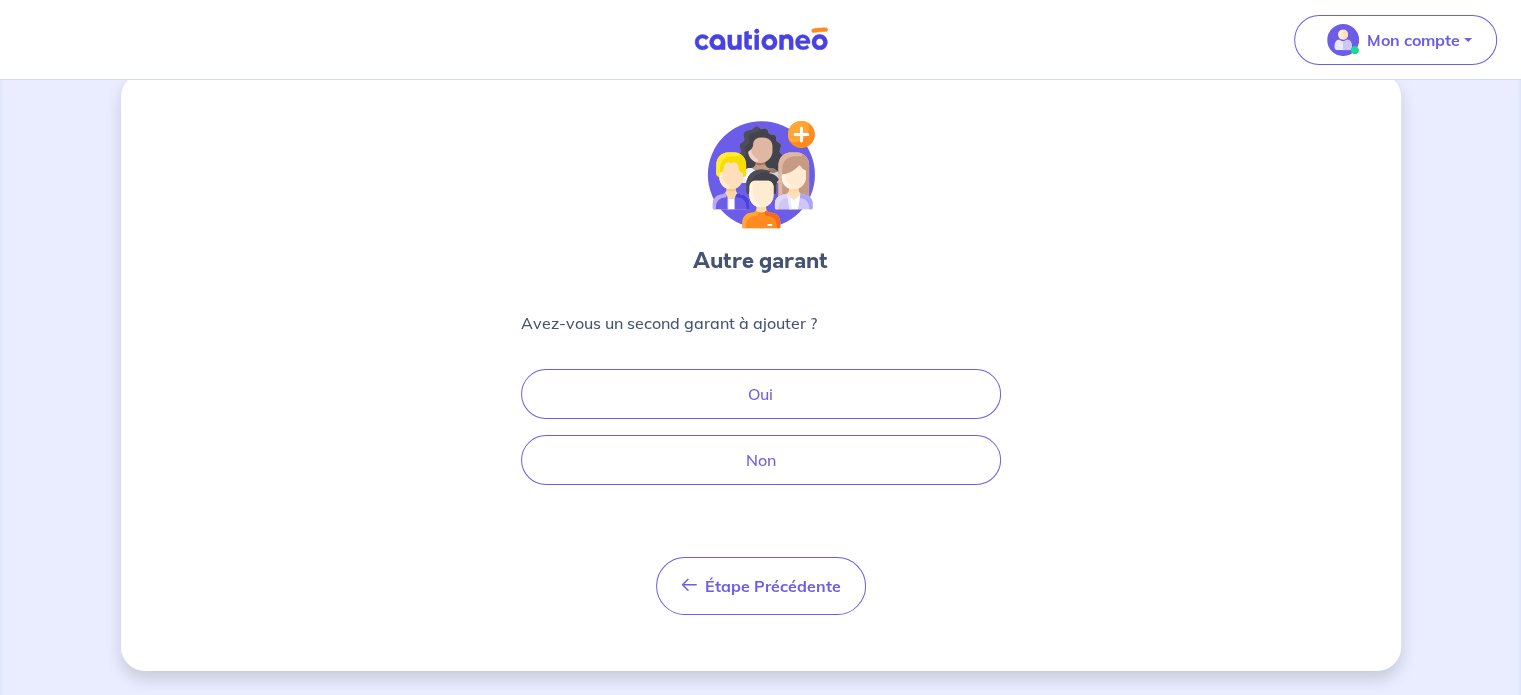 scroll, scrollTop: 0, scrollLeft: 0, axis: both 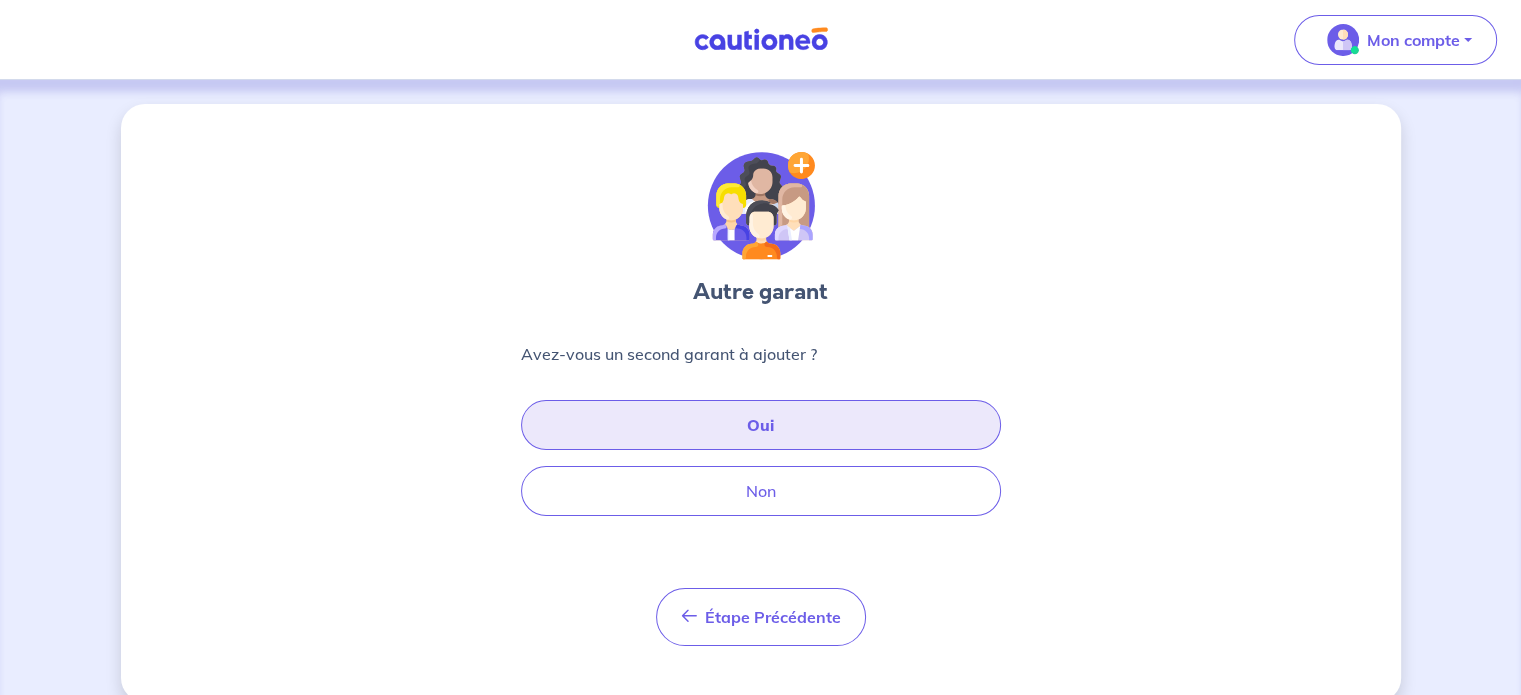 click on "Oui" at bounding box center [761, 425] 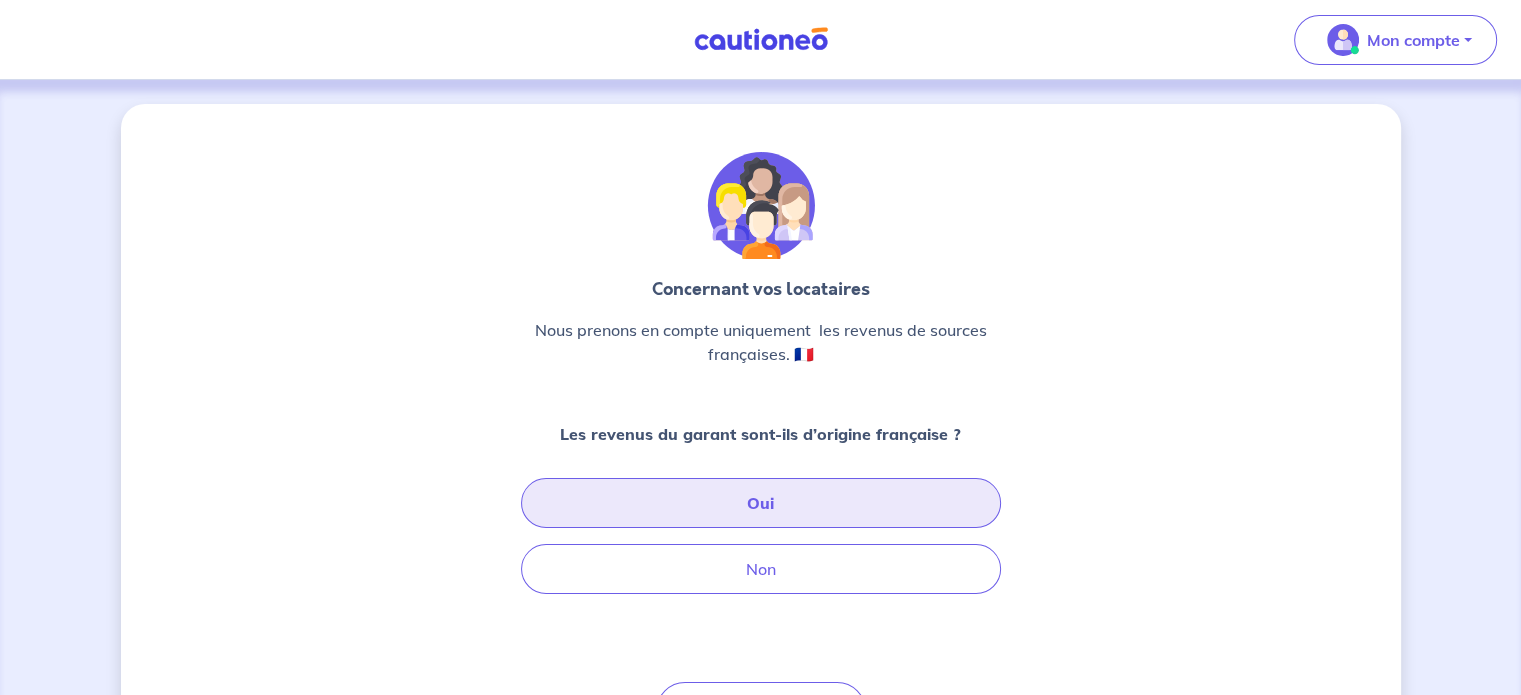click on "Oui" at bounding box center [761, 503] 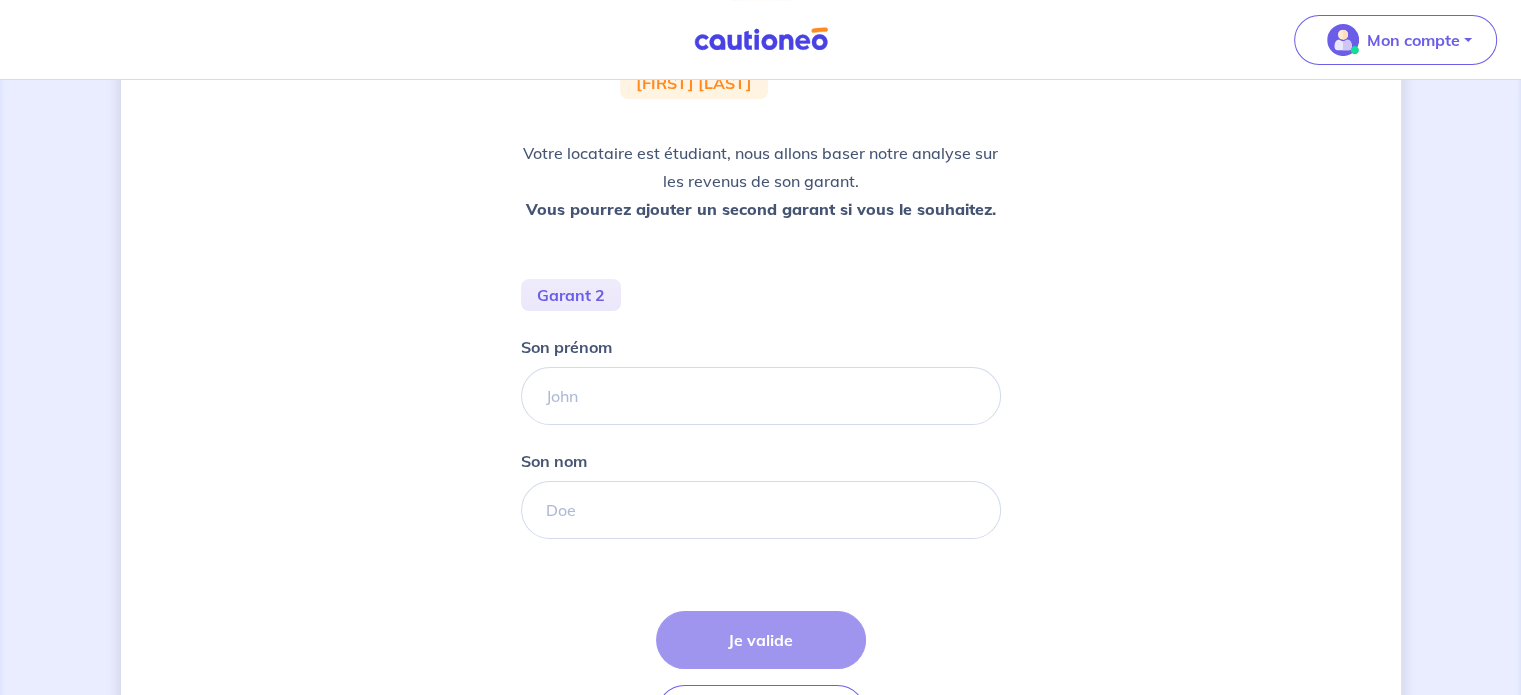 scroll, scrollTop: 300, scrollLeft: 0, axis: vertical 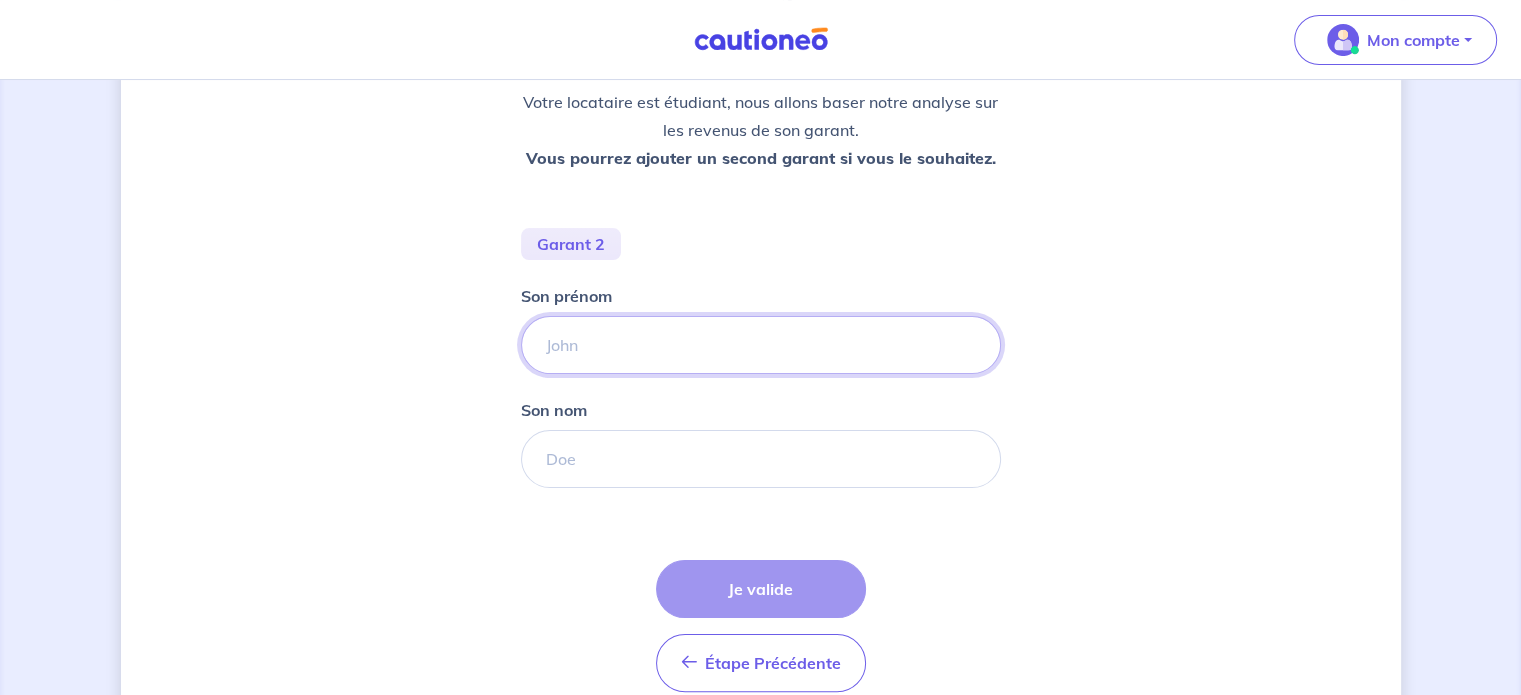 click on "Son prénom" at bounding box center [761, 345] 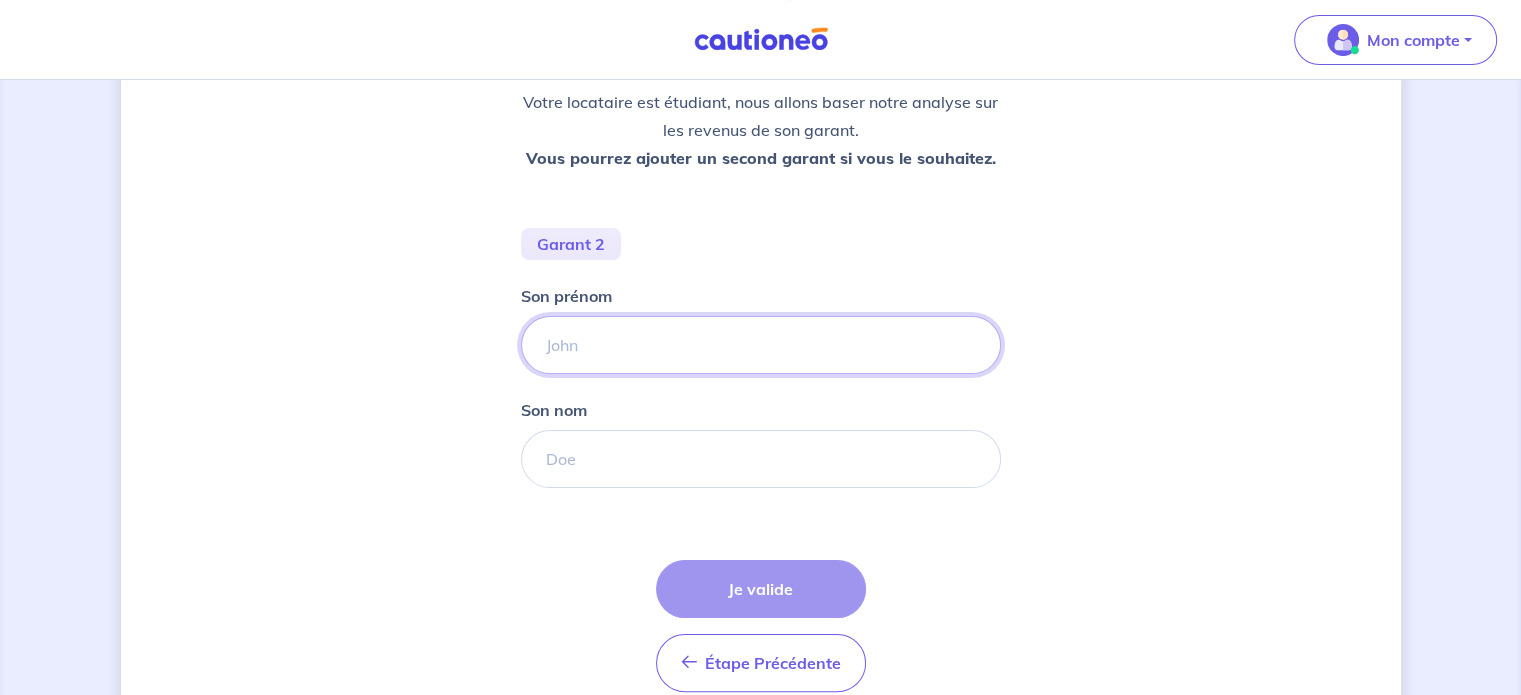 paste on "Feng-Ying" 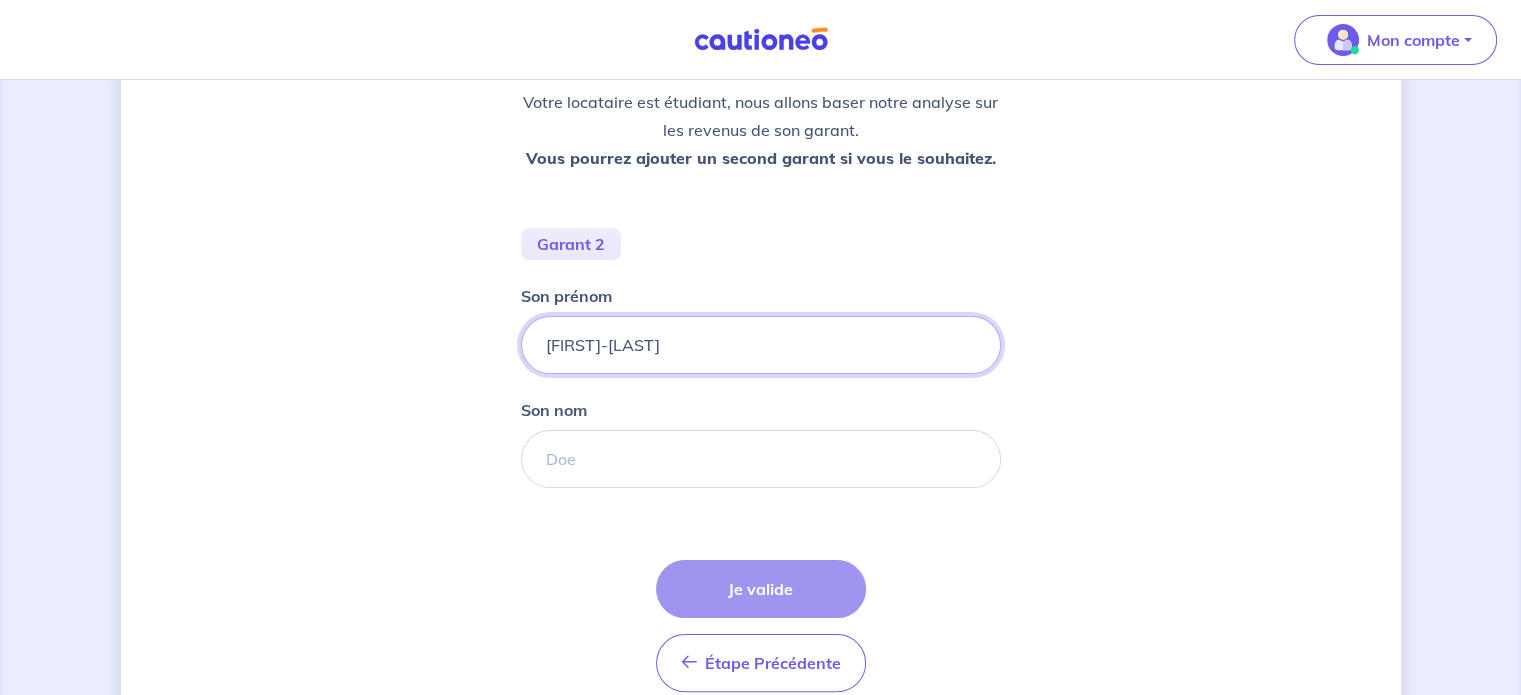 type on "Feng-Ying" 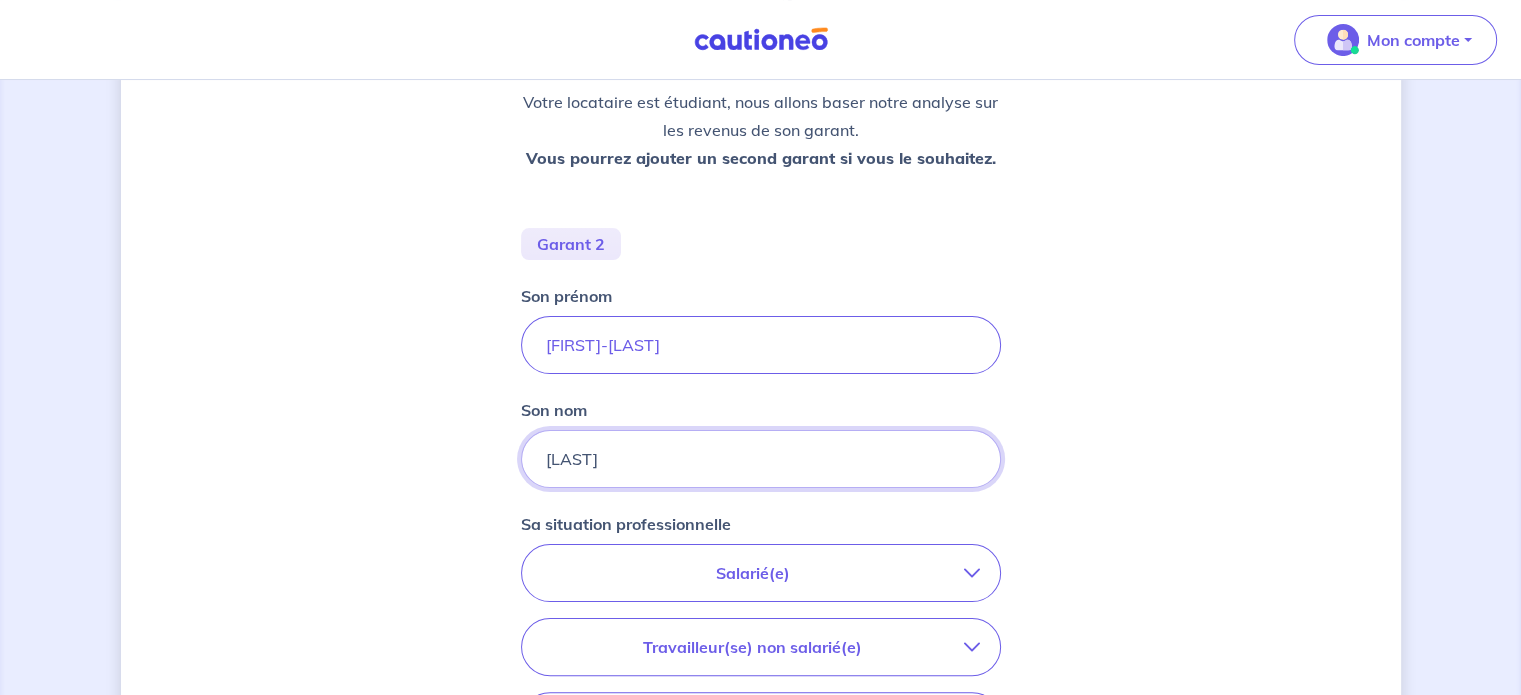 type on "TANG" 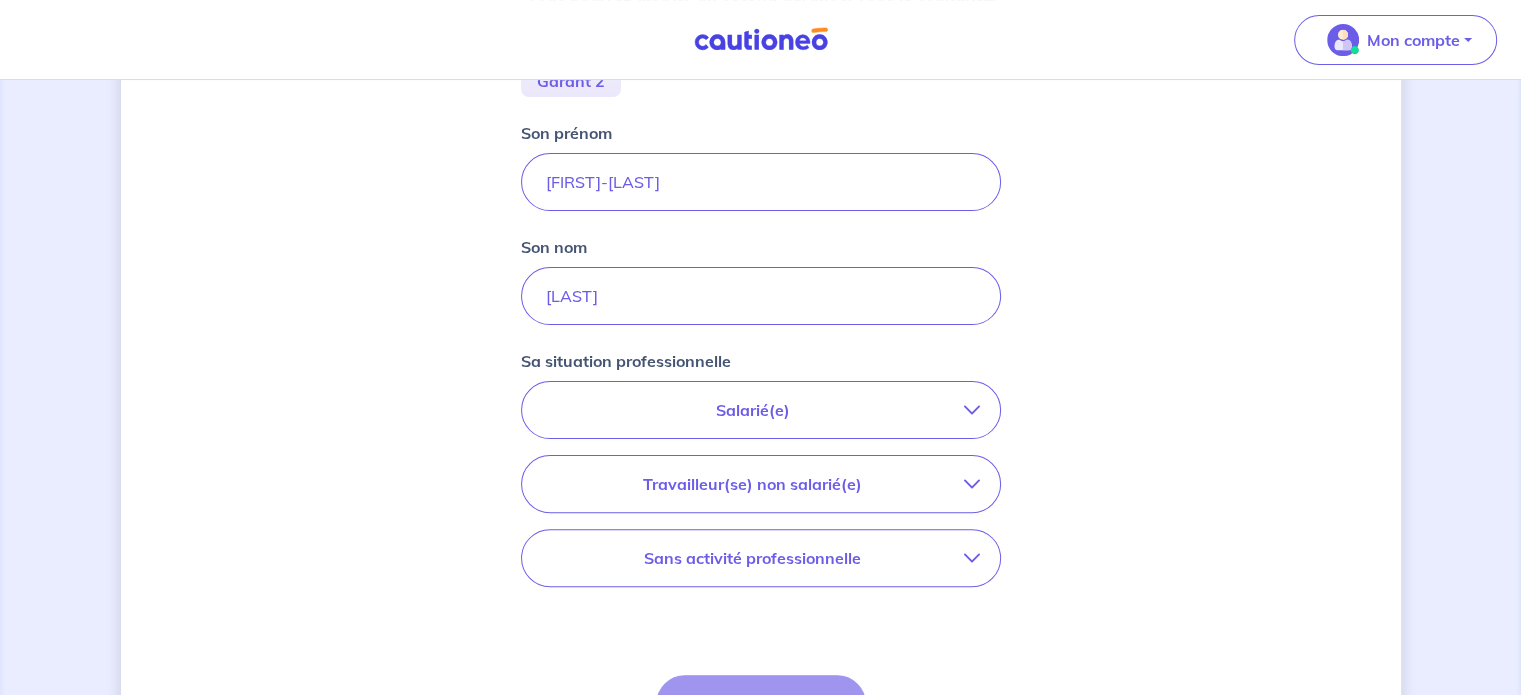 scroll, scrollTop: 500, scrollLeft: 0, axis: vertical 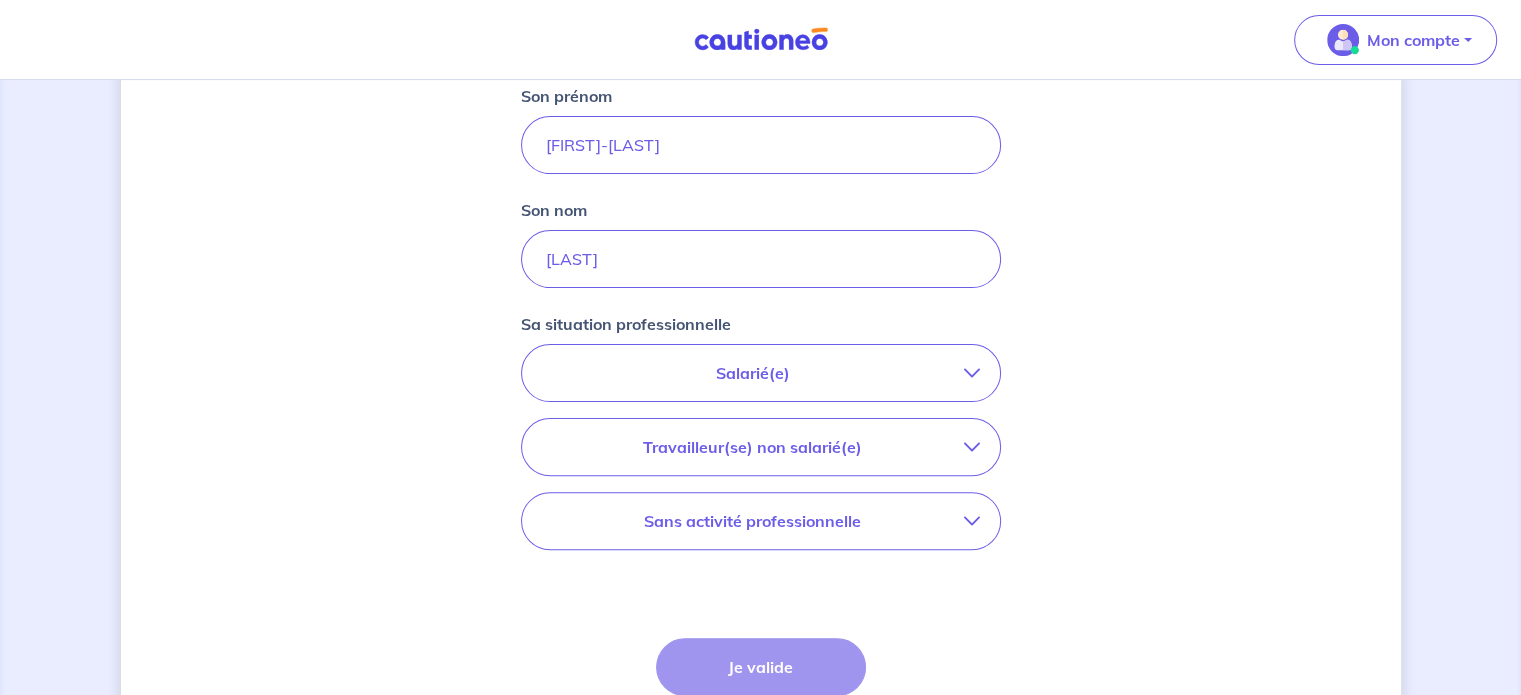 click on "Salarié(e)" at bounding box center (753, 373) 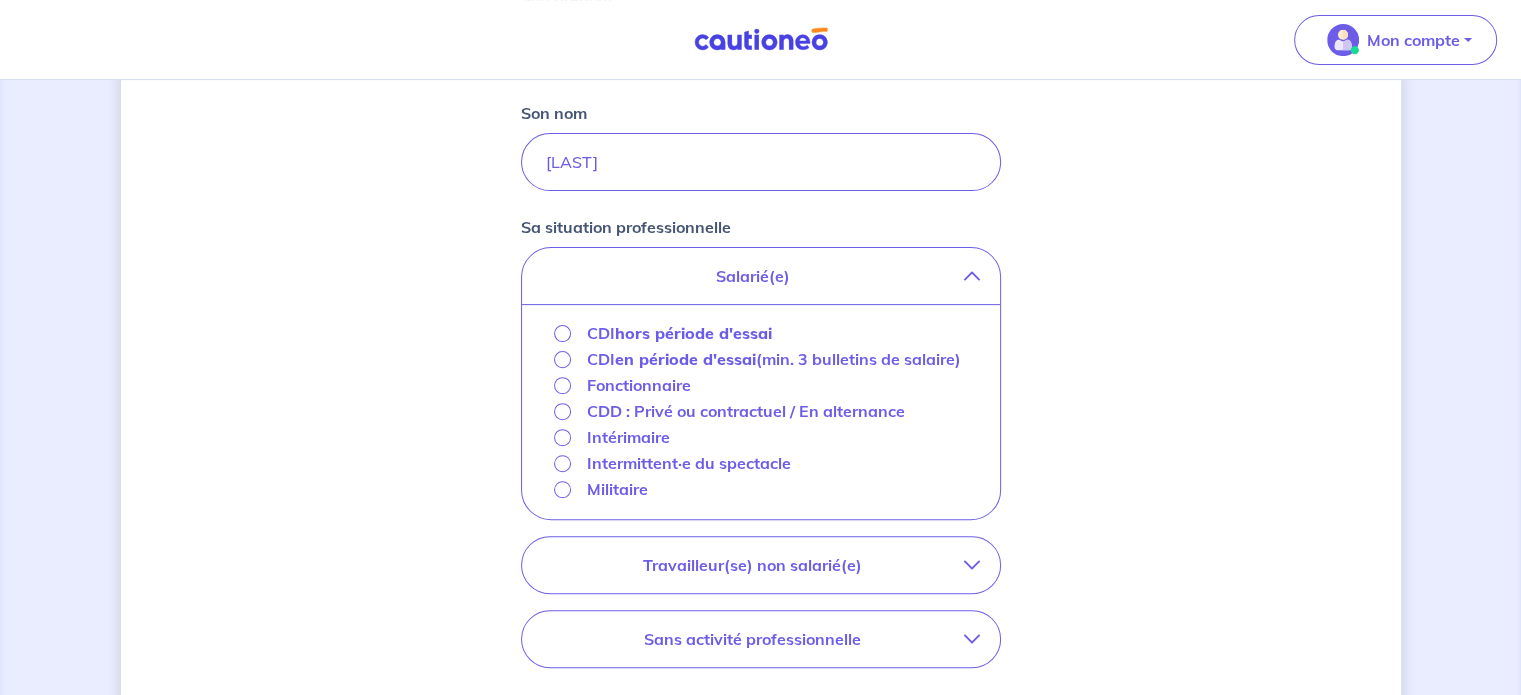 scroll, scrollTop: 600, scrollLeft: 0, axis: vertical 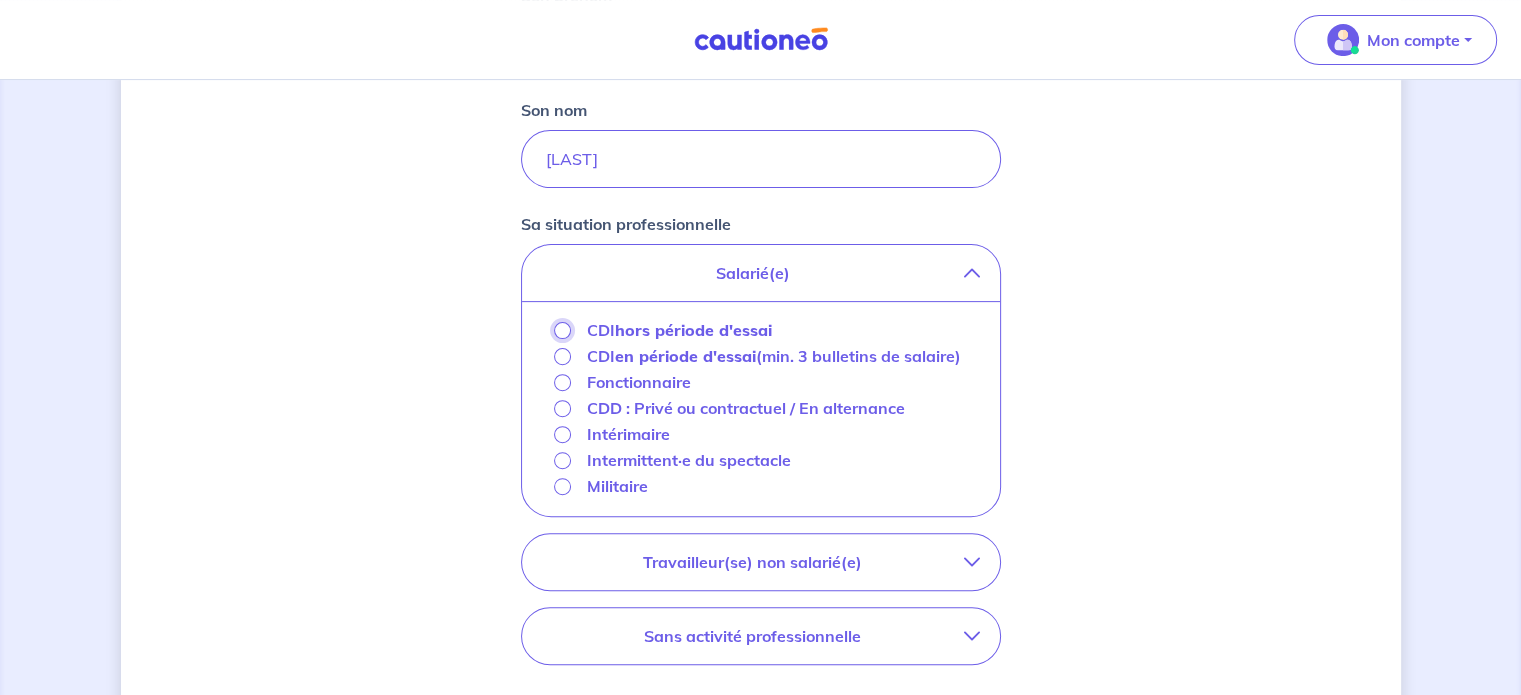 click on "CDI  hors période d'essai" at bounding box center (562, 330) 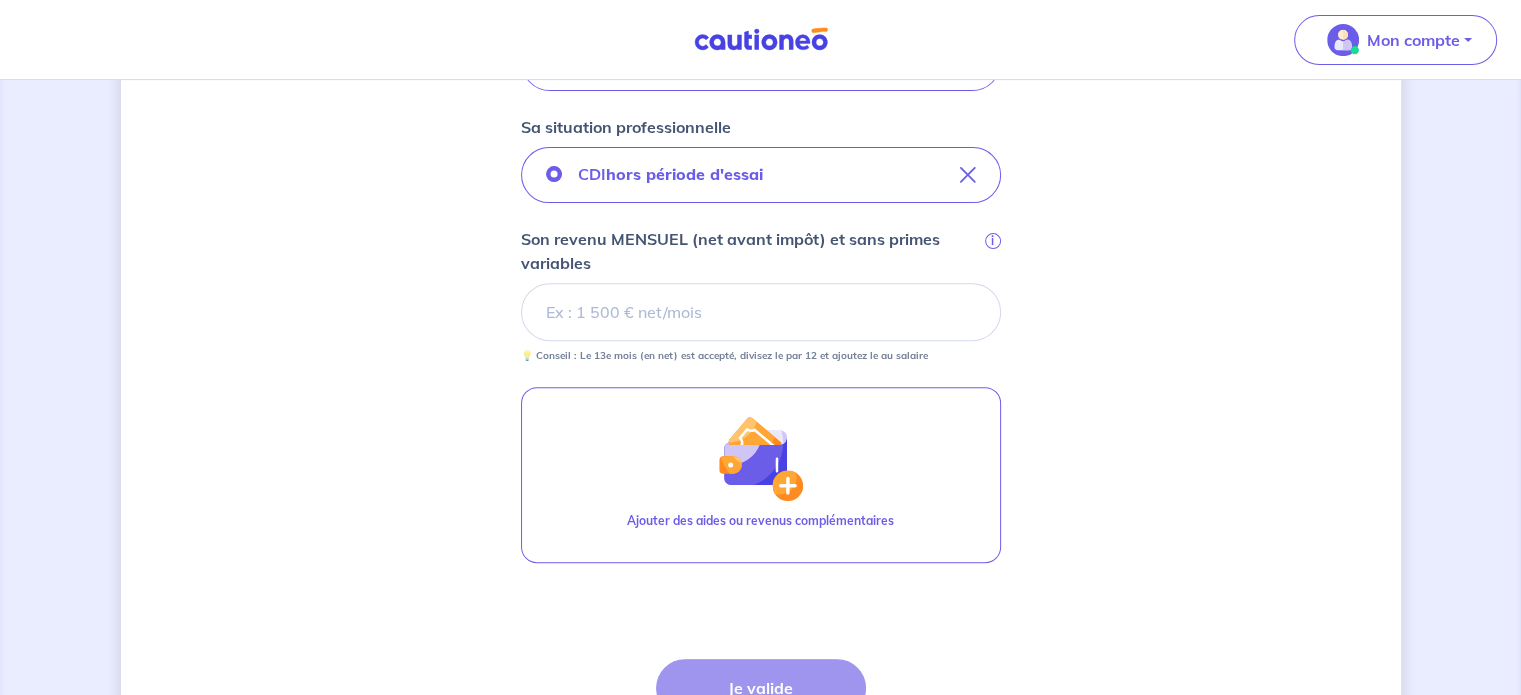 scroll, scrollTop: 700, scrollLeft: 0, axis: vertical 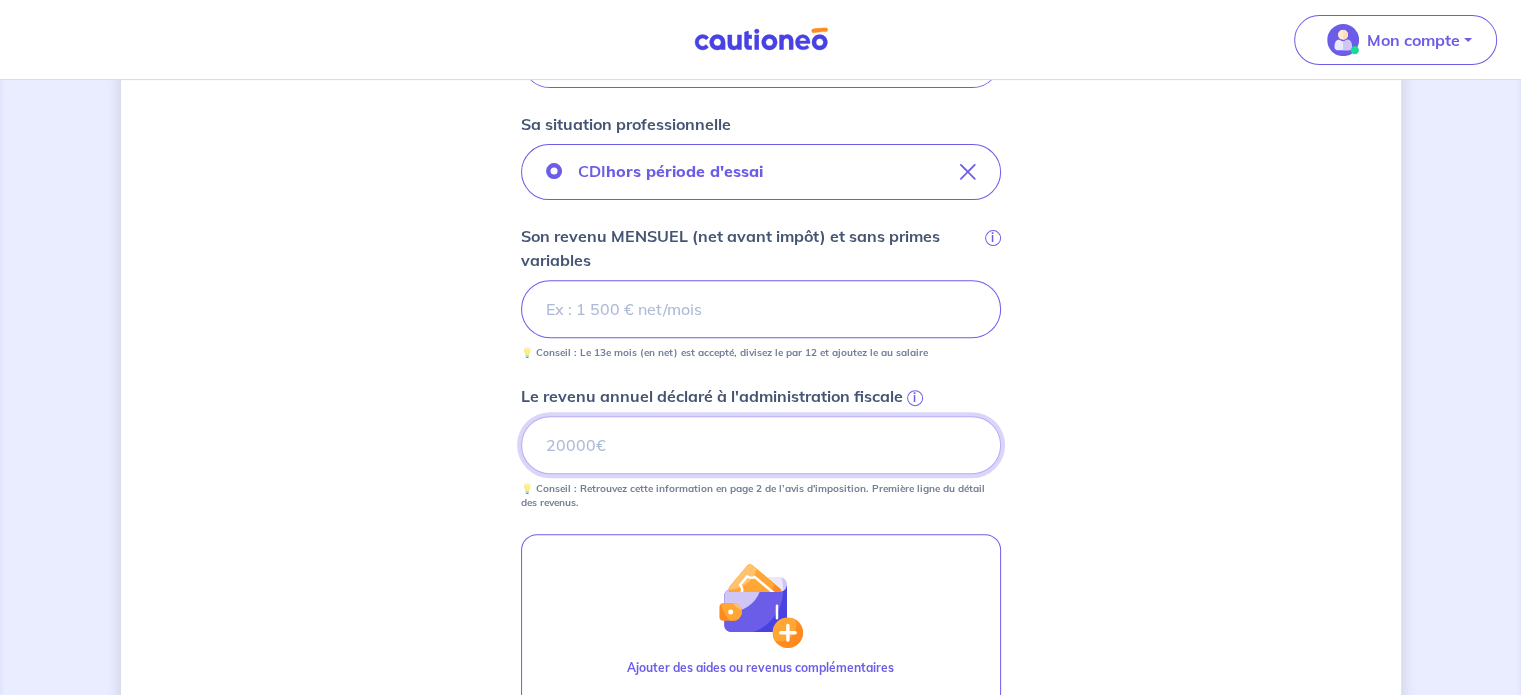 type on "18071" 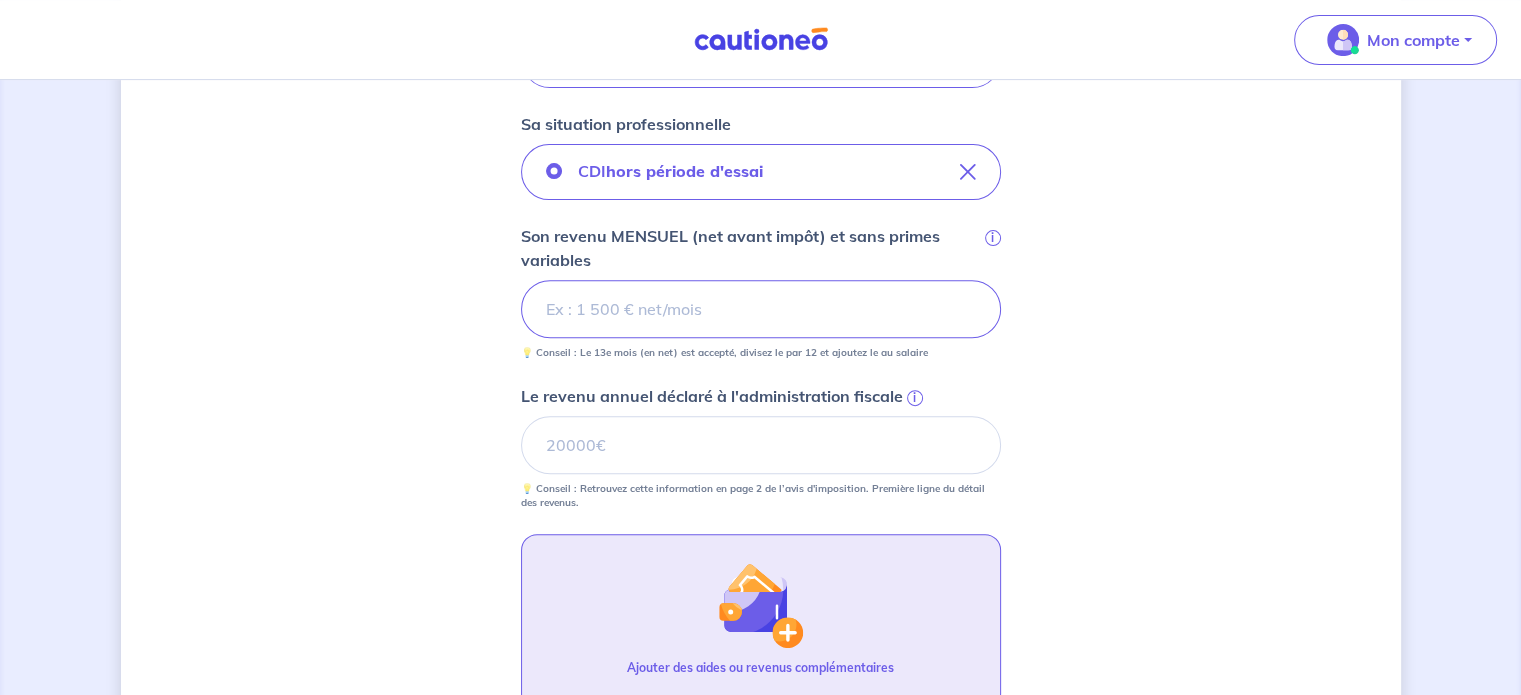 type 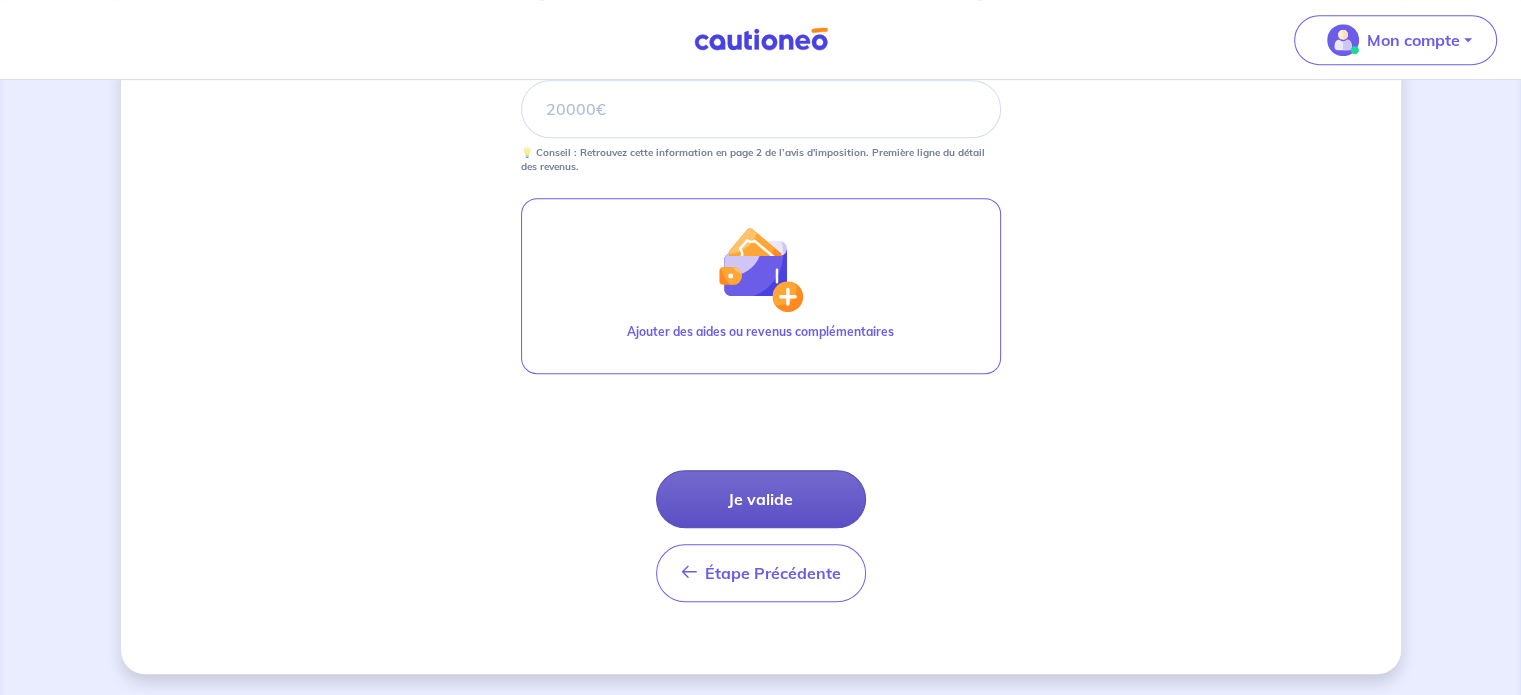 click on "Je valide" at bounding box center (761, 499) 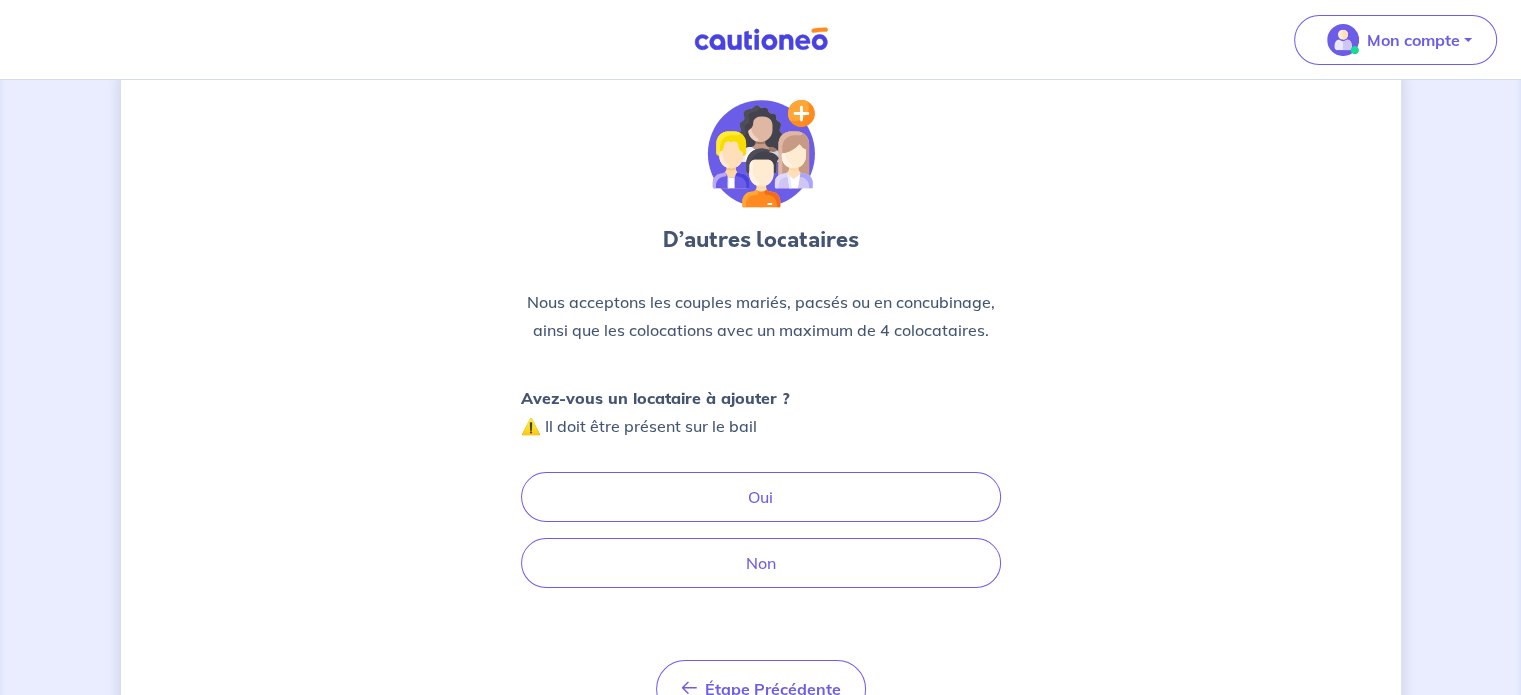 scroll, scrollTop: 153, scrollLeft: 0, axis: vertical 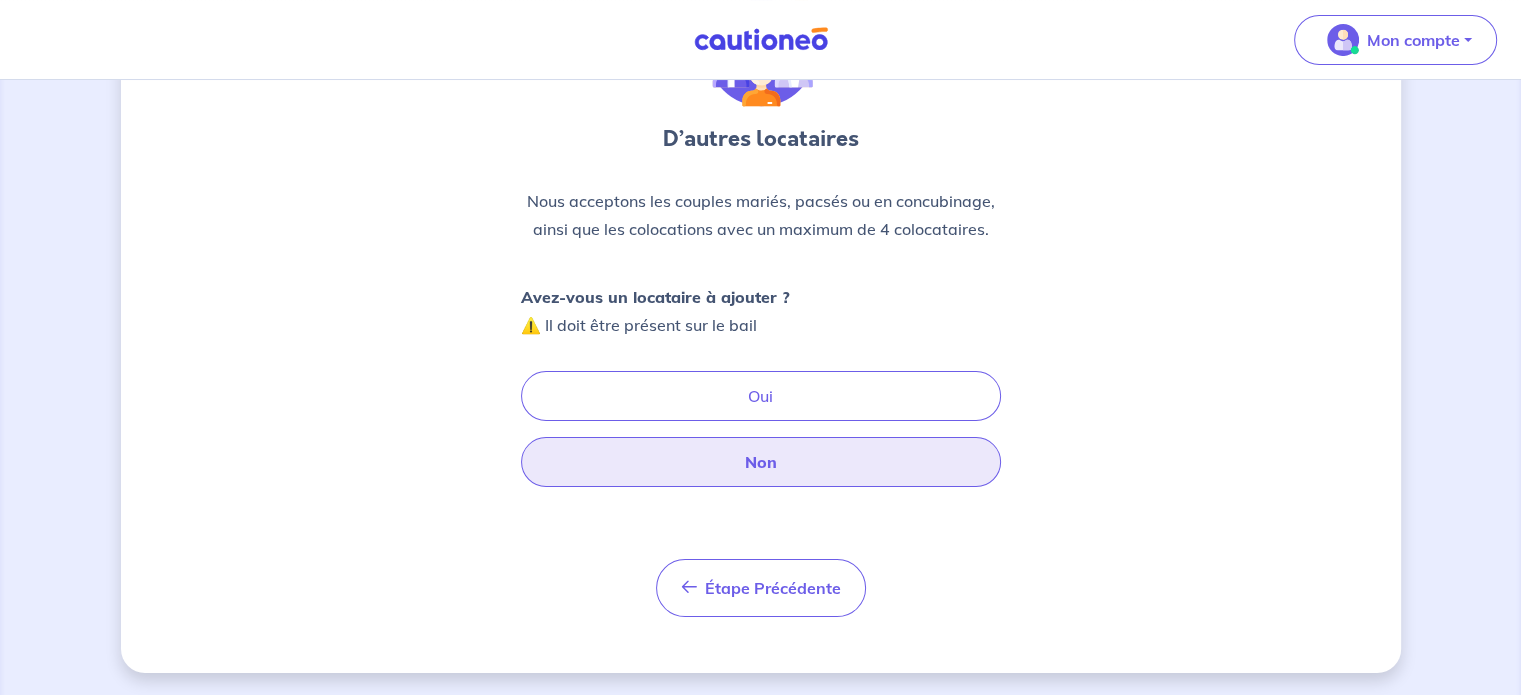click on "Non" at bounding box center (761, 462) 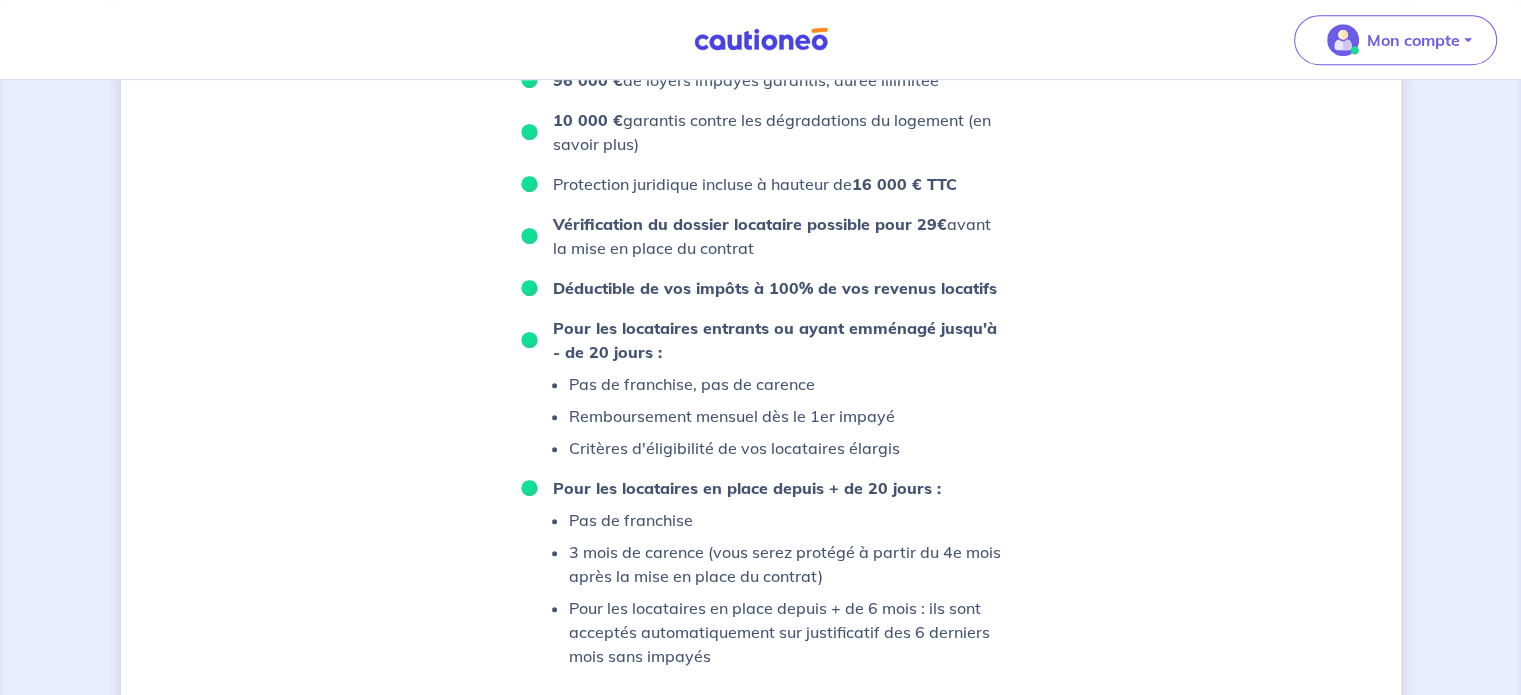 scroll, scrollTop: 1200, scrollLeft: 0, axis: vertical 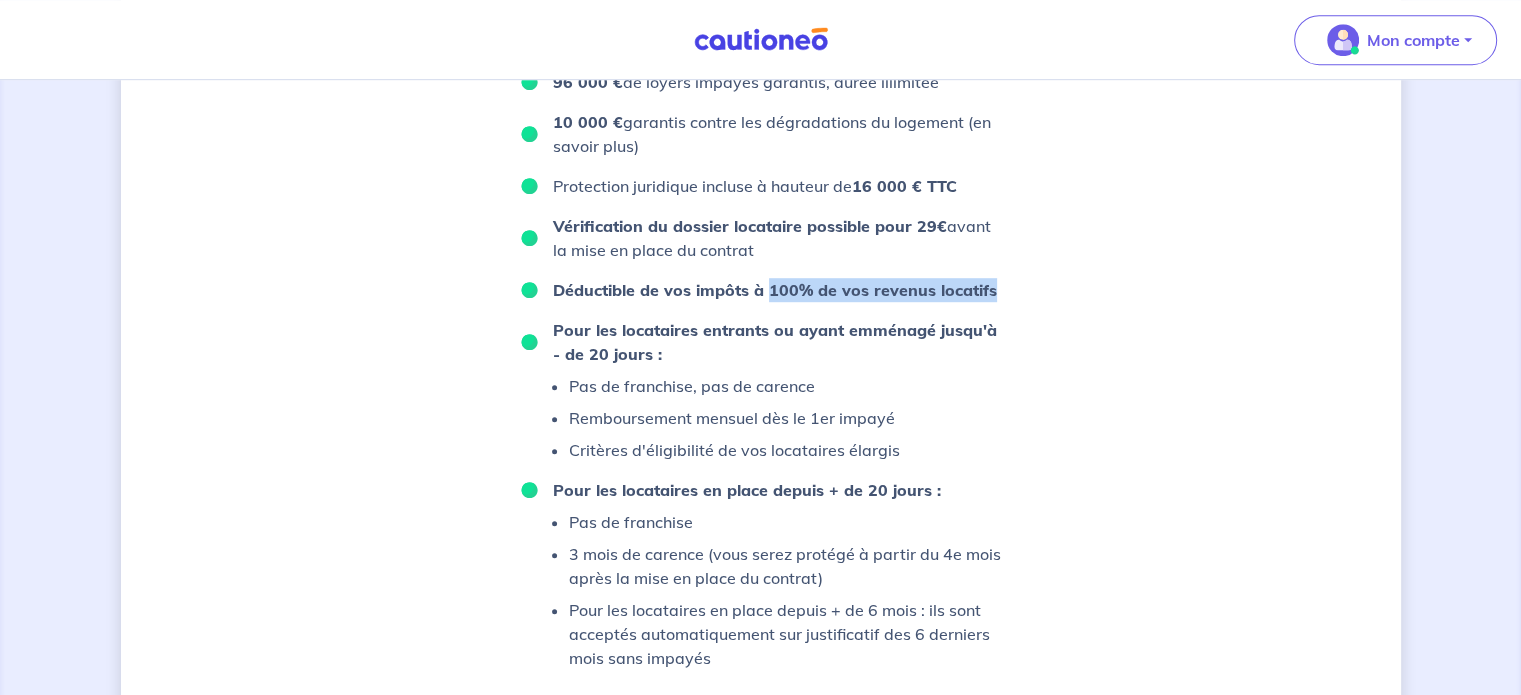 drag, startPoint x: 765, startPoint y: 289, endPoint x: 967, endPoint y: 315, distance: 203.6664 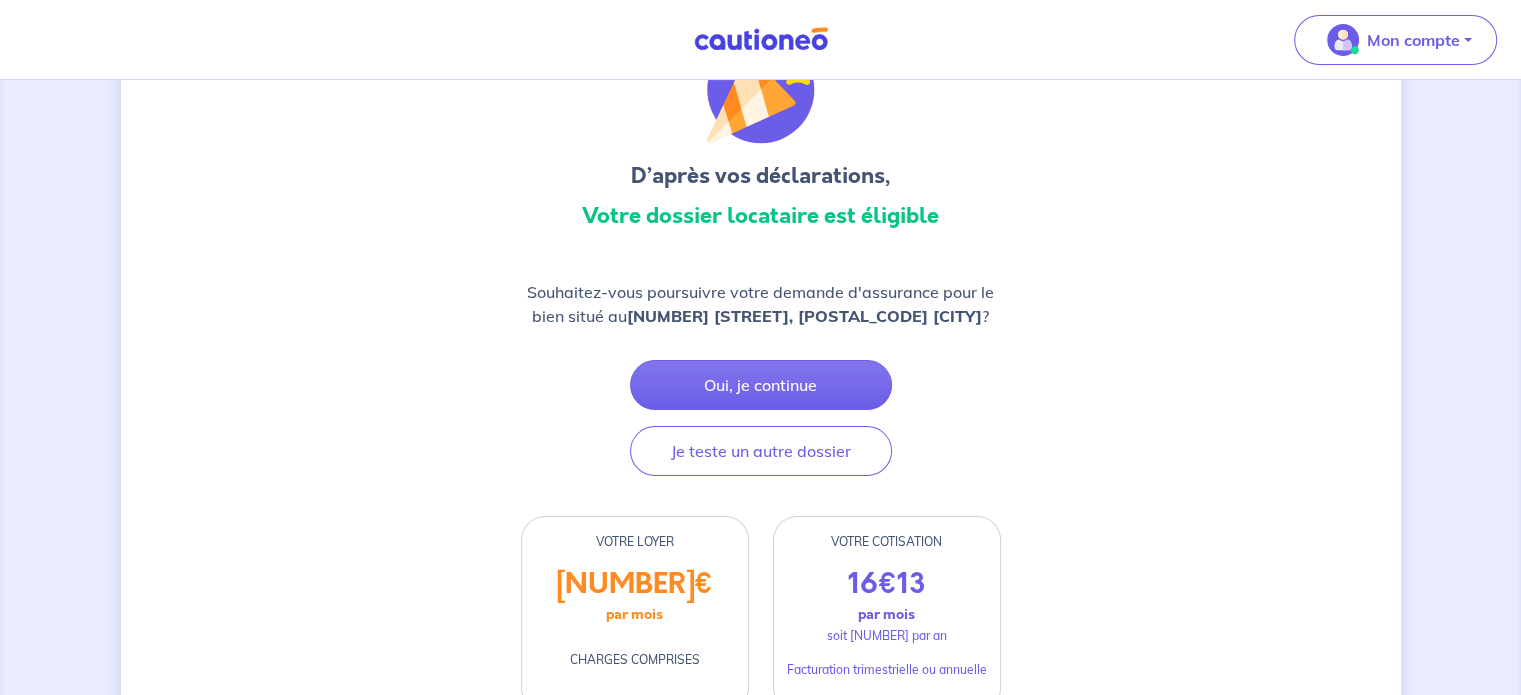 scroll, scrollTop: 0, scrollLeft: 0, axis: both 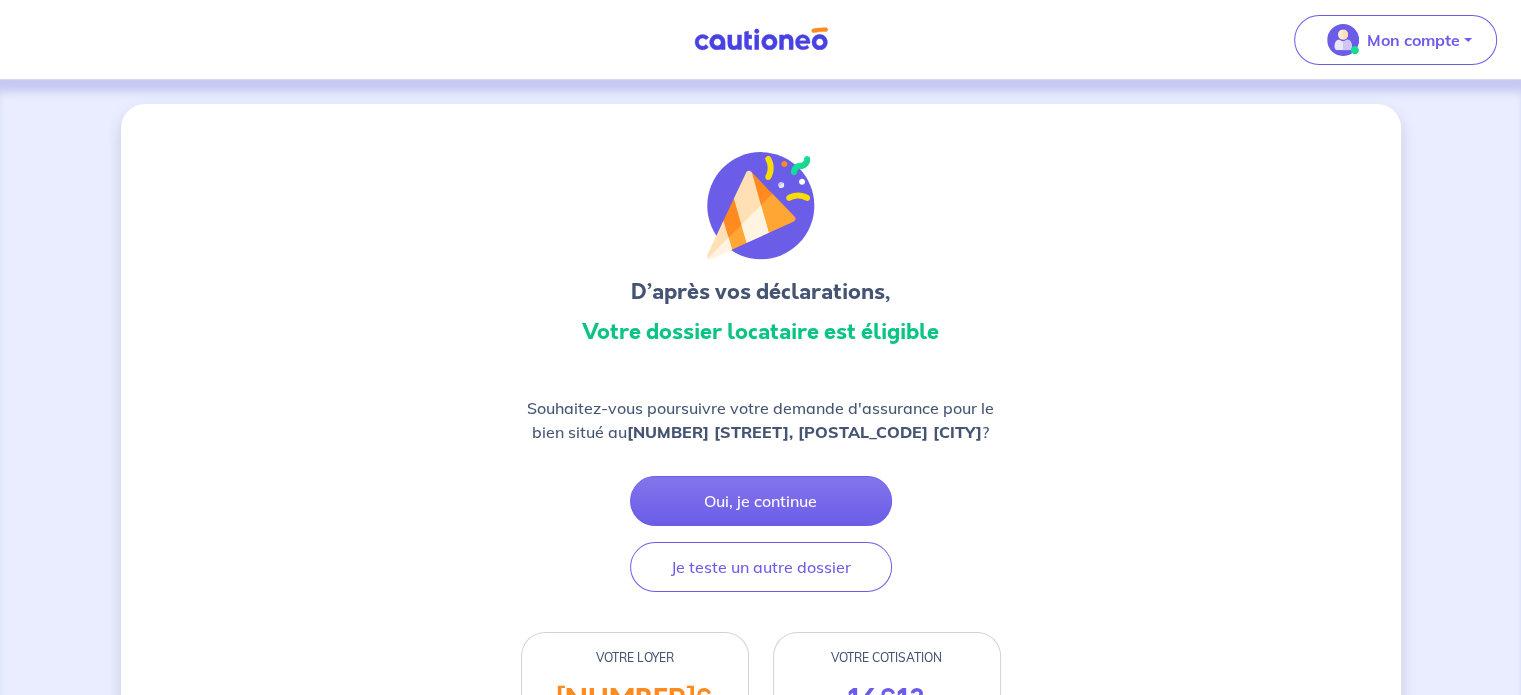click at bounding box center [761, 39] 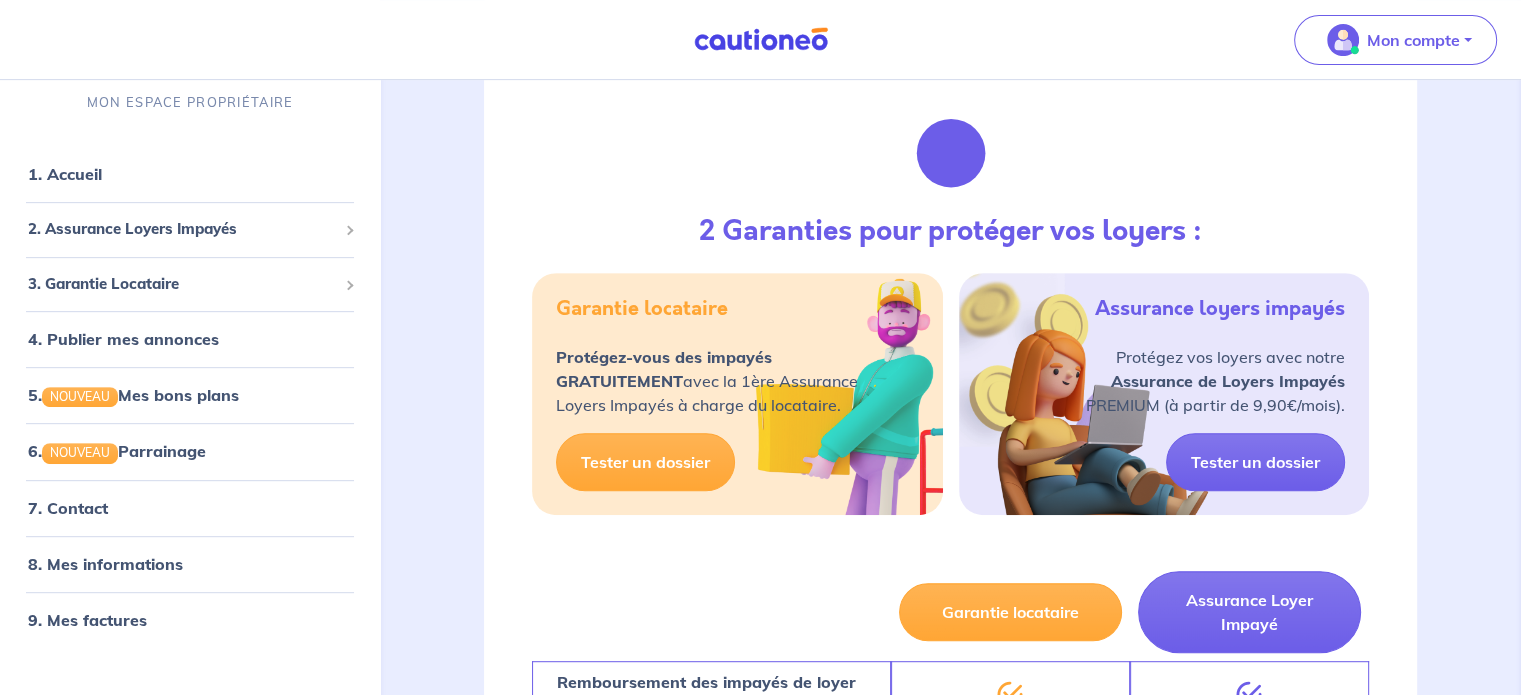 scroll, scrollTop: 900, scrollLeft: 0, axis: vertical 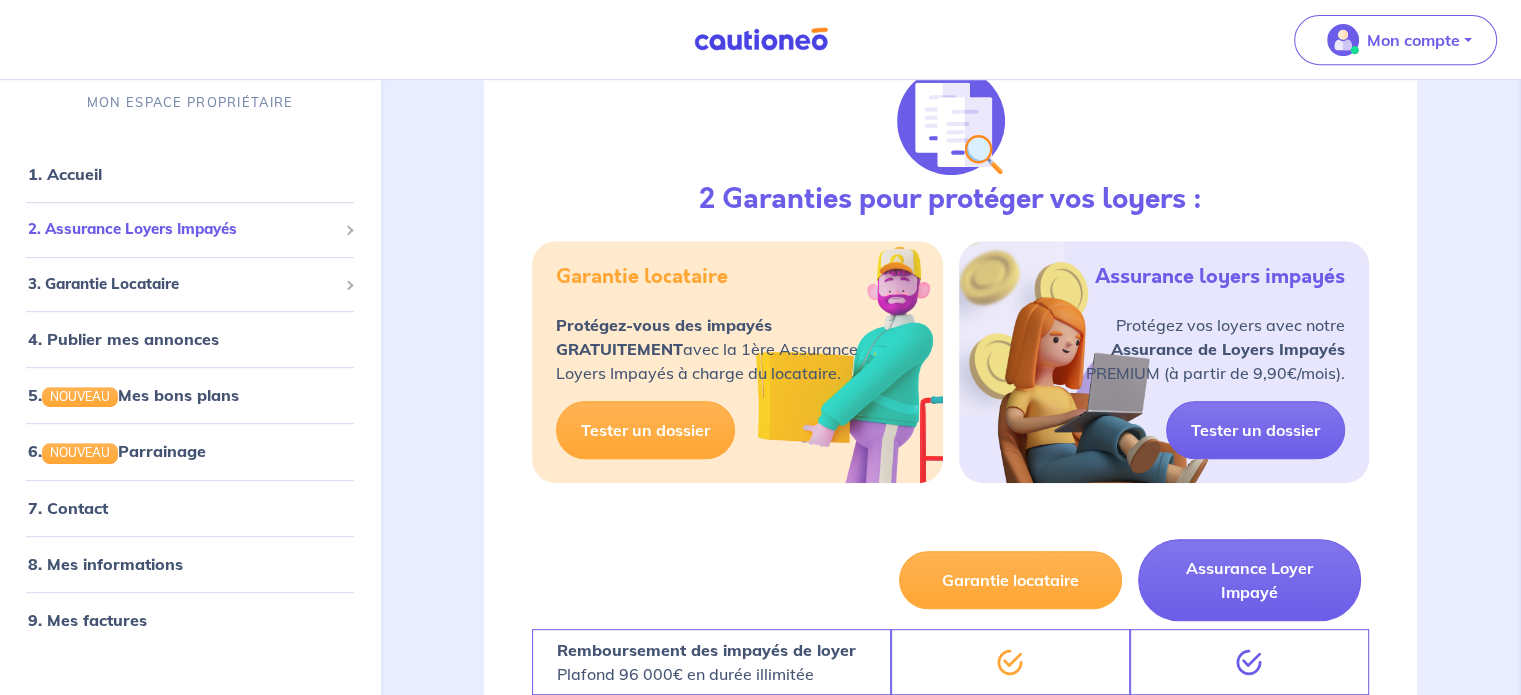 click at bounding box center [349, 231] 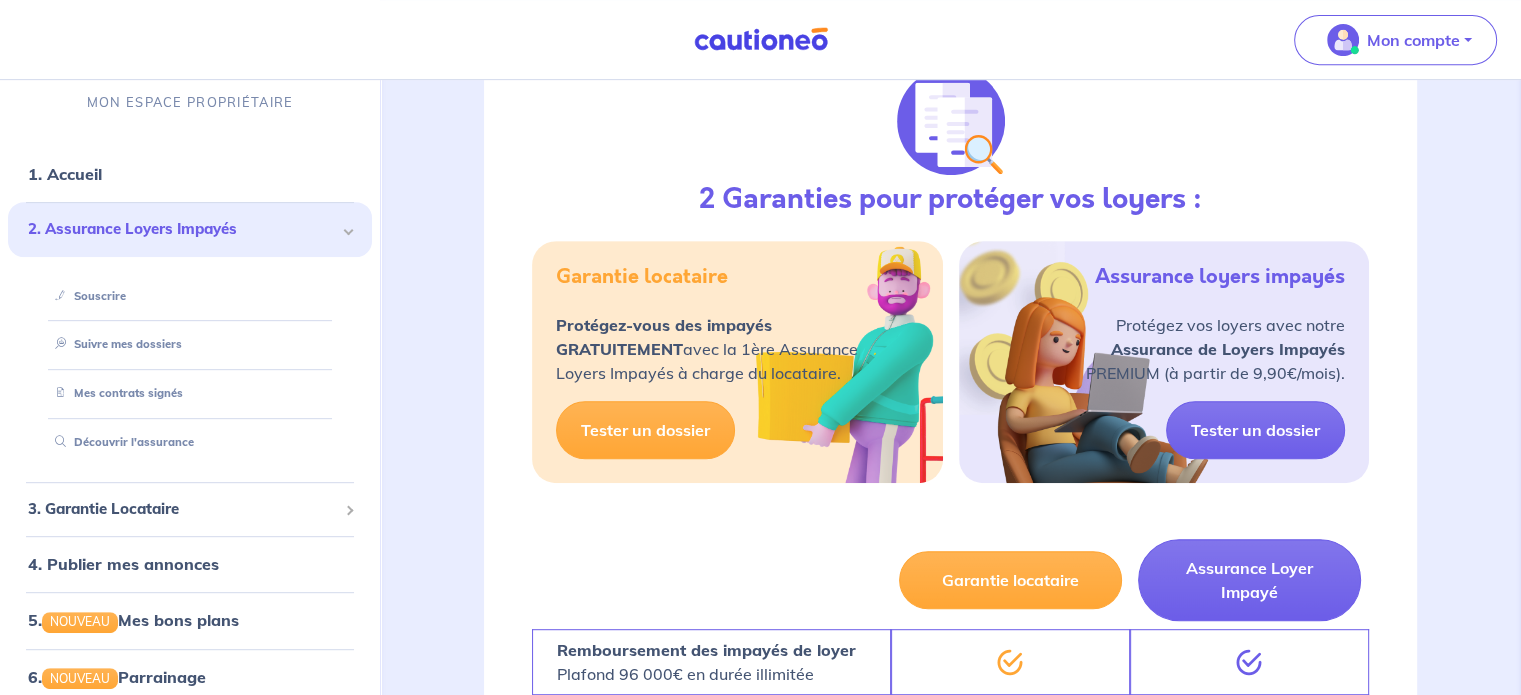 click on "2. Assurance Loyers Impayés" at bounding box center (190, 230) 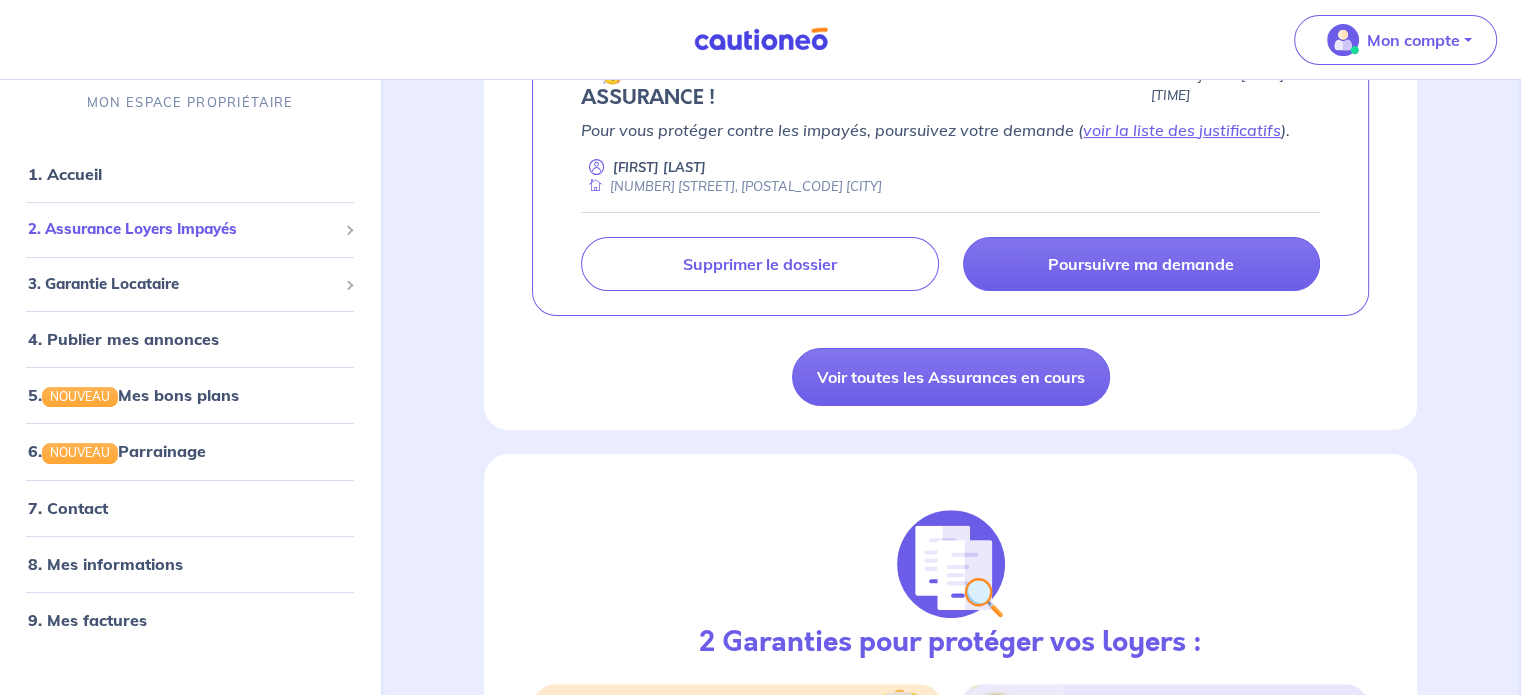scroll, scrollTop: 0, scrollLeft: 0, axis: both 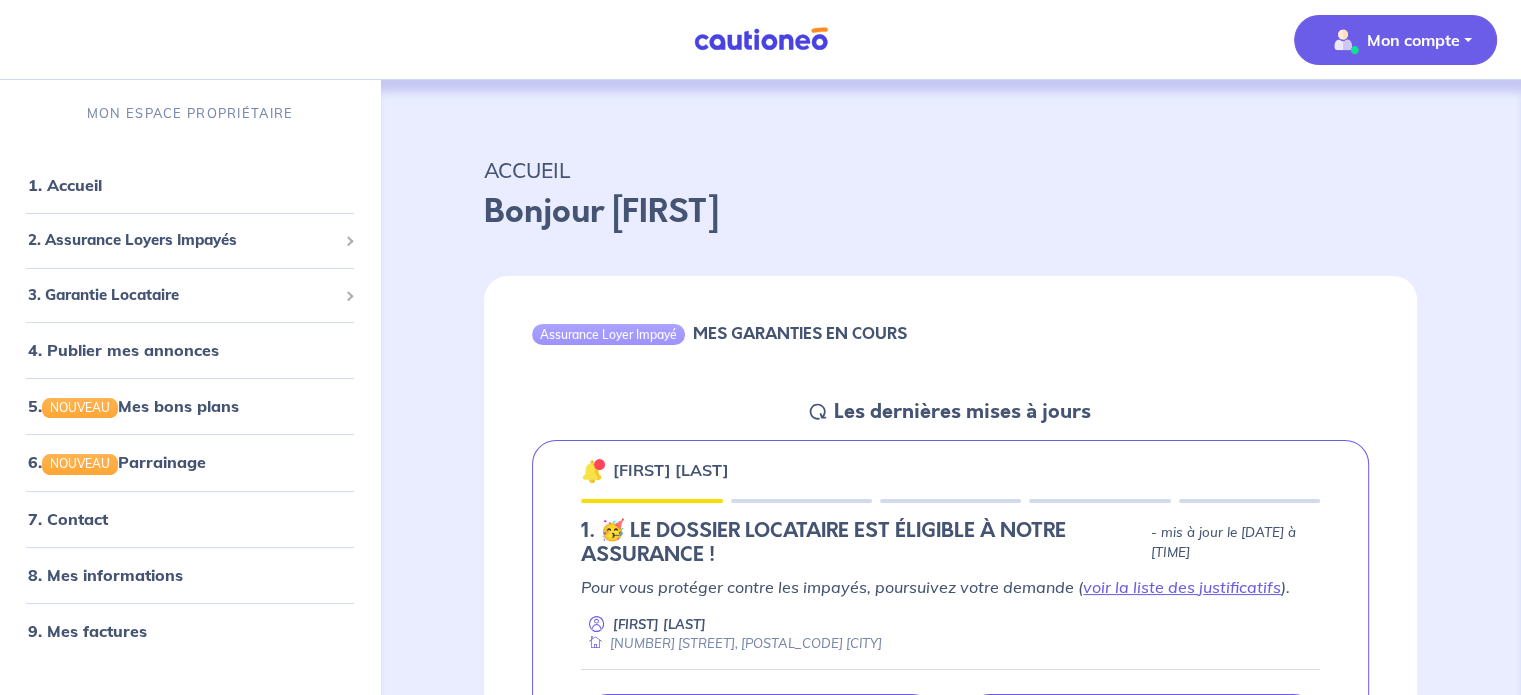 click on "Mon compte" at bounding box center [1413, 40] 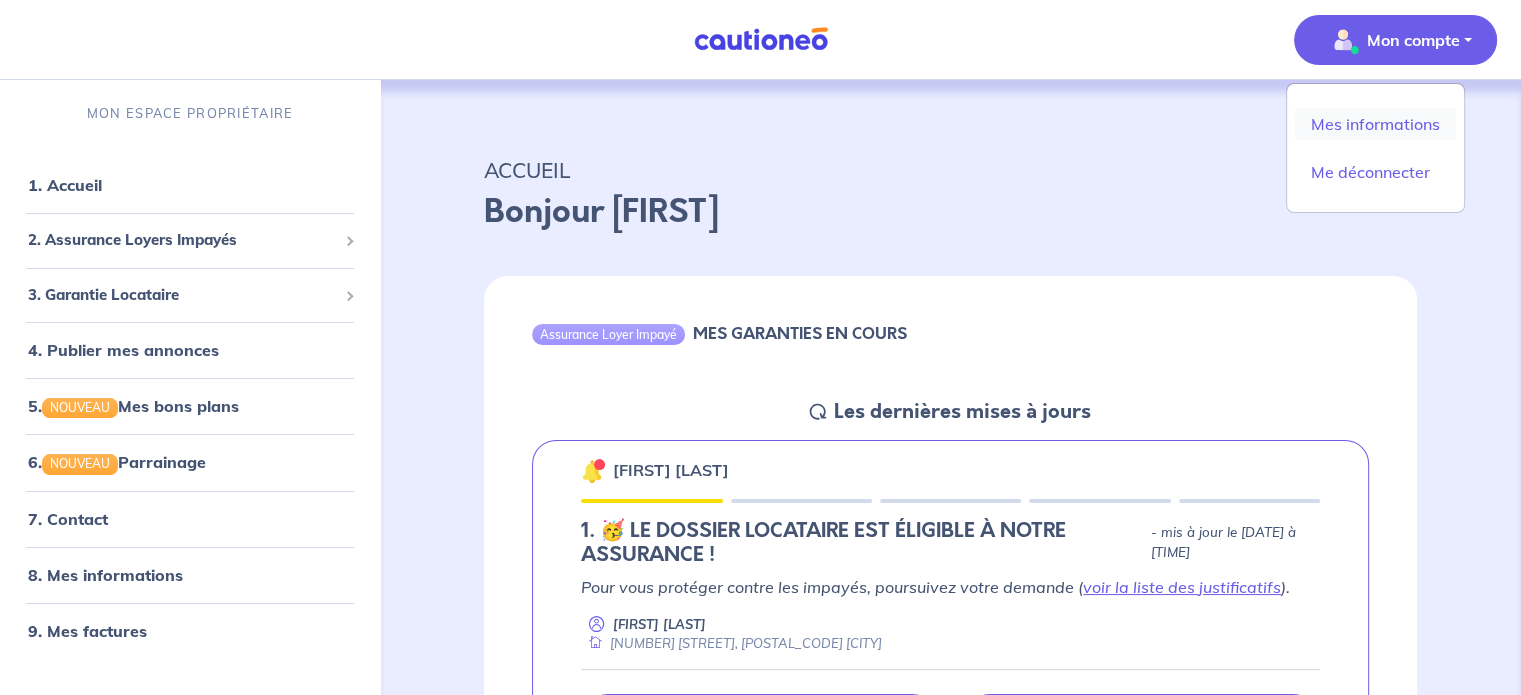 click on "Mes informations" at bounding box center (1375, 124) 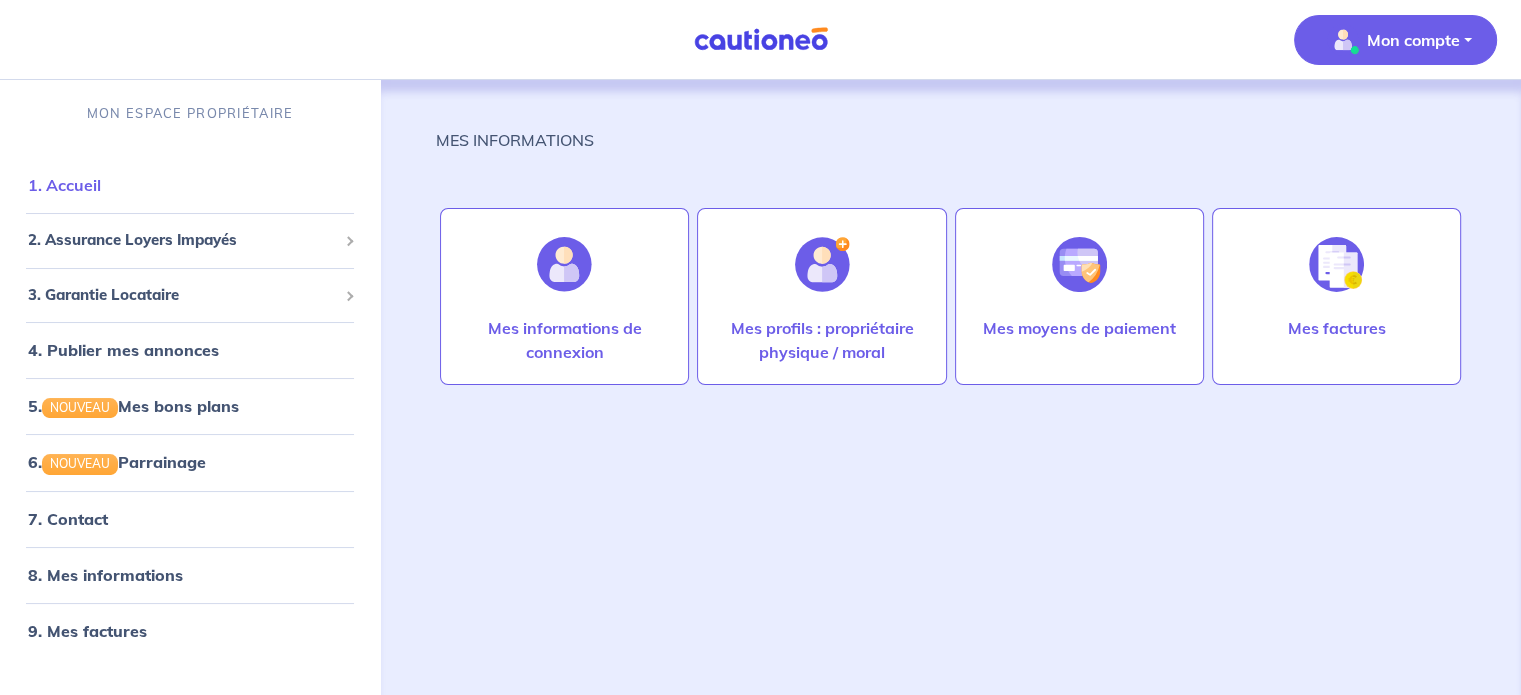 click on "1. Accueil" at bounding box center [64, 185] 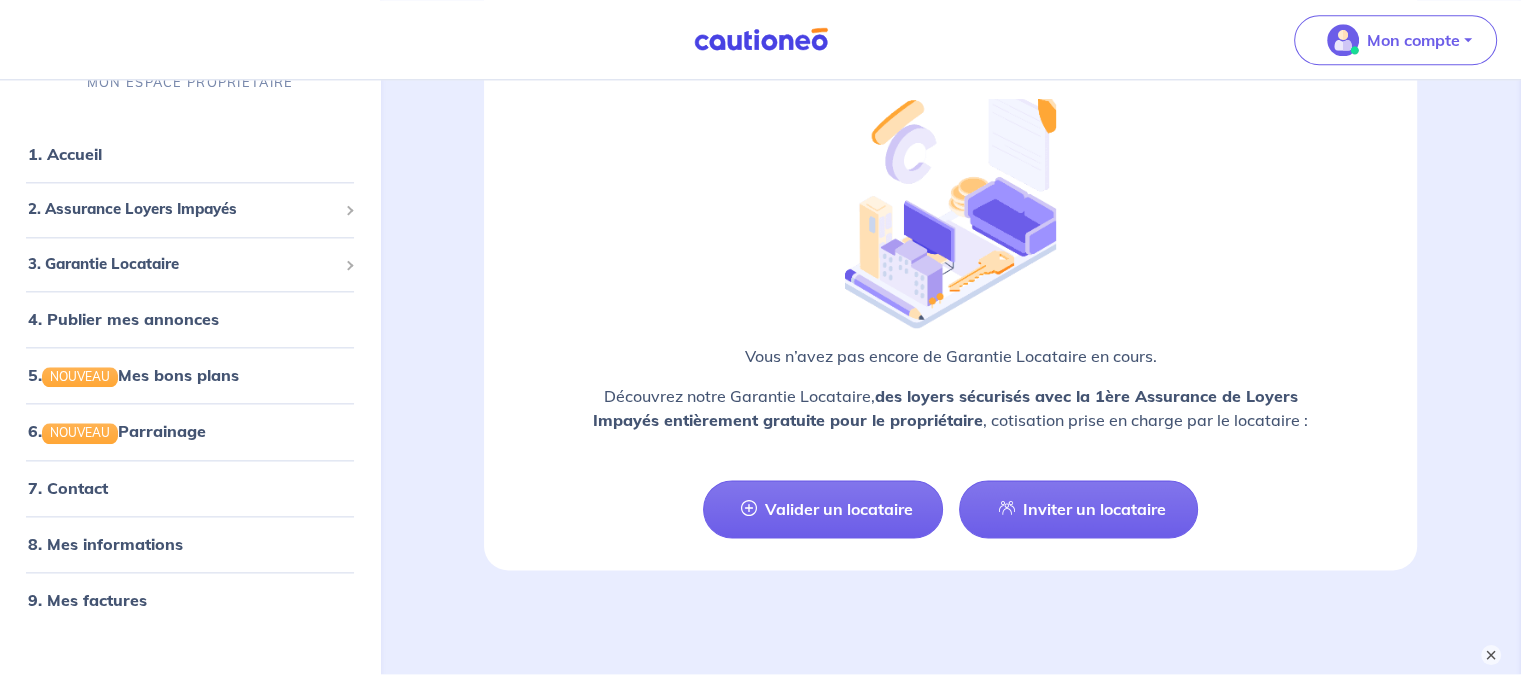scroll, scrollTop: 2445, scrollLeft: 0, axis: vertical 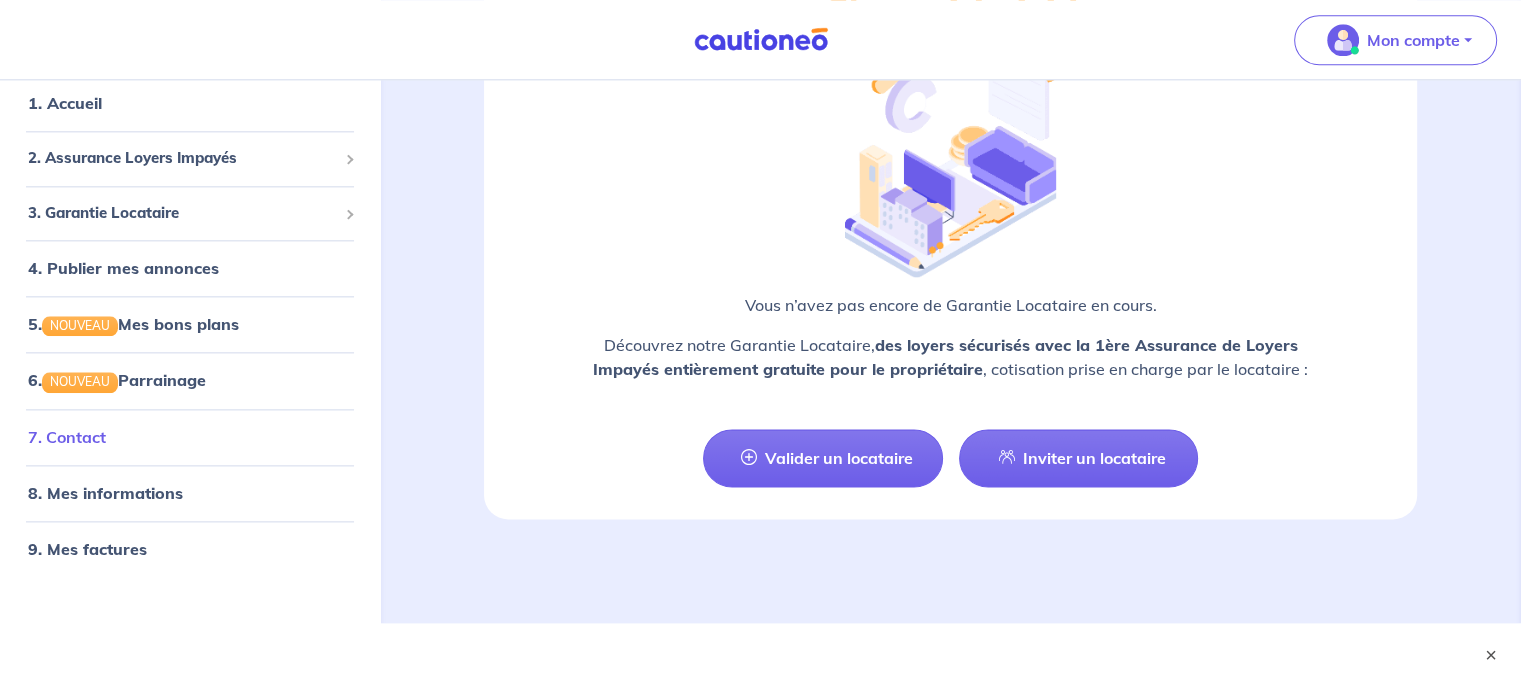 click on "7. Contact" at bounding box center (67, 437) 